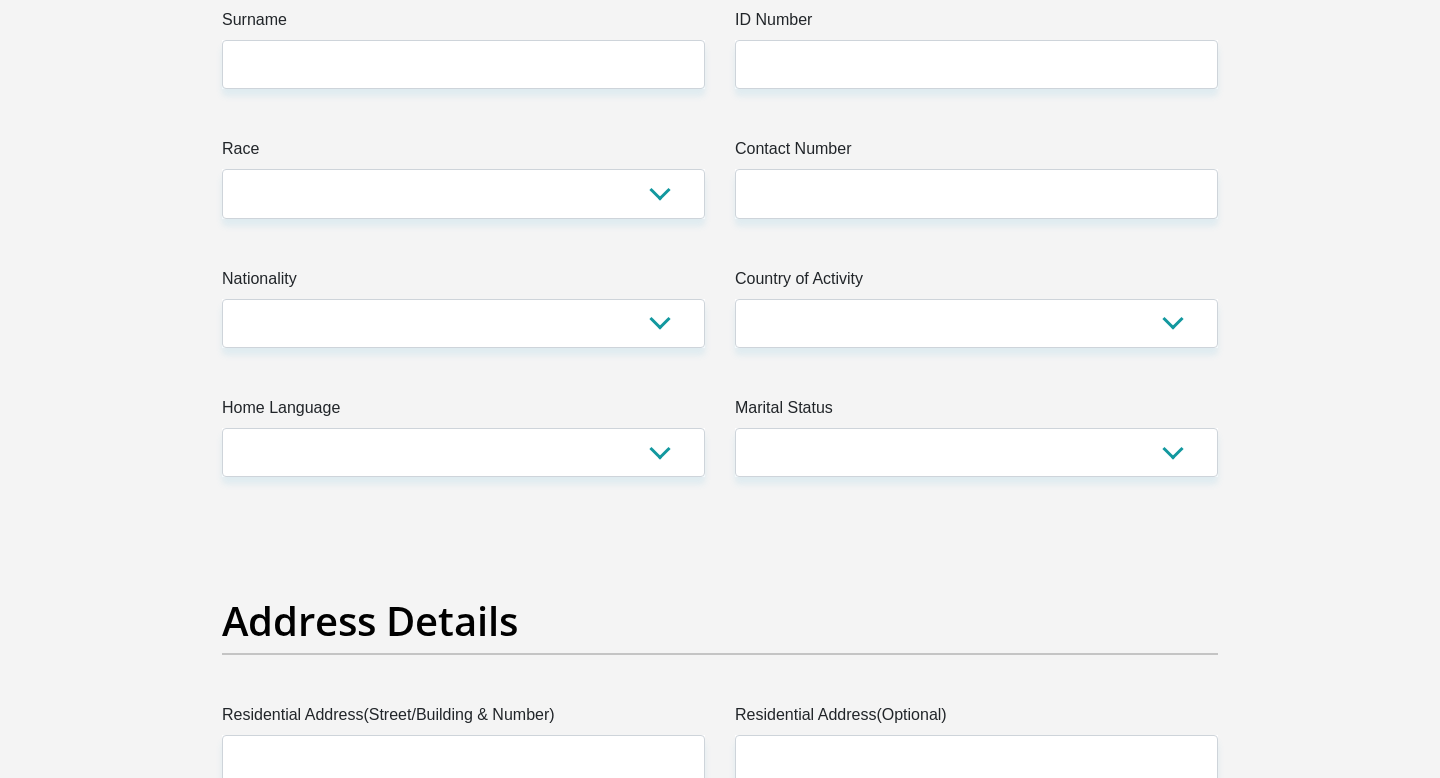 scroll, scrollTop: 0, scrollLeft: 0, axis: both 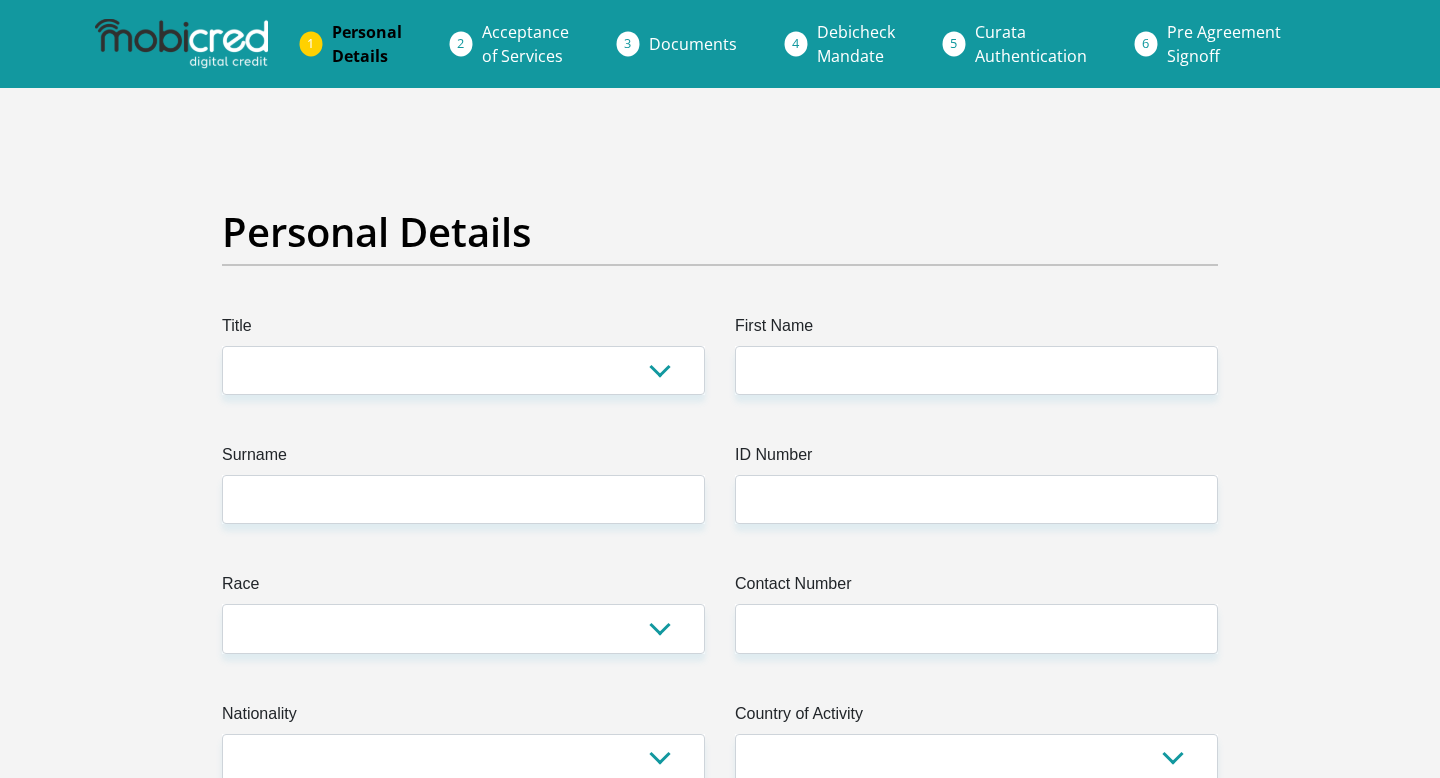 click at bounding box center (181, 44) 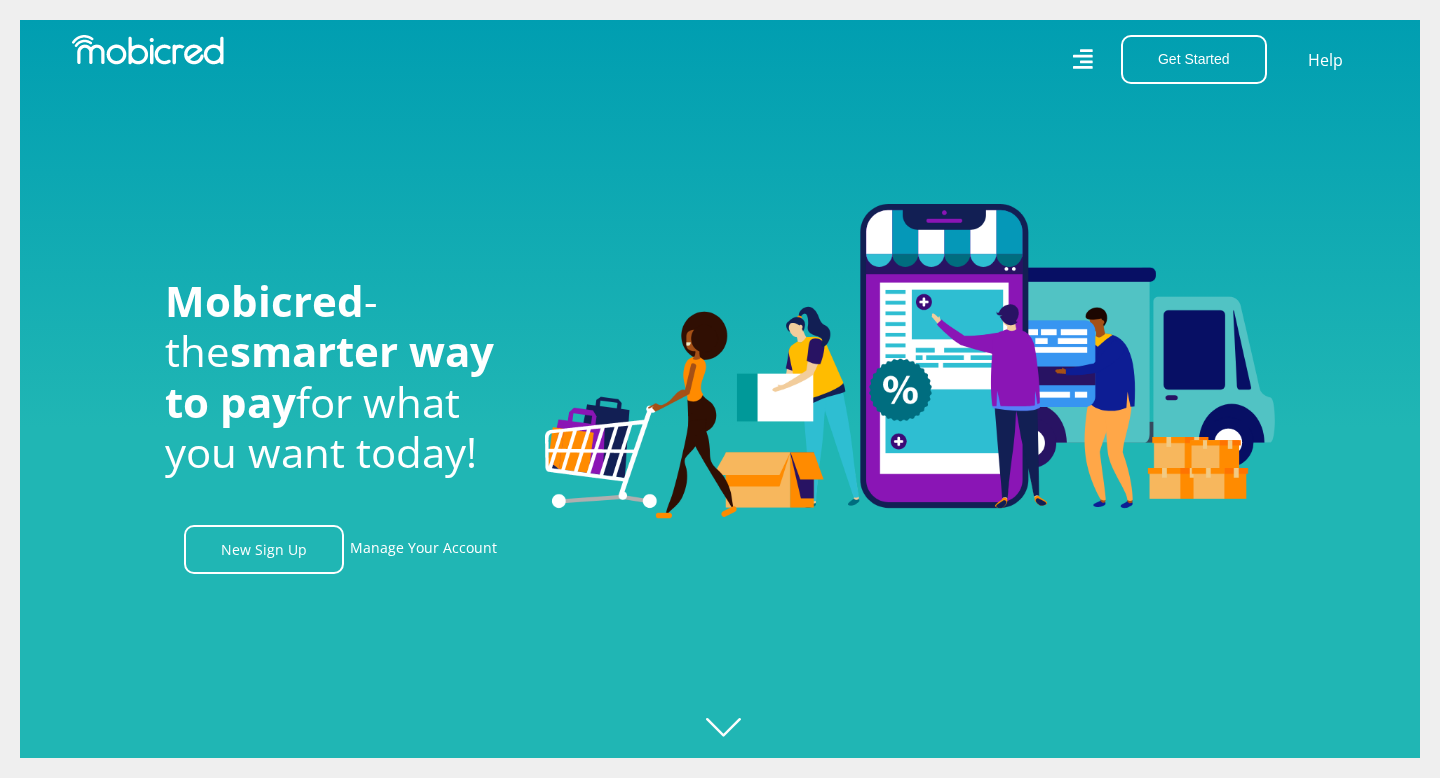 scroll, scrollTop: 0, scrollLeft: 0, axis: both 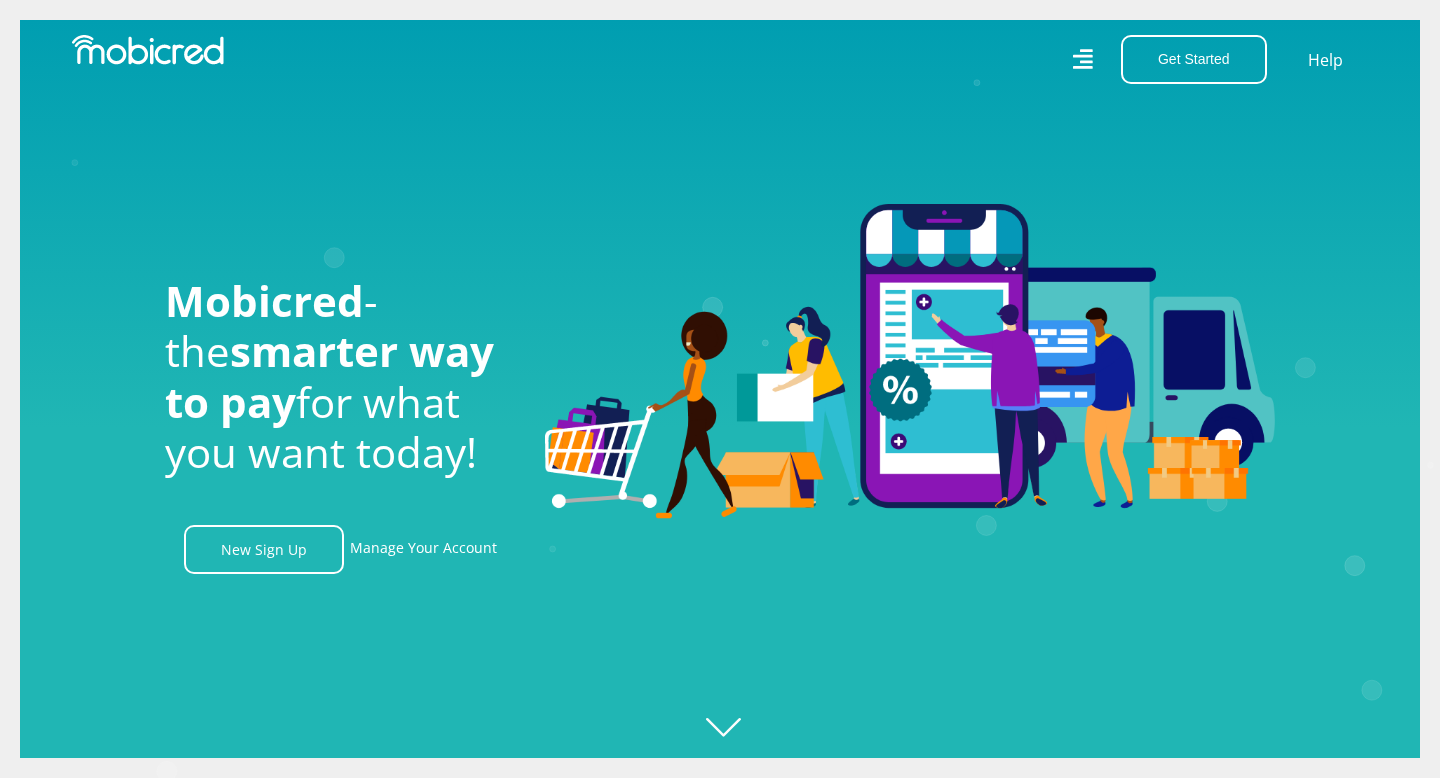 click 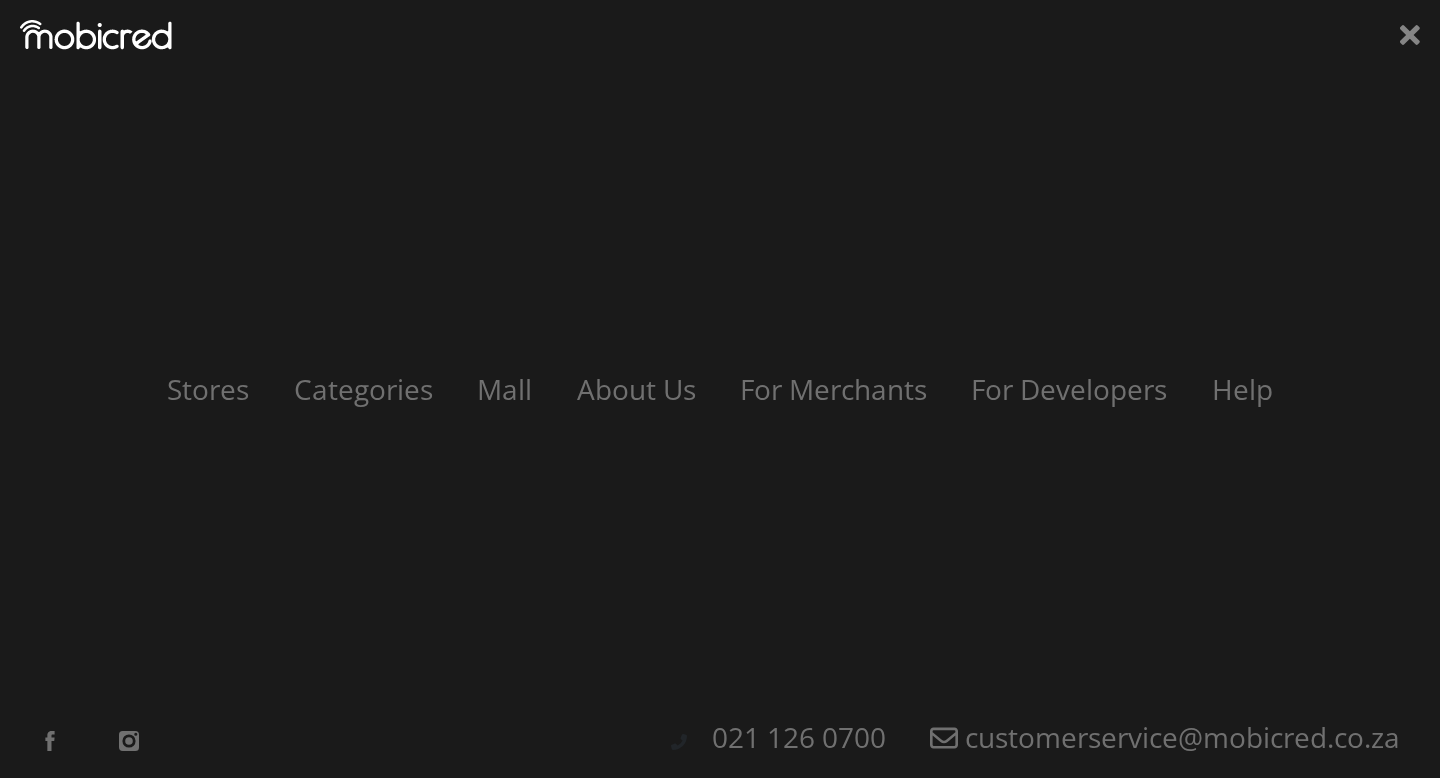 scroll, scrollTop: 0, scrollLeft: 2565, axis: horizontal 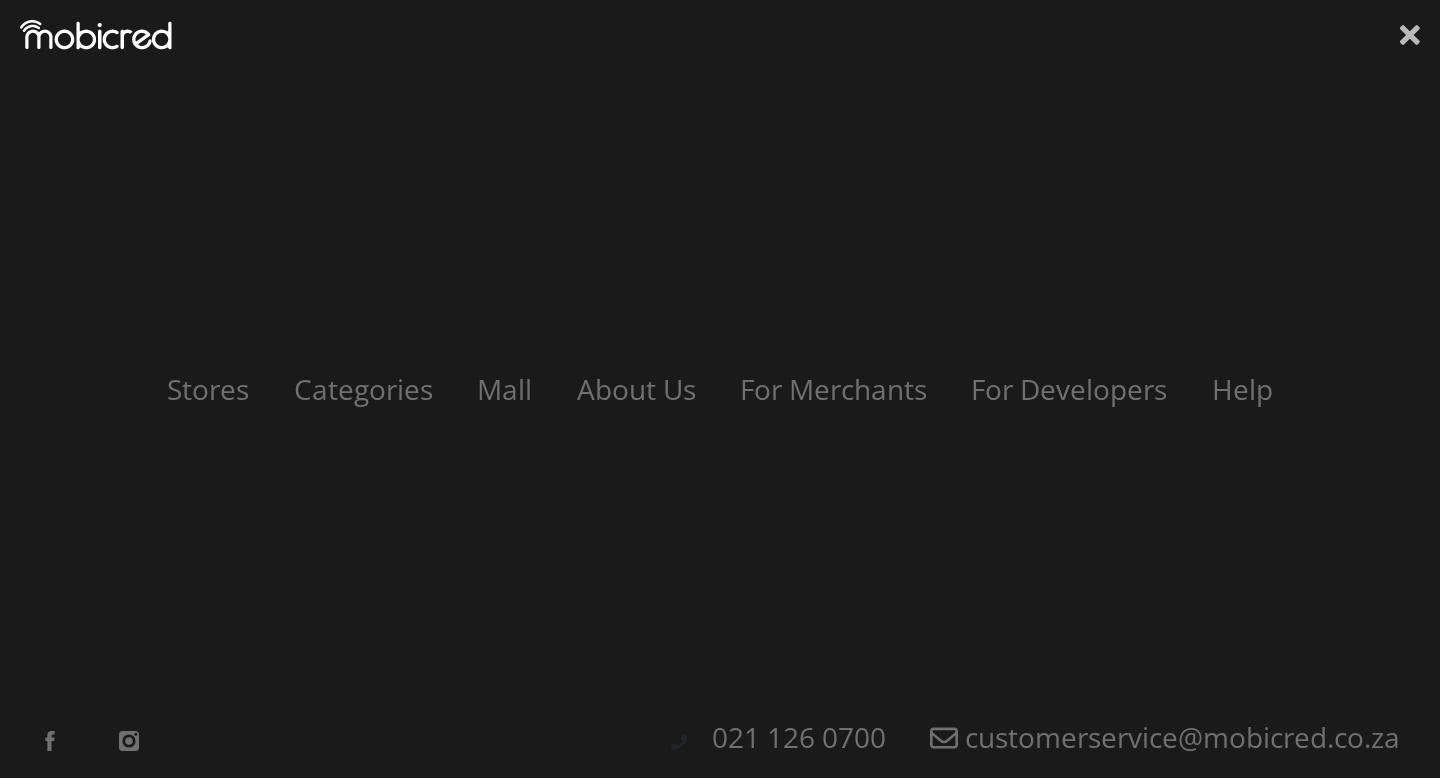 click 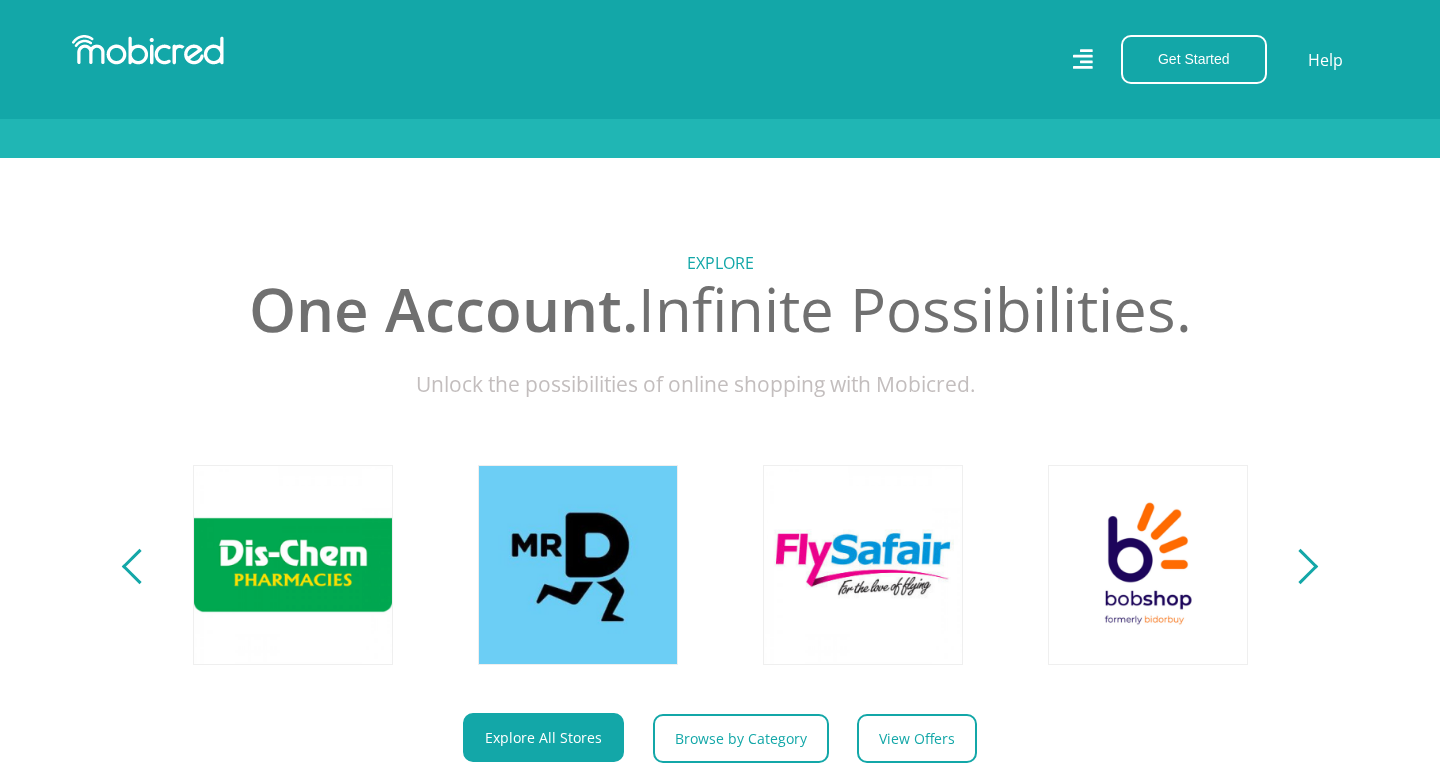 scroll, scrollTop: 1100, scrollLeft: 0, axis: vertical 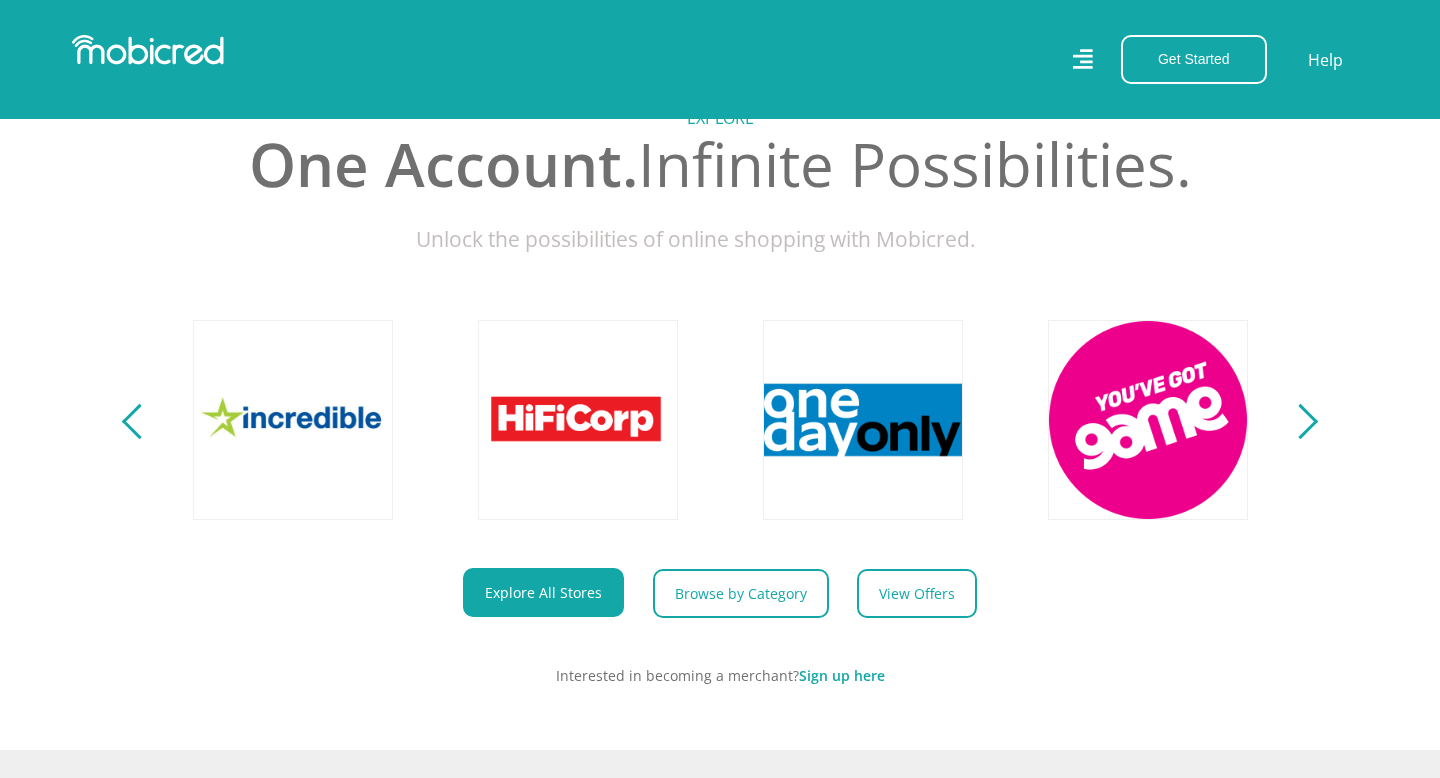 click on "Sign up here" at bounding box center [842, 675] 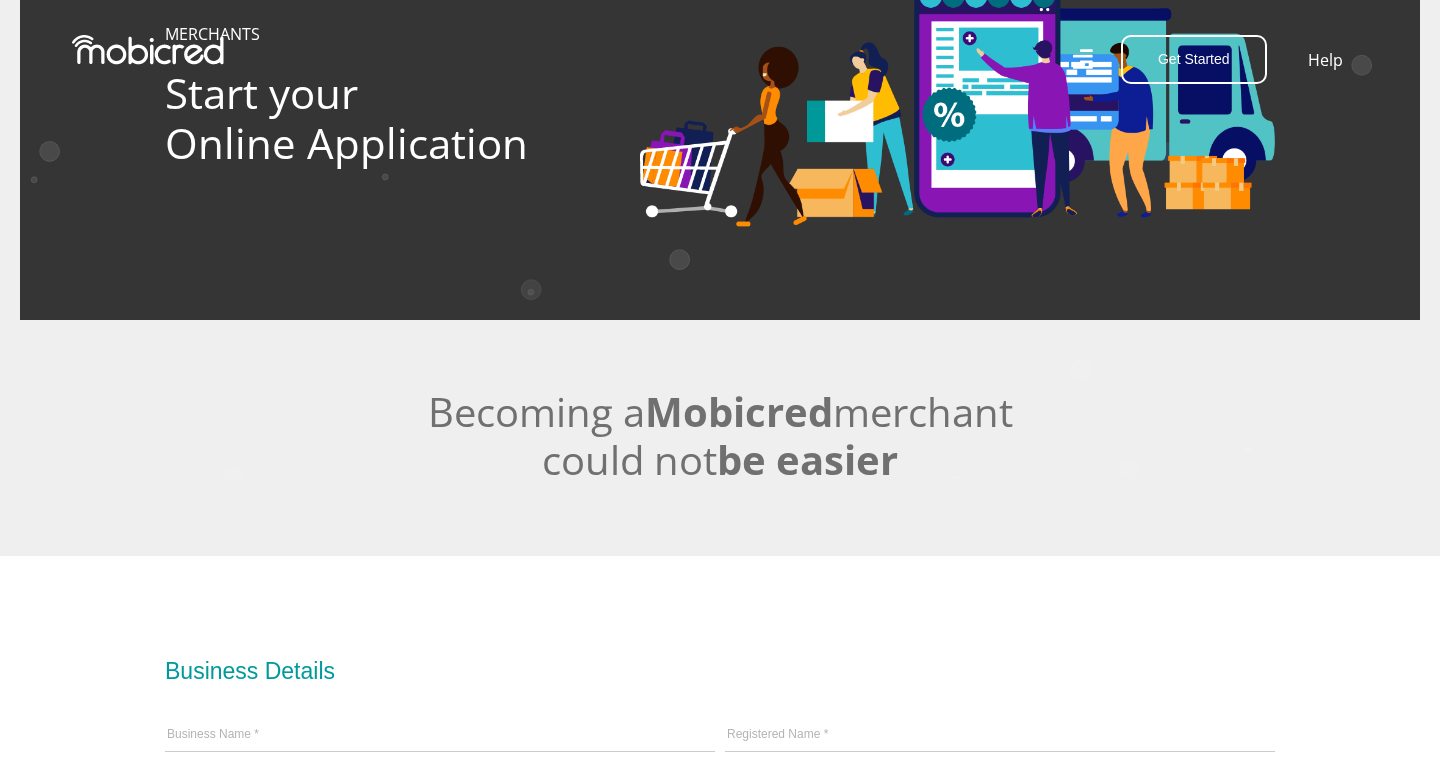 scroll, scrollTop: 0, scrollLeft: 0, axis: both 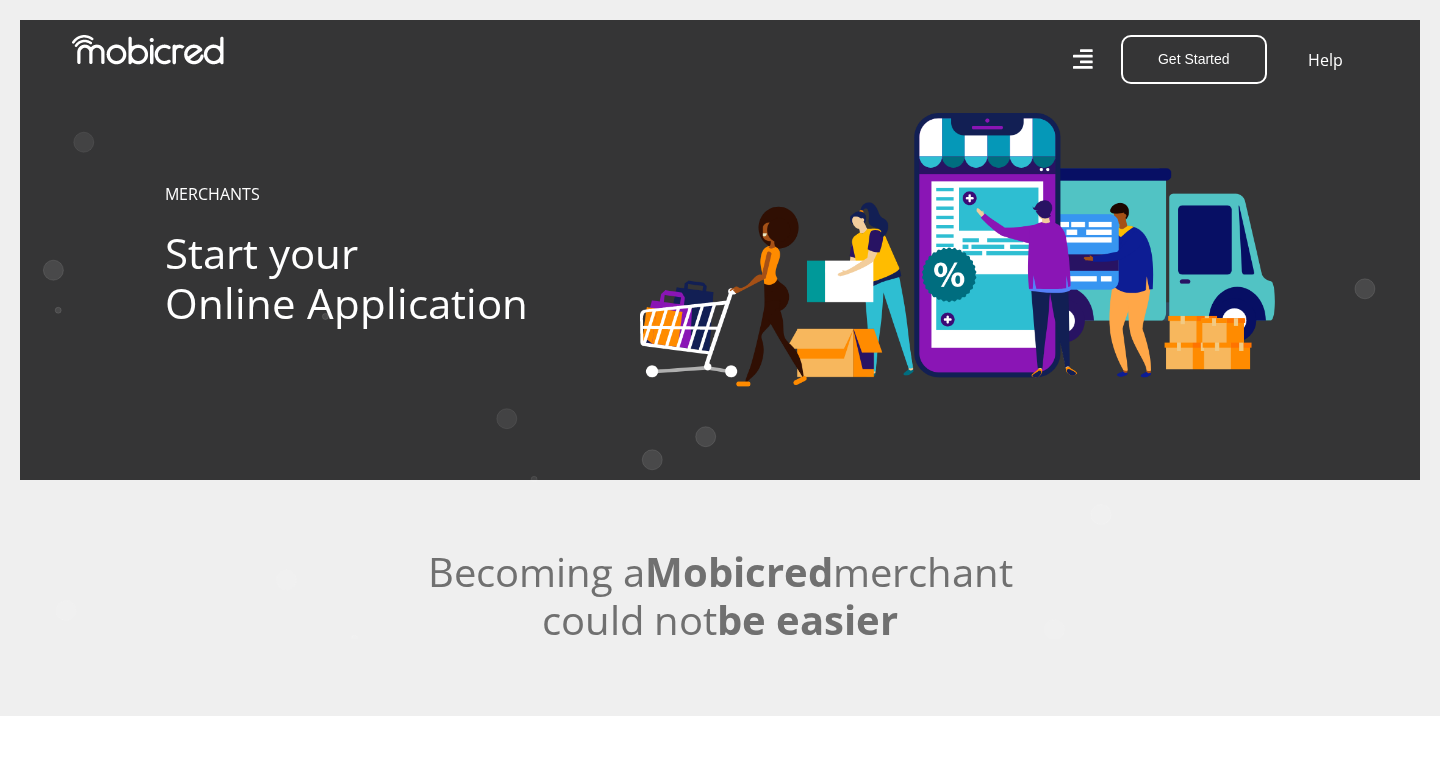 click at bounding box center [148, 50] 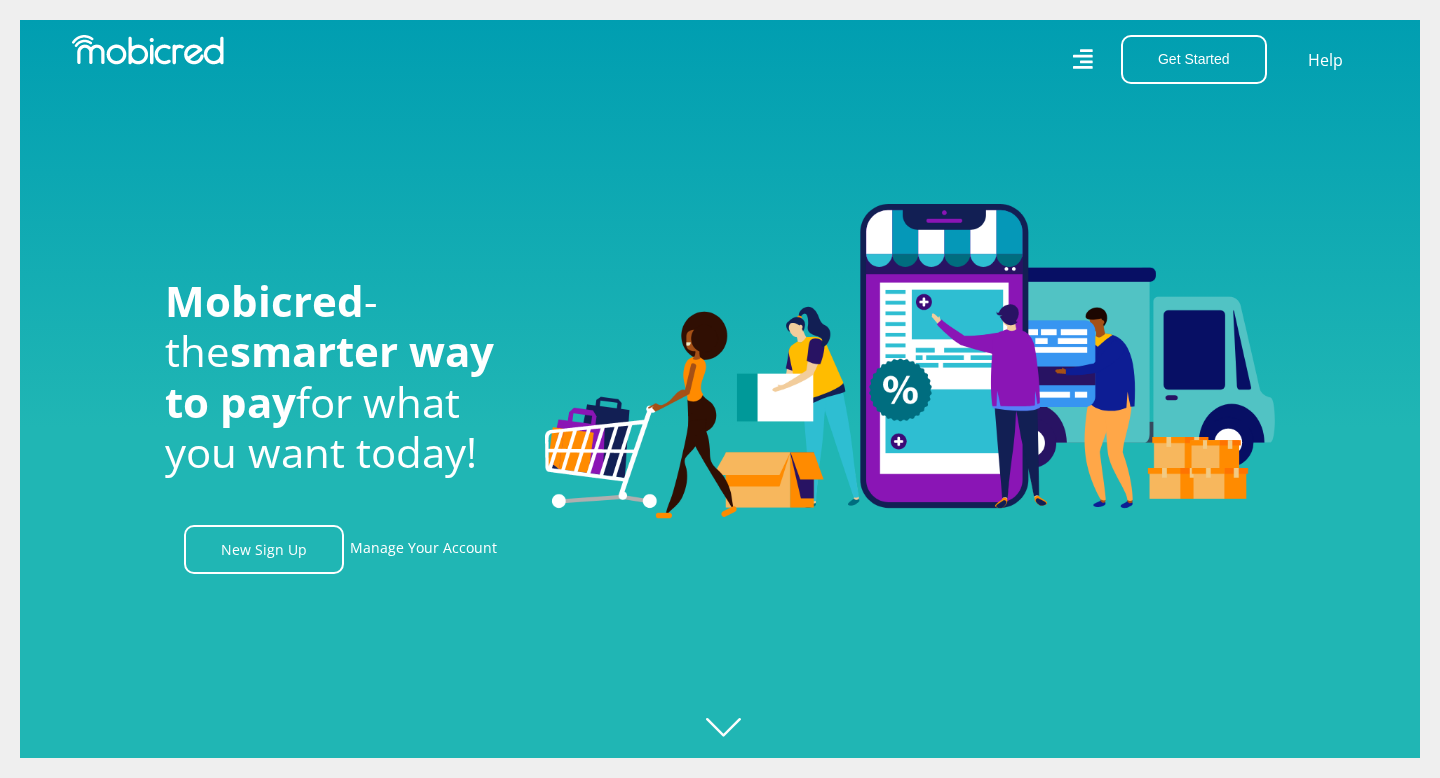 scroll, scrollTop: 0, scrollLeft: 0, axis: both 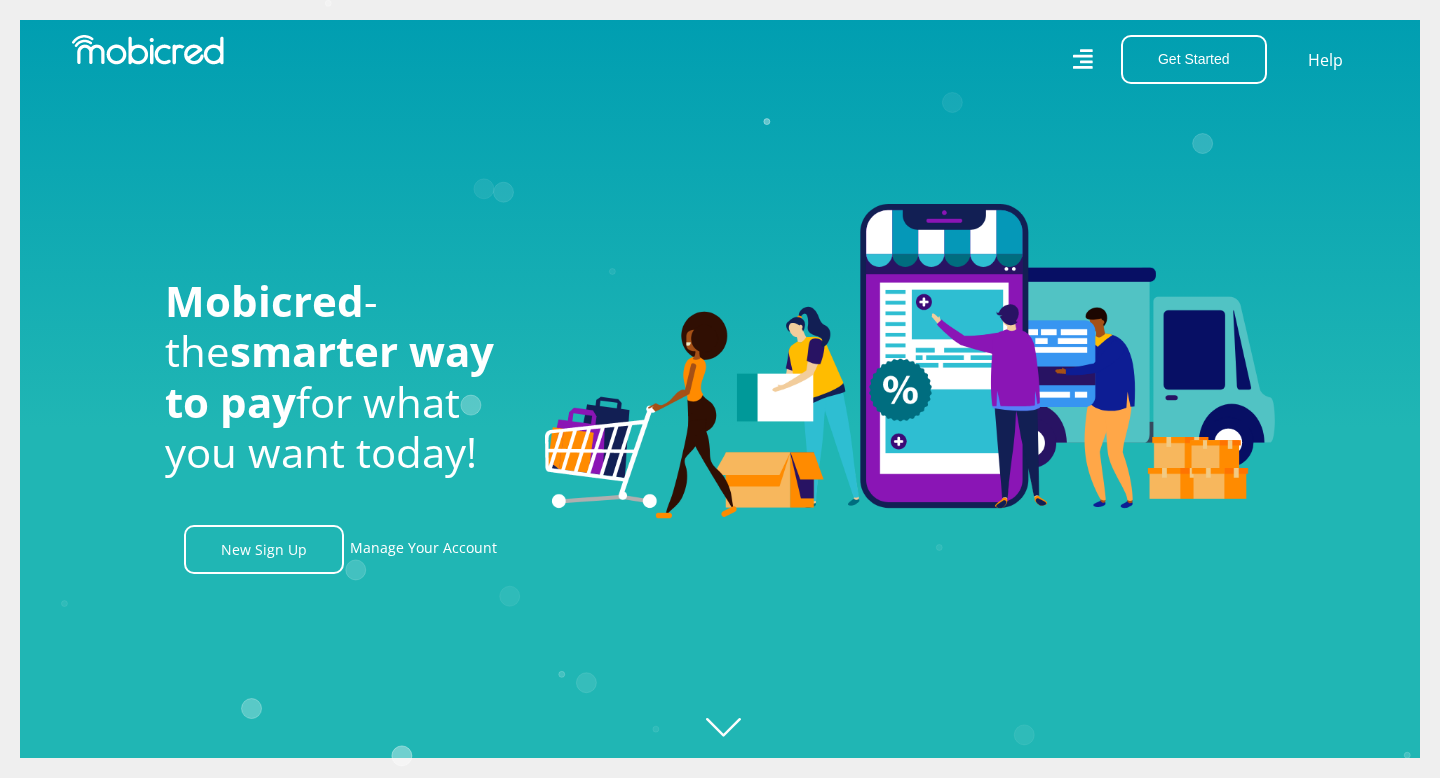 click on "Created with Raphaël 2.3.0" 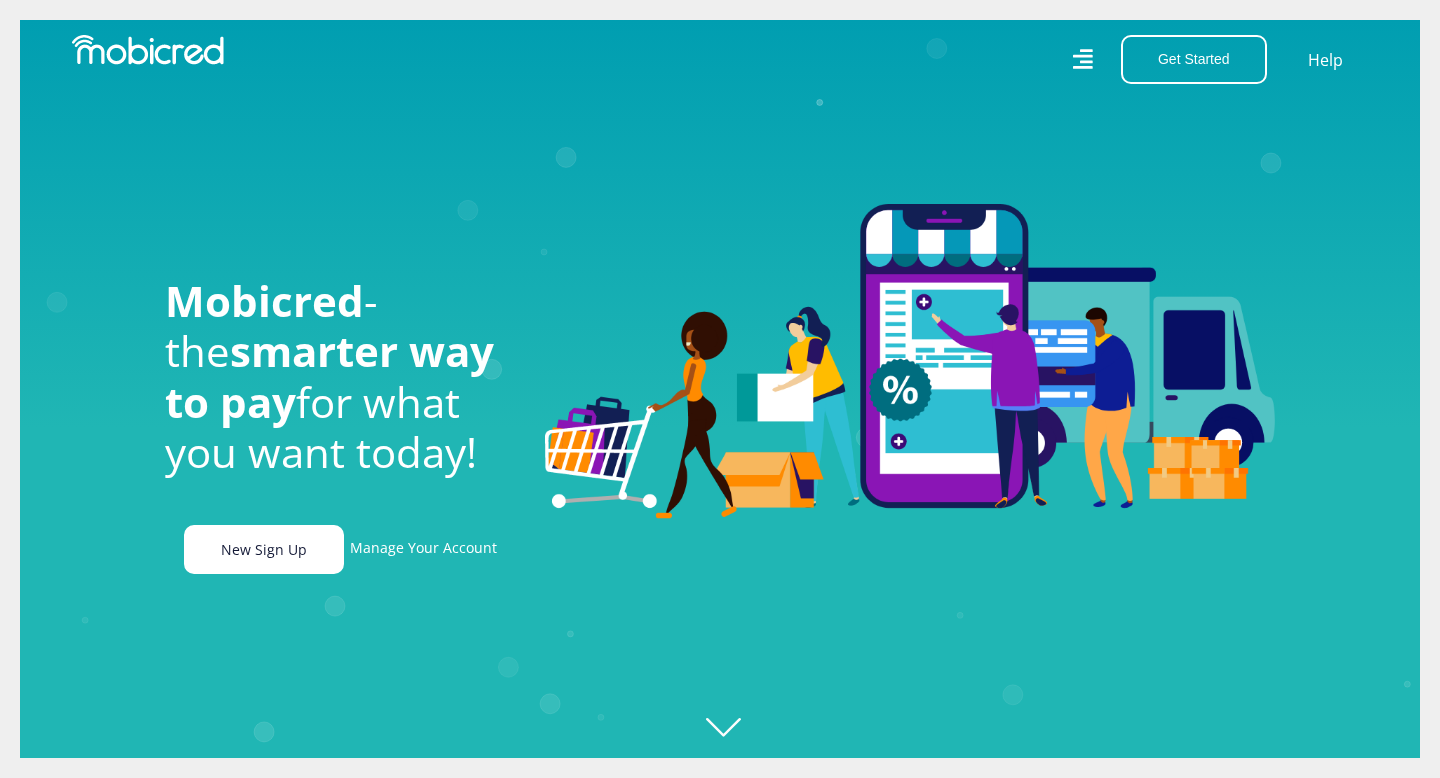 click on "New Sign Up" at bounding box center [264, 549] 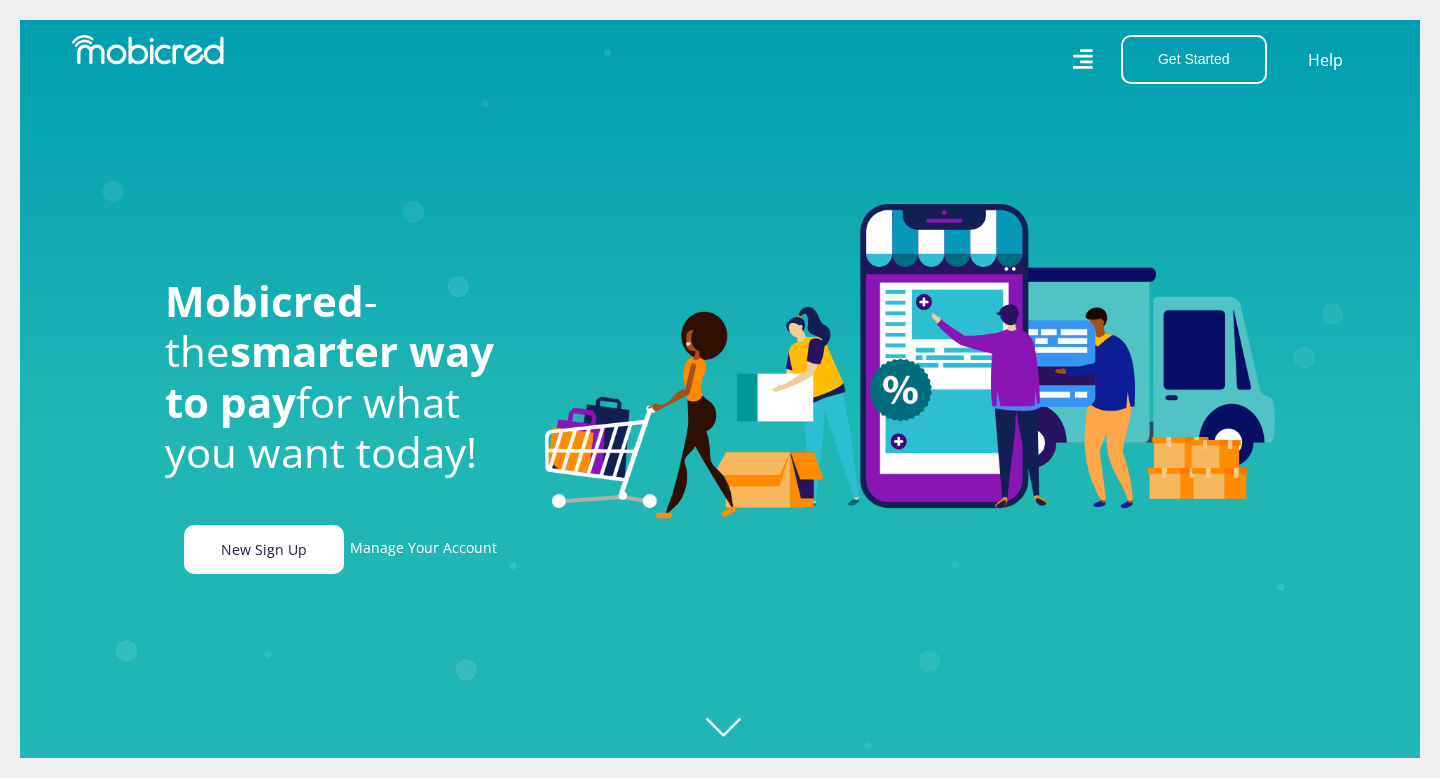 scroll, scrollTop: 0, scrollLeft: 2491, axis: horizontal 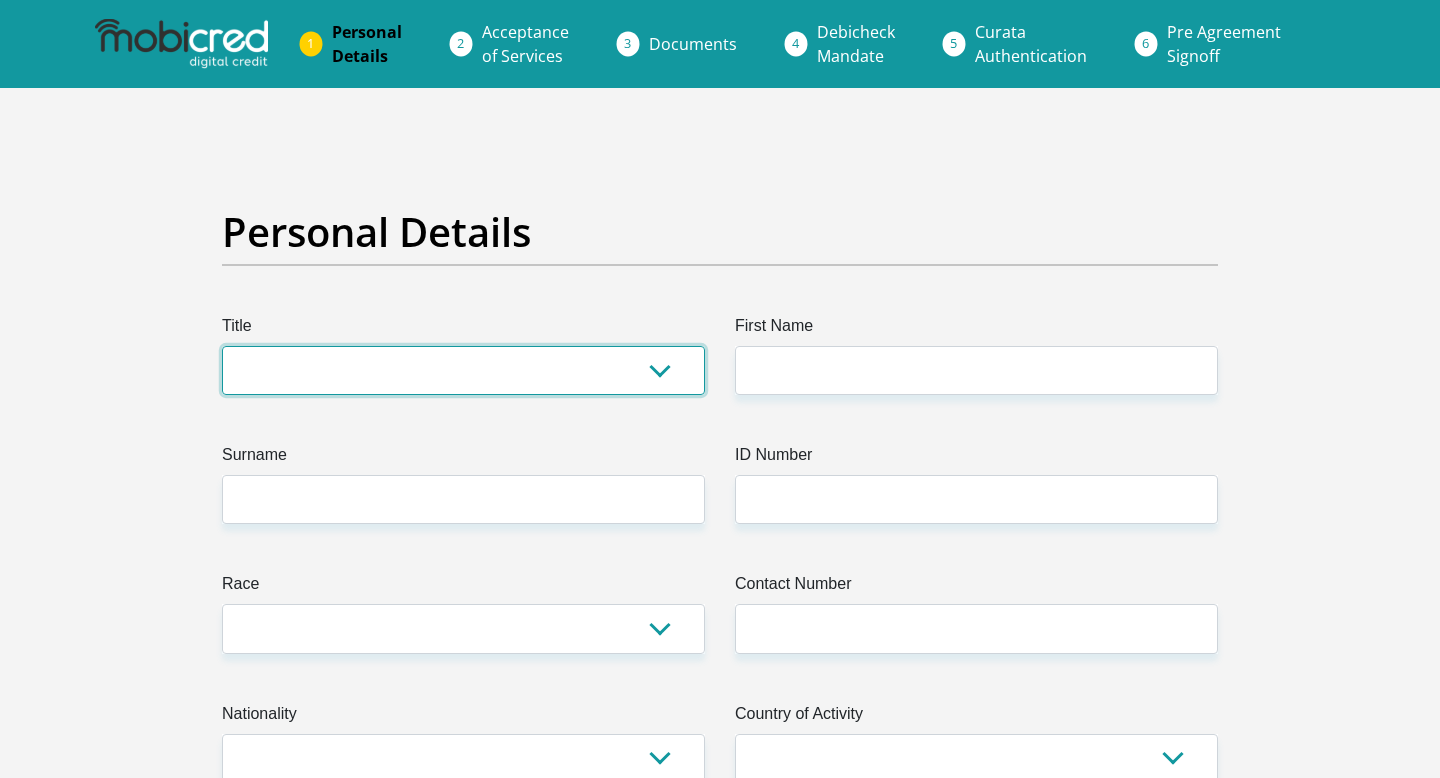 click on "Mr
Ms
Mrs
Dr
Other" at bounding box center [463, 370] 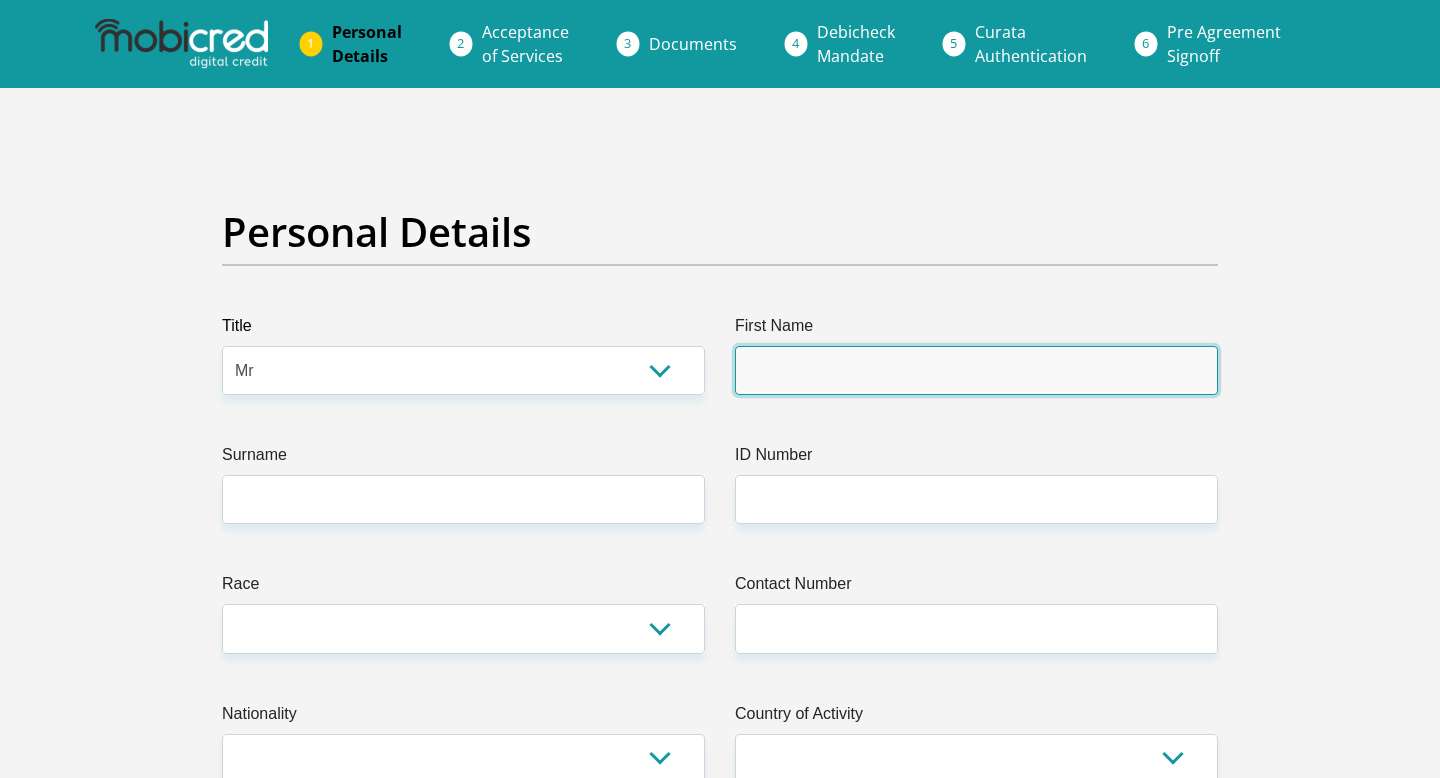 click on "First Name" at bounding box center (976, 370) 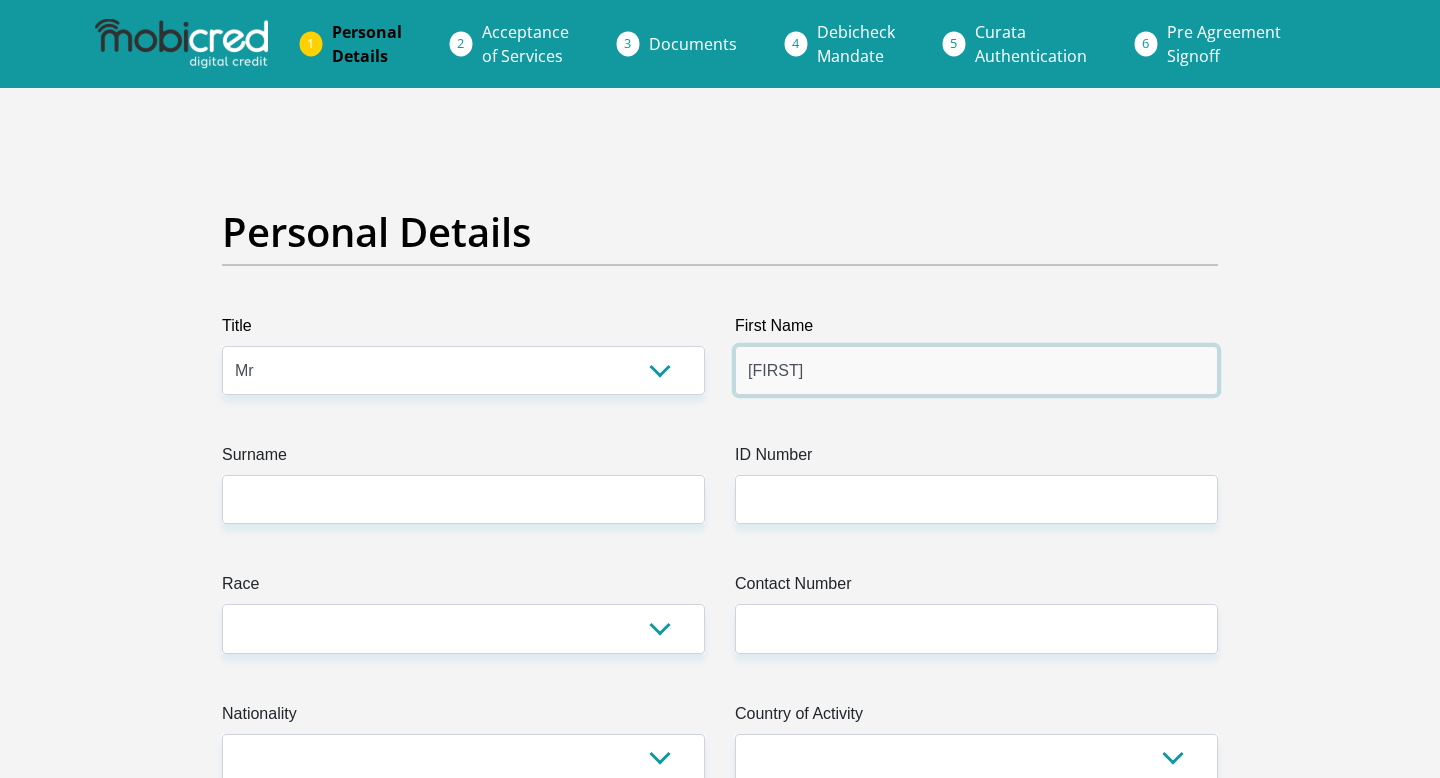 type on "[FIRST]" 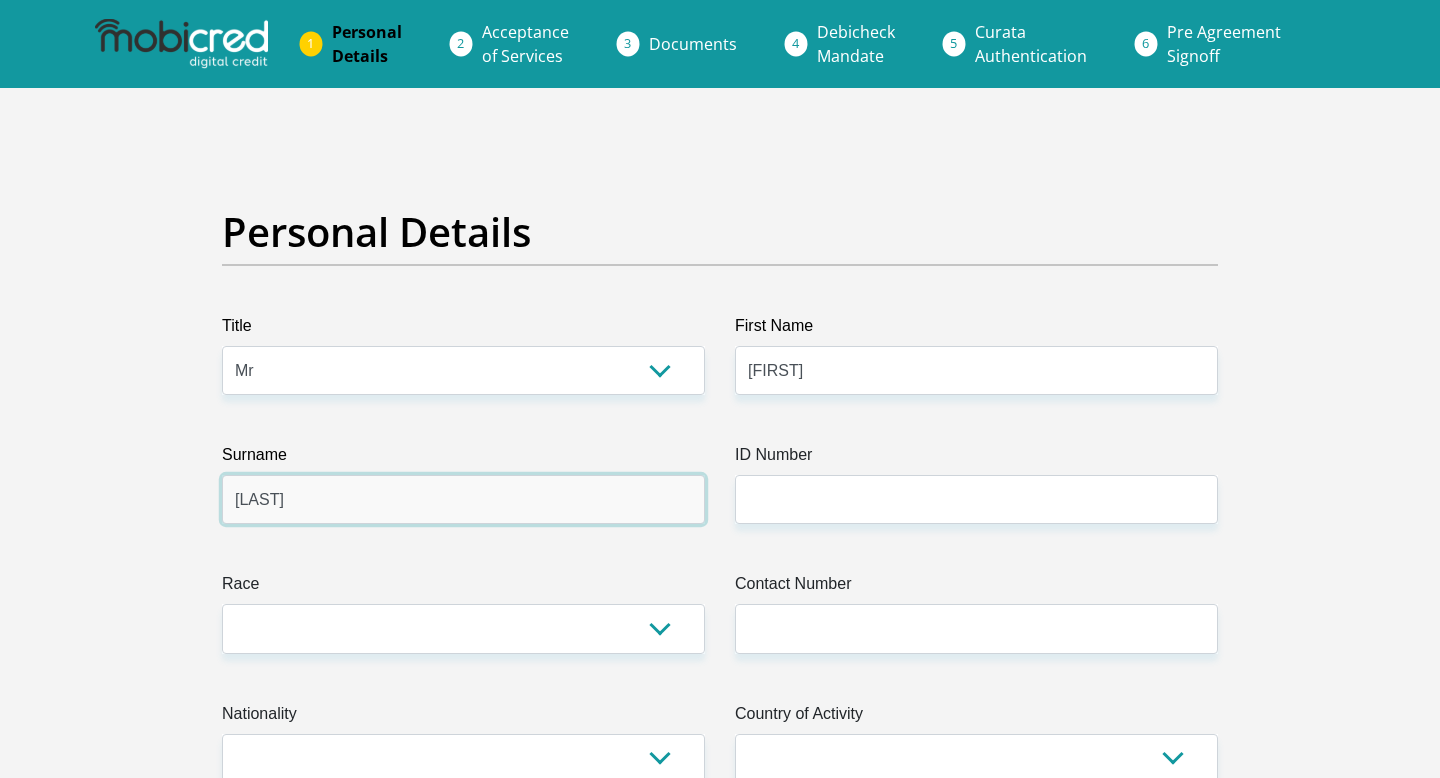 type on "[LAST]" 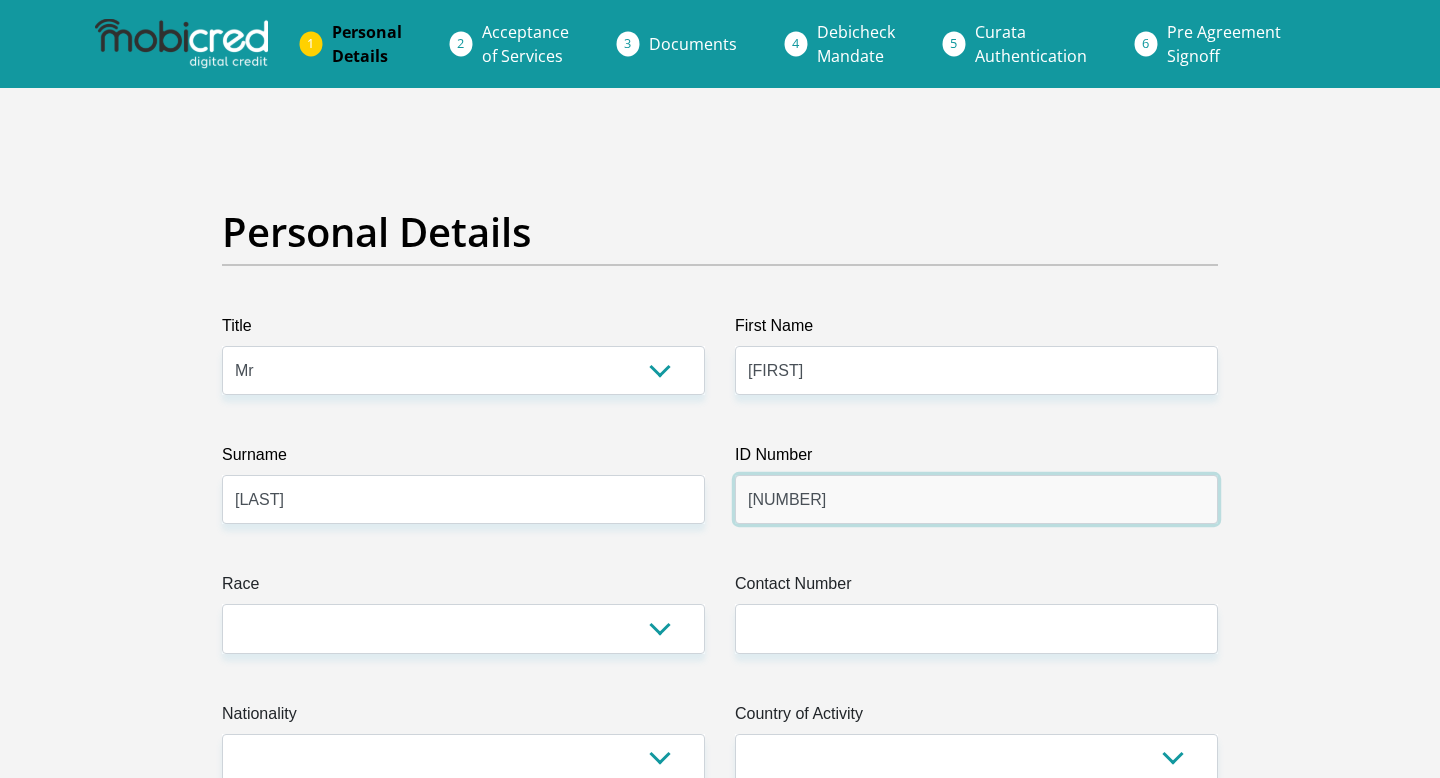 type on "[NUMBER]" 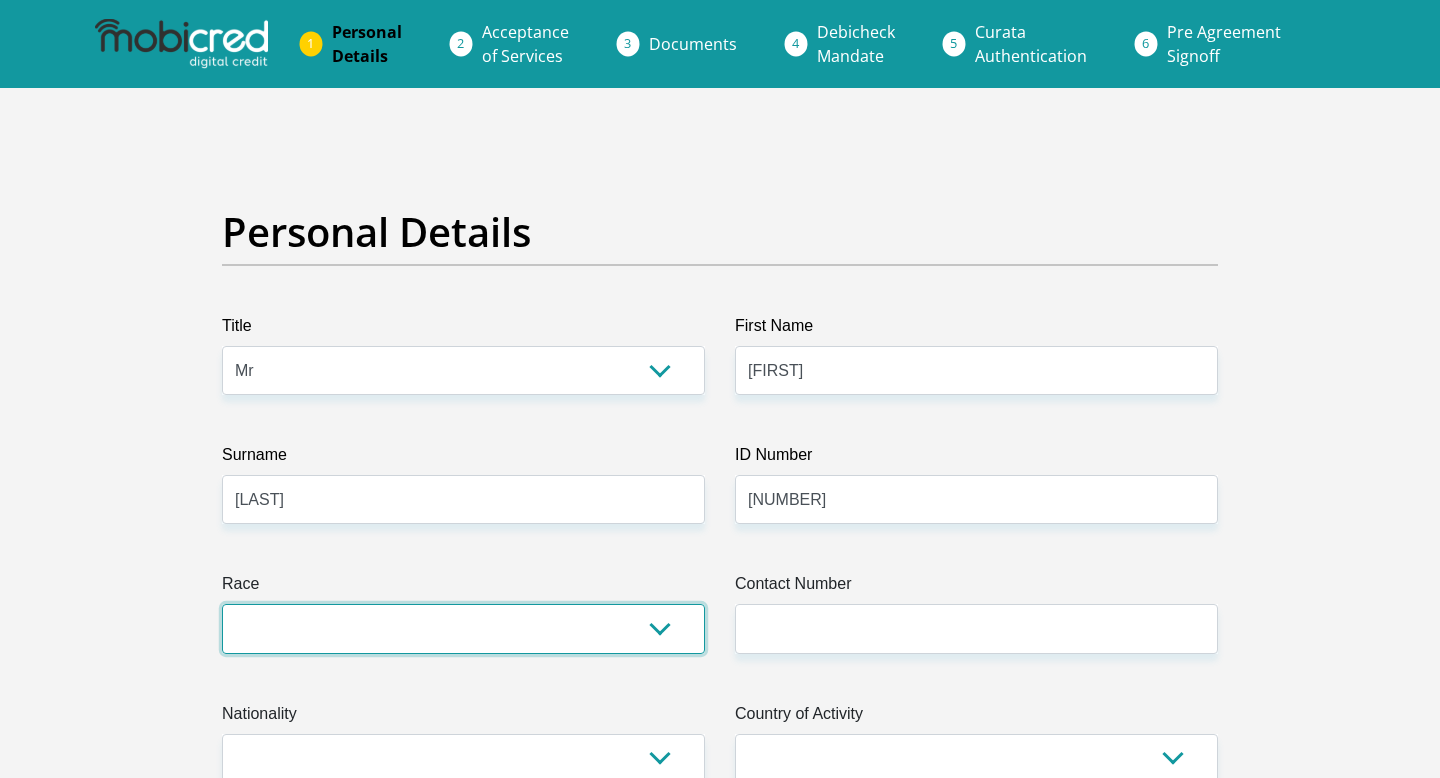 click on "Black
Coloured
Indian
White
Other" at bounding box center [463, 628] 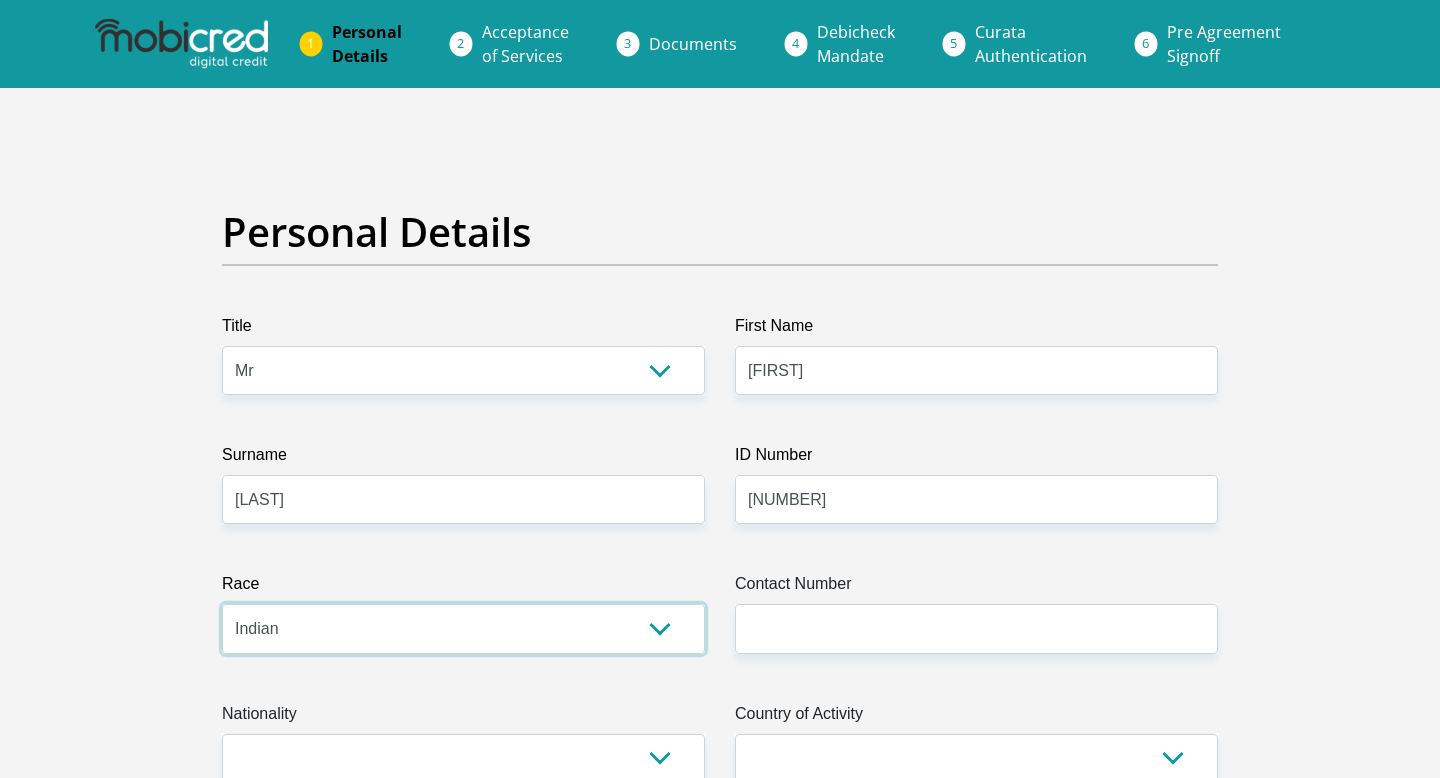 click on "Black
Coloured
Indian
White
Other" at bounding box center (463, 628) 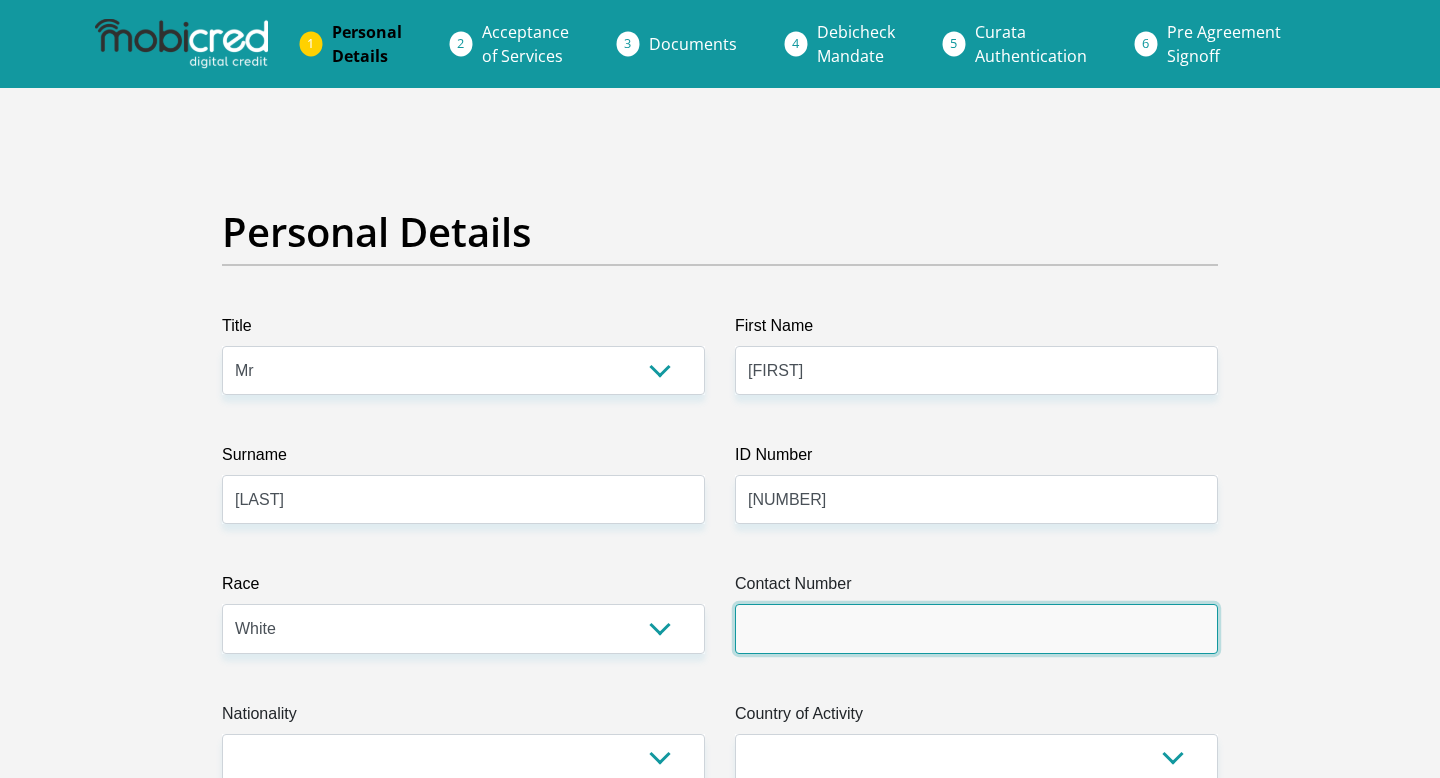 click on "Contact Number" at bounding box center [976, 628] 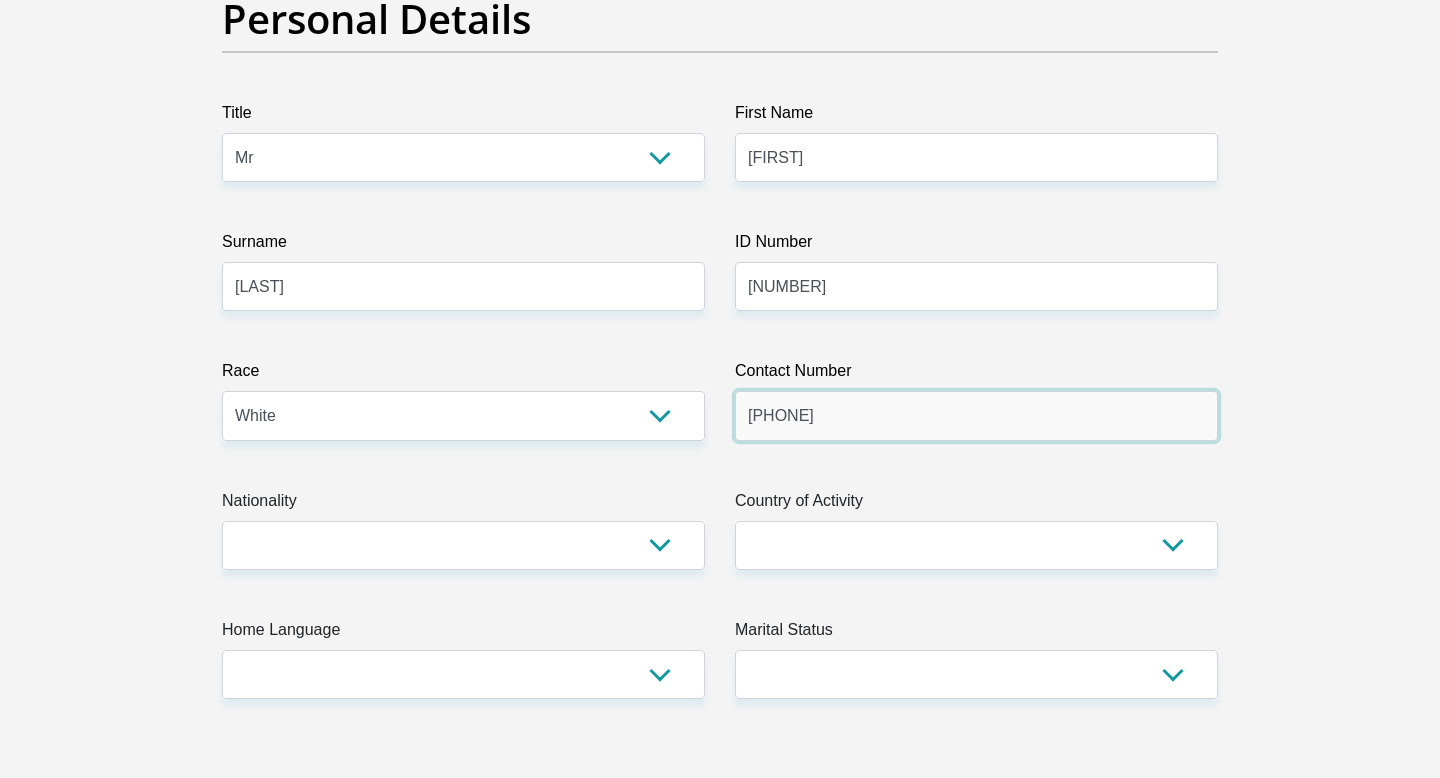 scroll, scrollTop: 224, scrollLeft: 0, axis: vertical 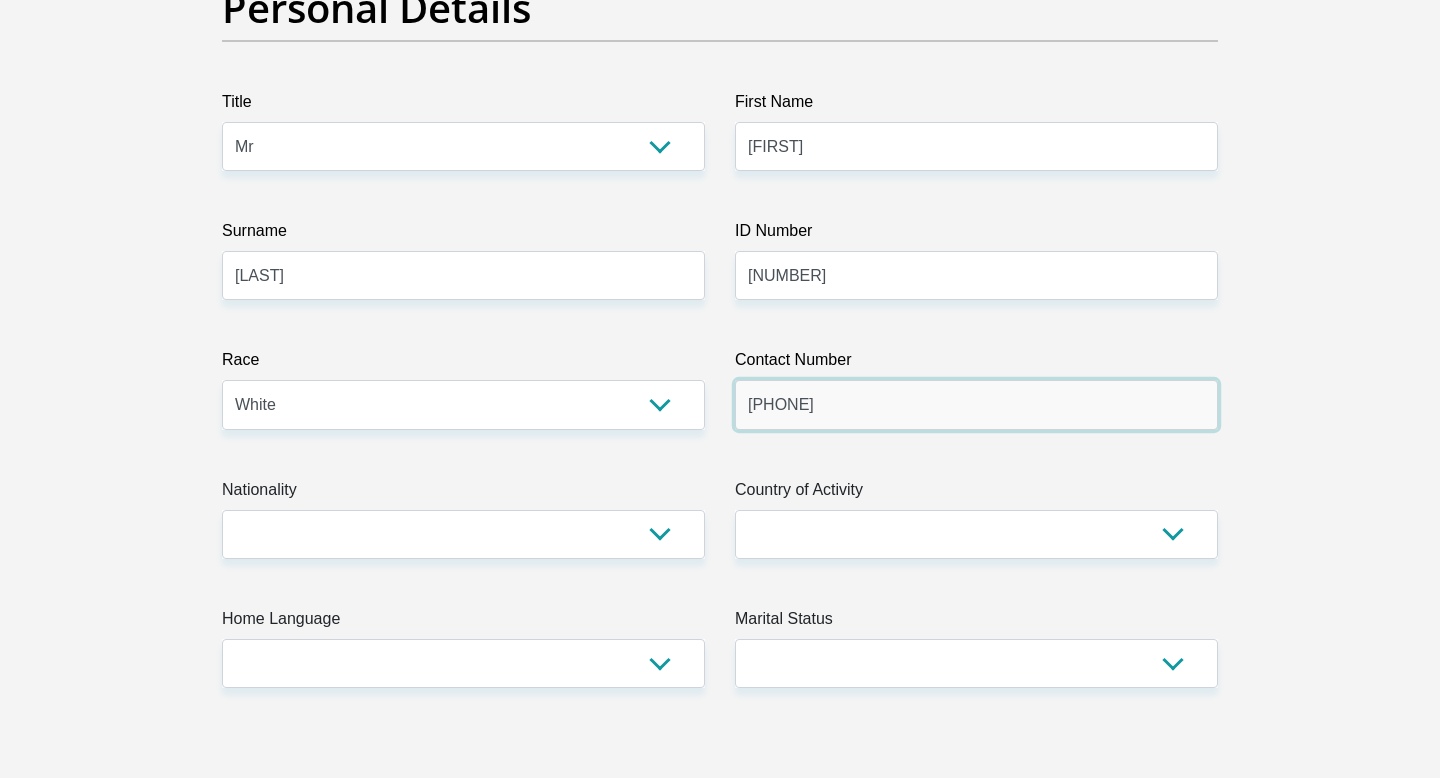 type on "[PHONE]" 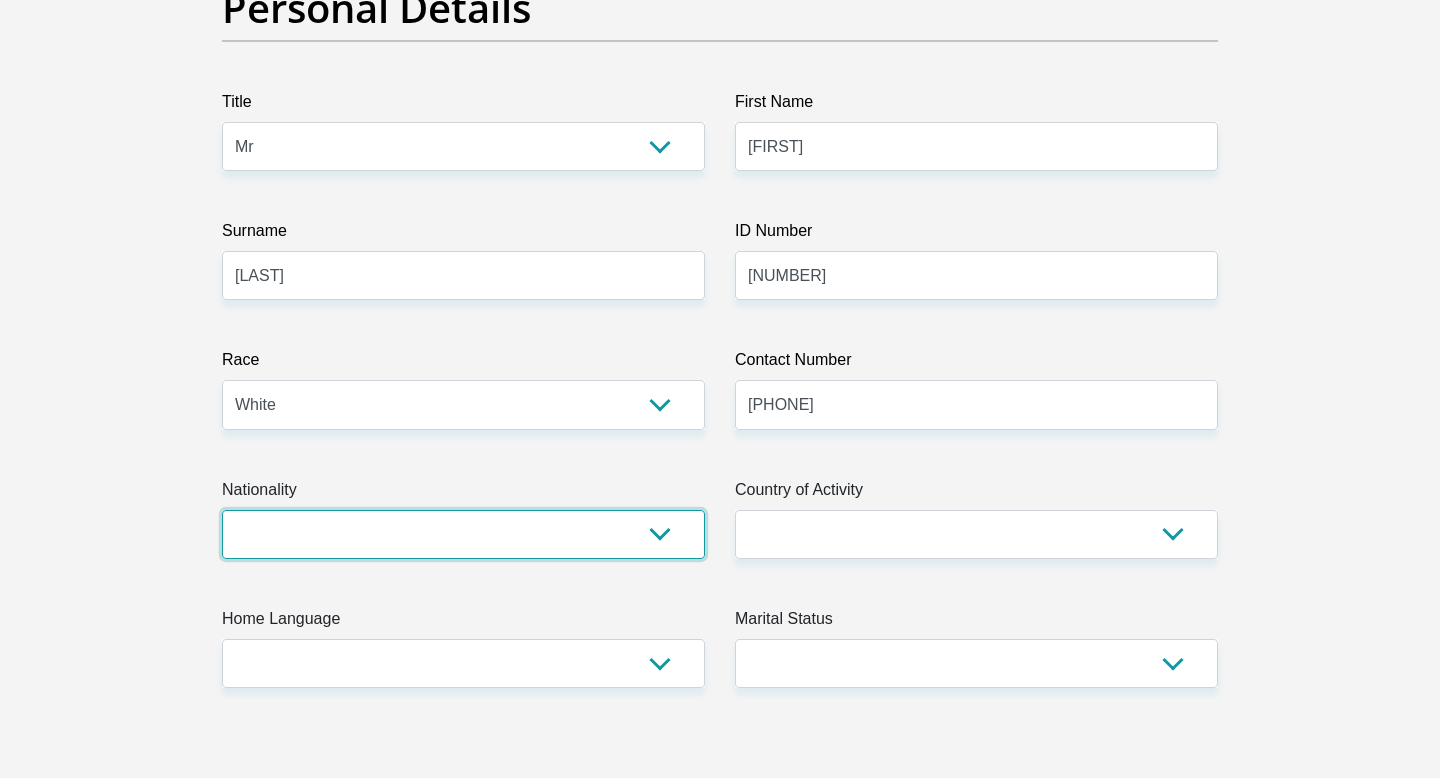 click on "South Africa
Afghanistan
Aland Islands
Albania
Algeria
America Samoa
American Virgin Islands
Andorra
Angola
Anguilla
Antarctica
Antigua and Barbuda
Argentina
Armenia
Aruba
Ascension Island
Australia
Austria
Azerbaijan
Bahamas
Bahrain
Bangladesh
Barbados
Chad" at bounding box center (463, 534) 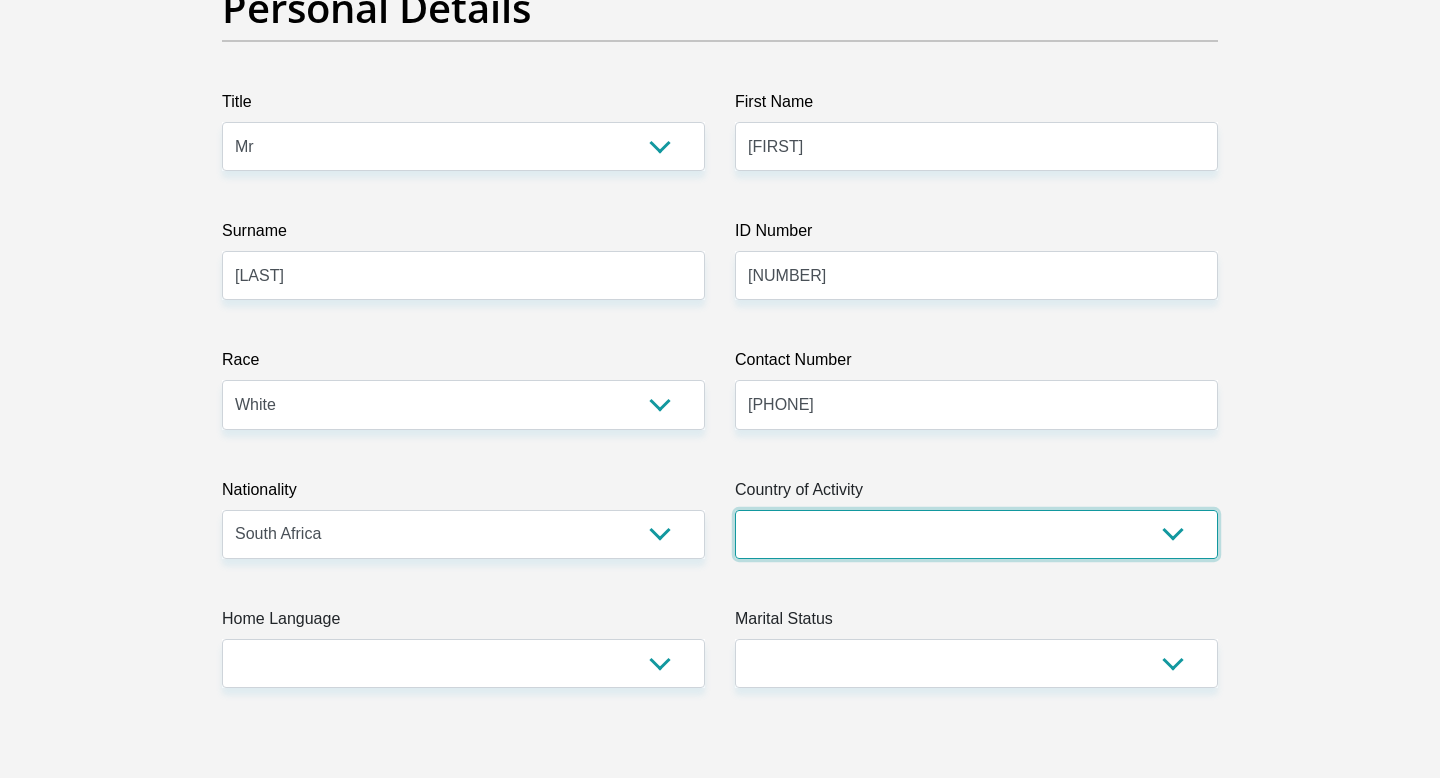 click on "South Africa
Afghanistan
Aland Islands
Albania
Algeria
America Samoa
American Virgin Islands
Andorra
Angola
Anguilla
Antarctica
Antigua and Barbuda
Argentina
Armenia
Aruba
Ascension Island
Australia
Austria
Azerbaijan
Chad" at bounding box center (976, 534) 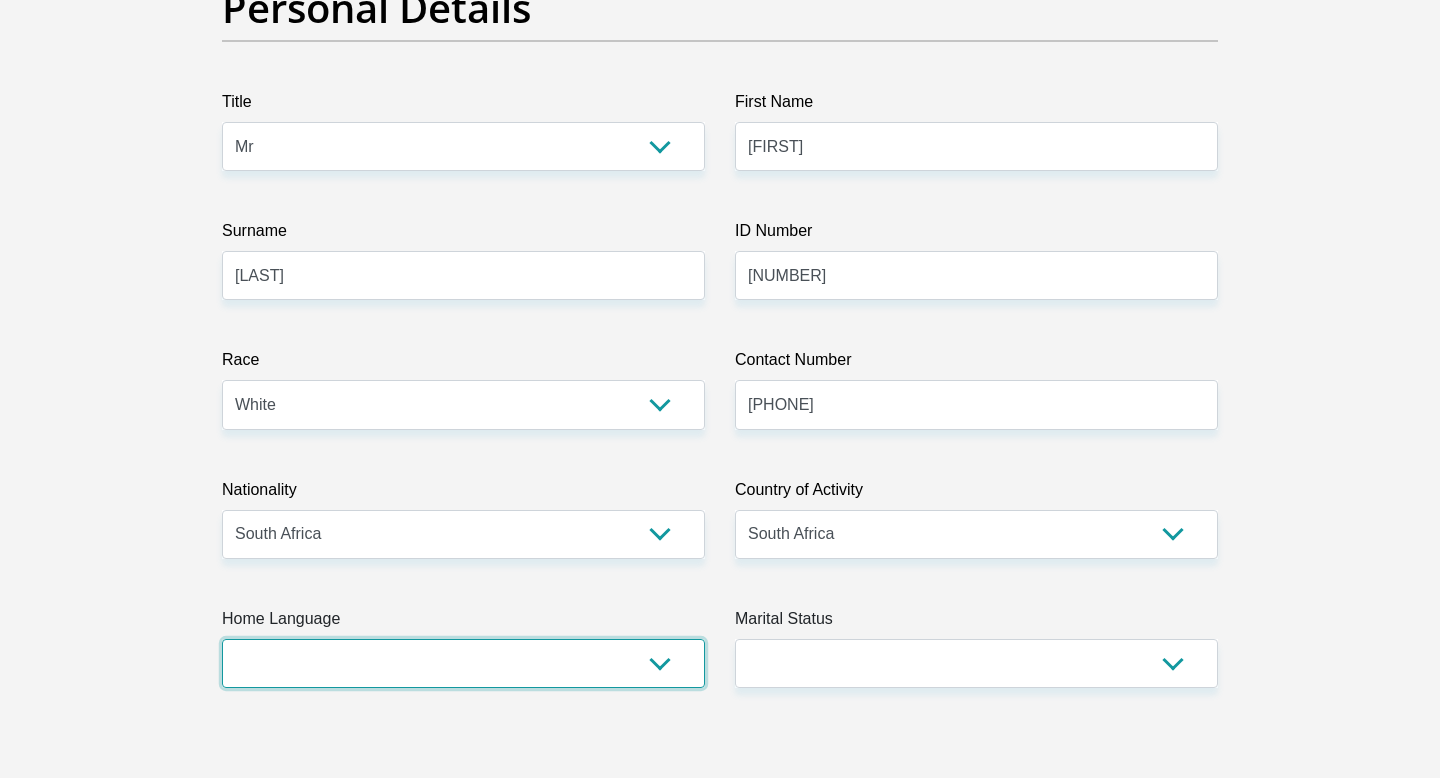click on "Afrikaans
English
Sepedi
South Ndebele
Southern Sotho
Swati
Tsonga
Tswana
Venda
Xhosa
Zulu
Other" at bounding box center (463, 663) 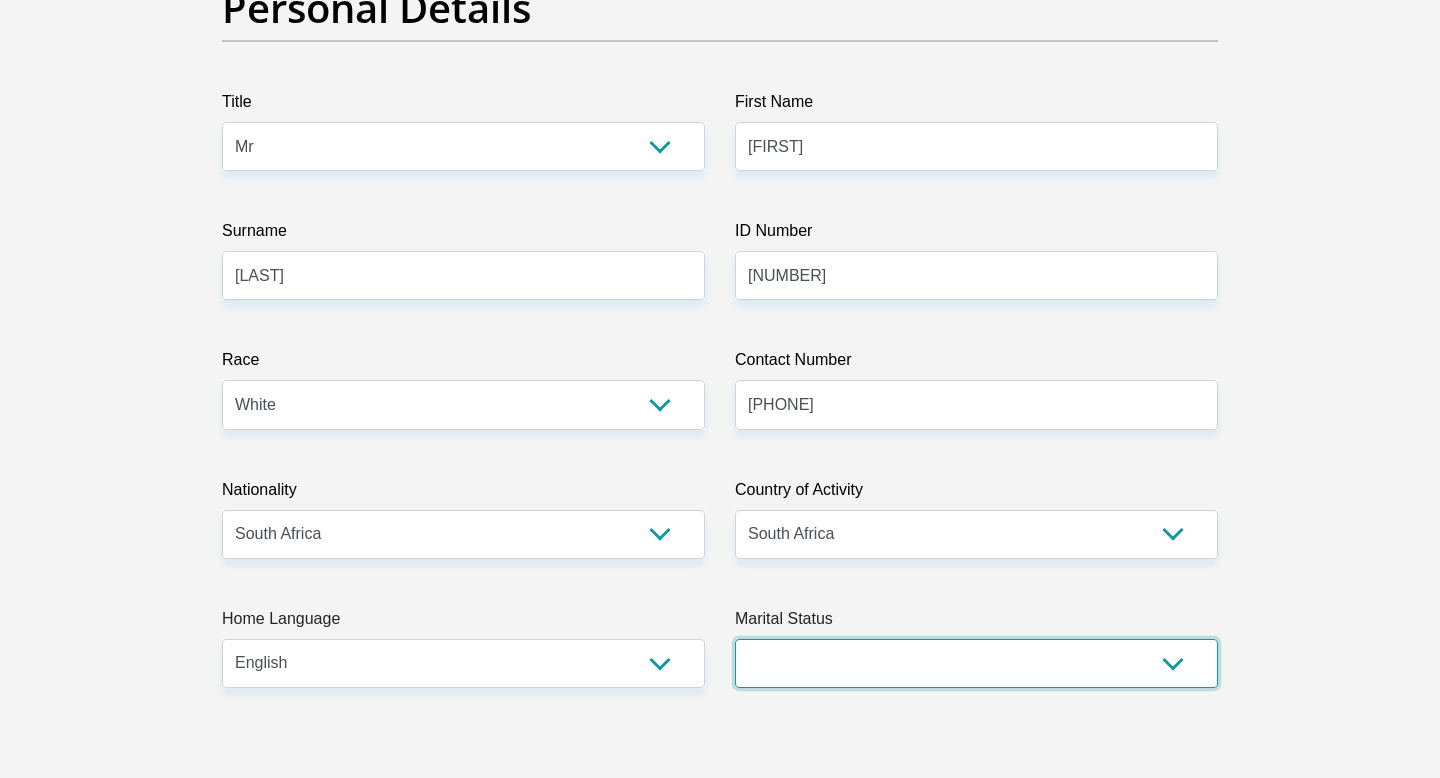 click on "Married ANC
Single
Divorced
Widowed
Married COP or Customary Law" at bounding box center [976, 663] 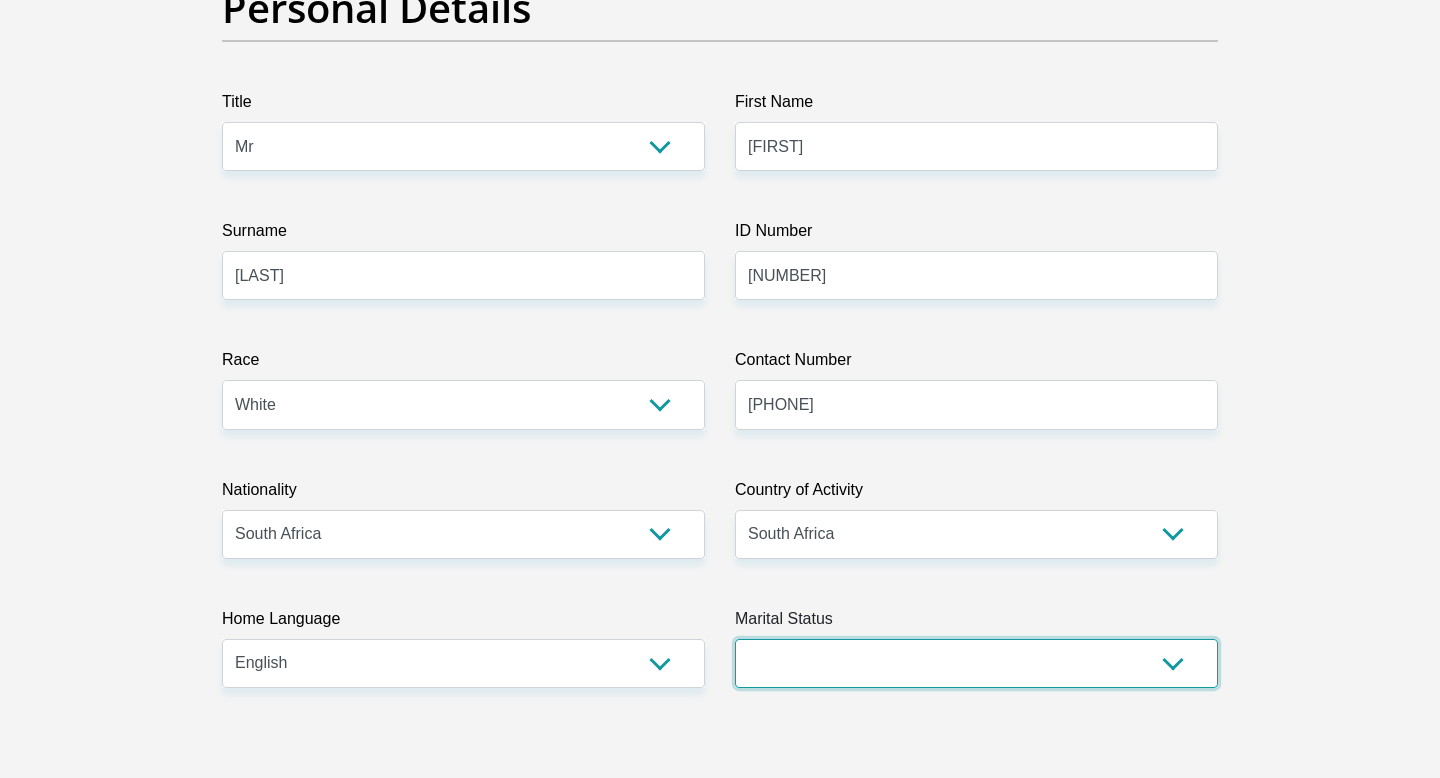 select on "1" 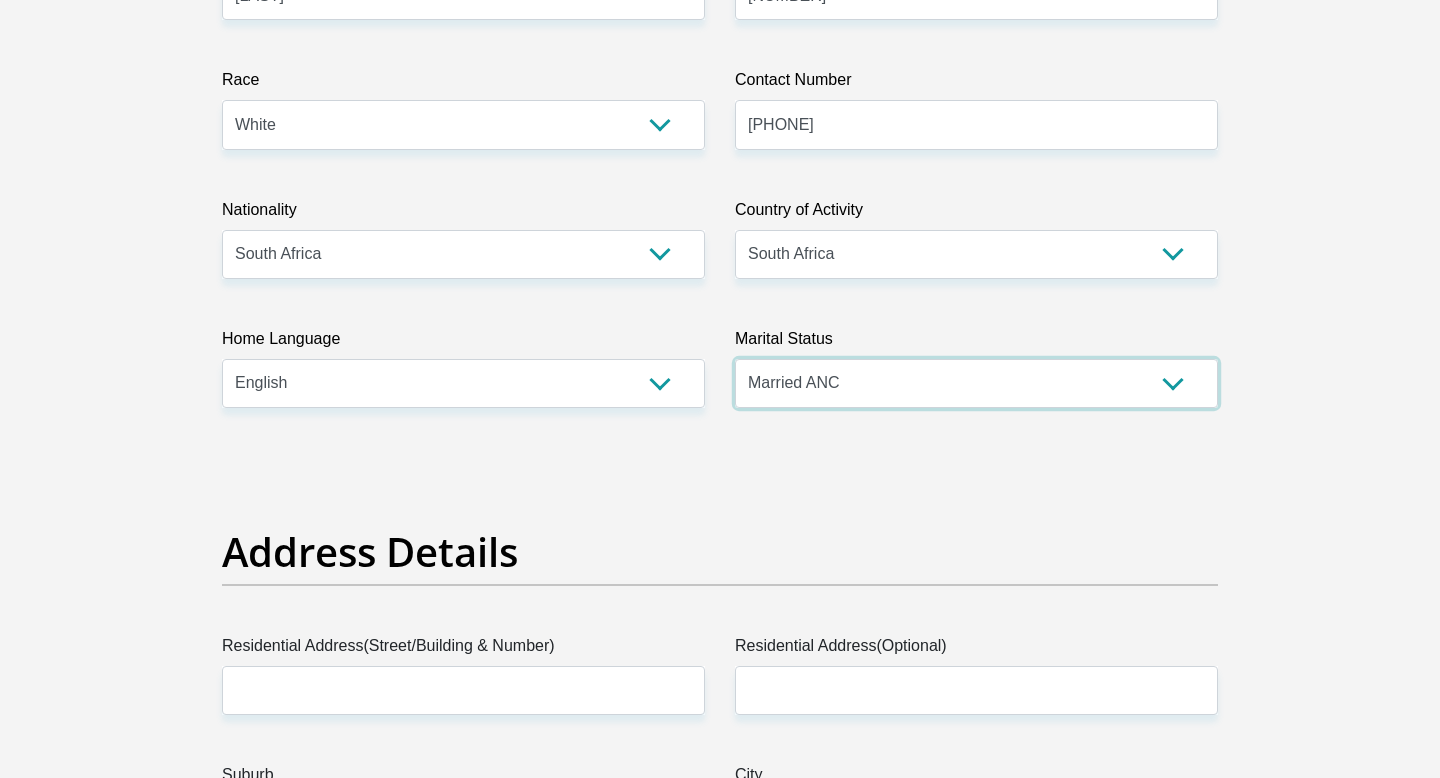scroll, scrollTop: 523, scrollLeft: 0, axis: vertical 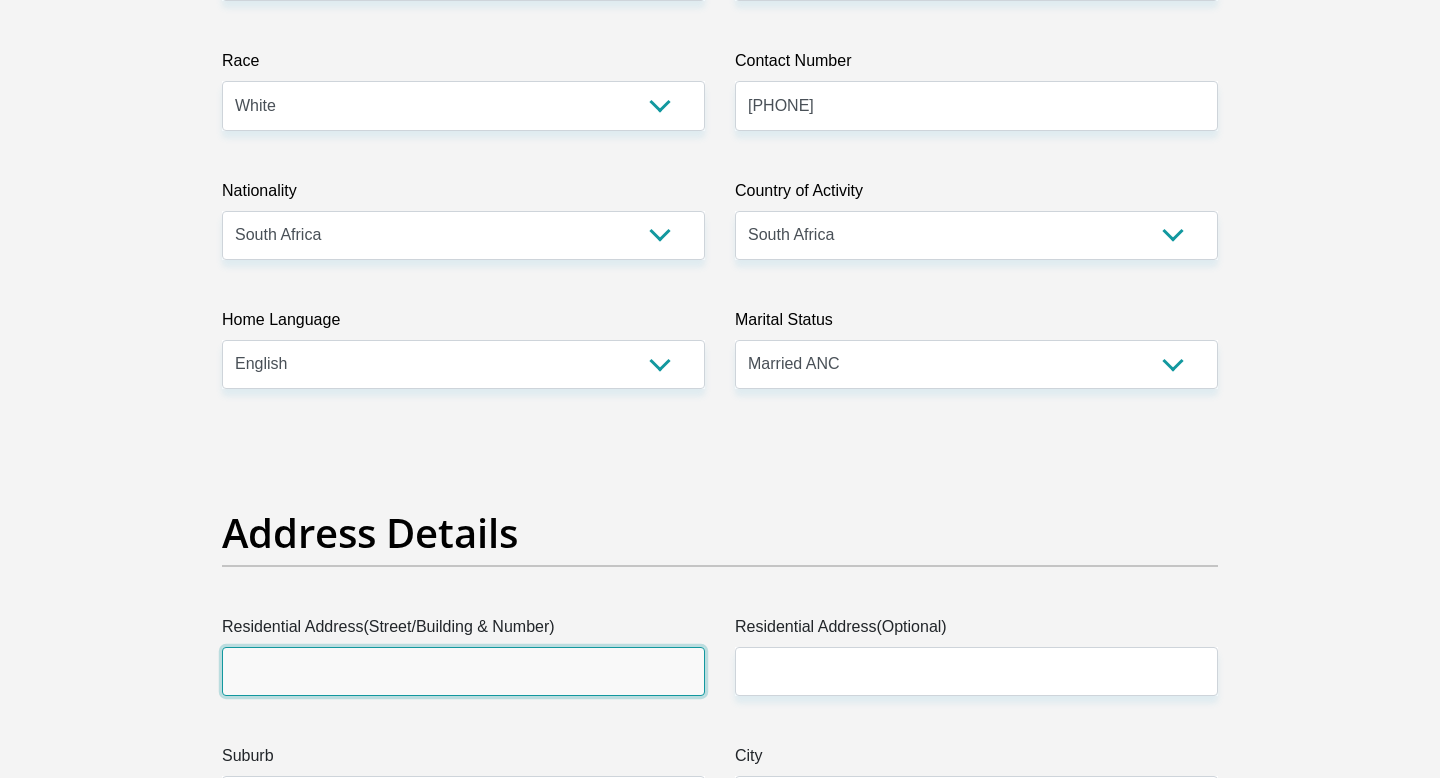 click on "Residential Address(Street/Building & Number)" at bounding box center [463, 671] 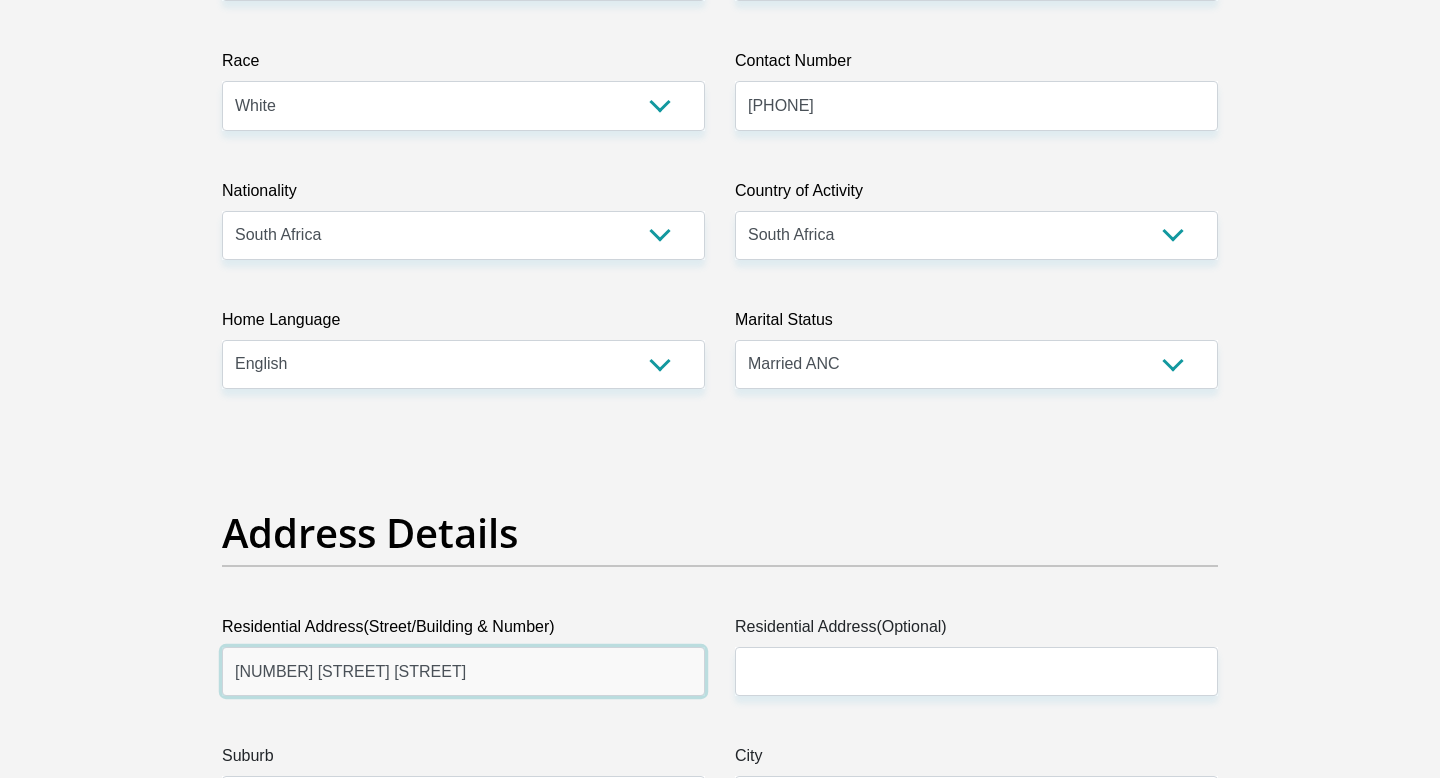 type on "[NUMBER] [STREET] [STREET]" 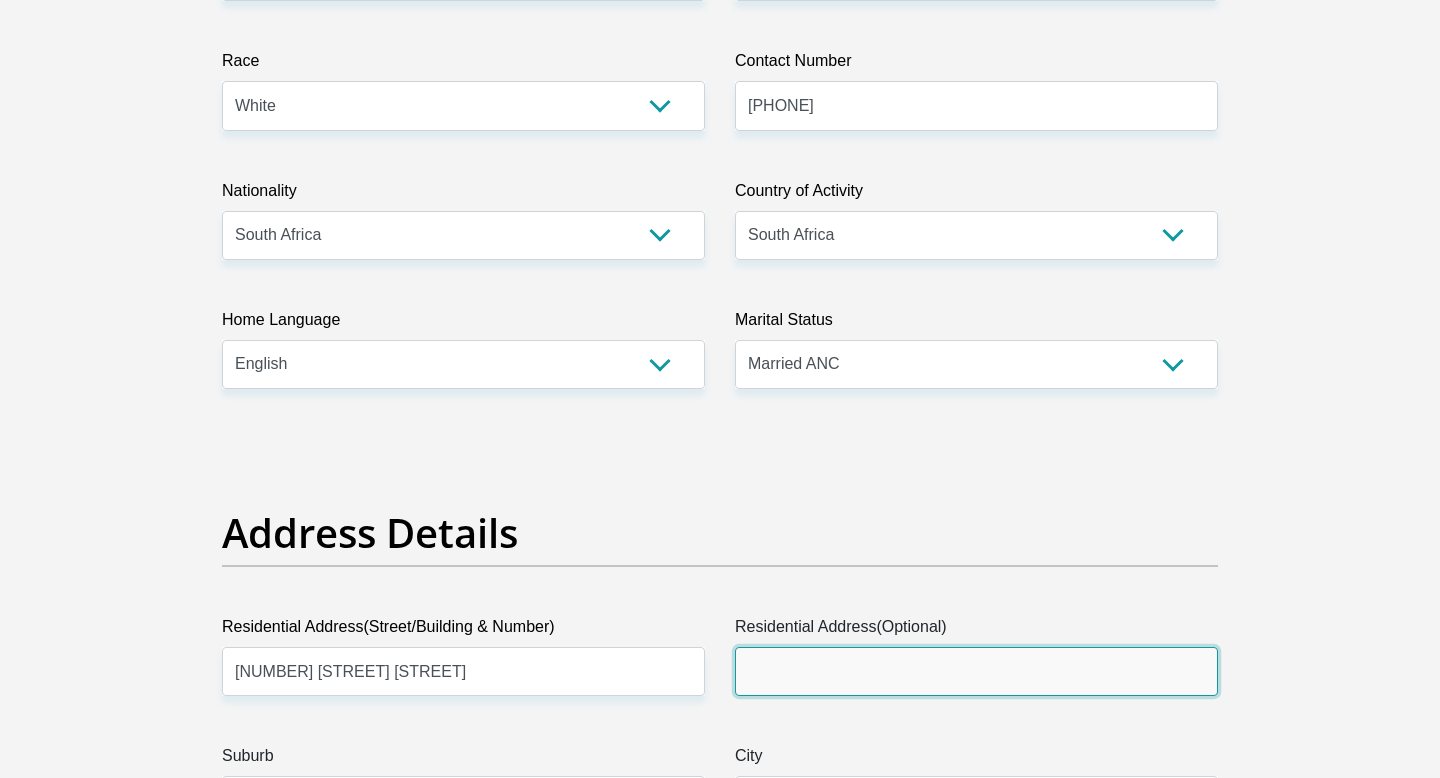 click on "Residential Address(Optional)" at bounding box center [976, 671] 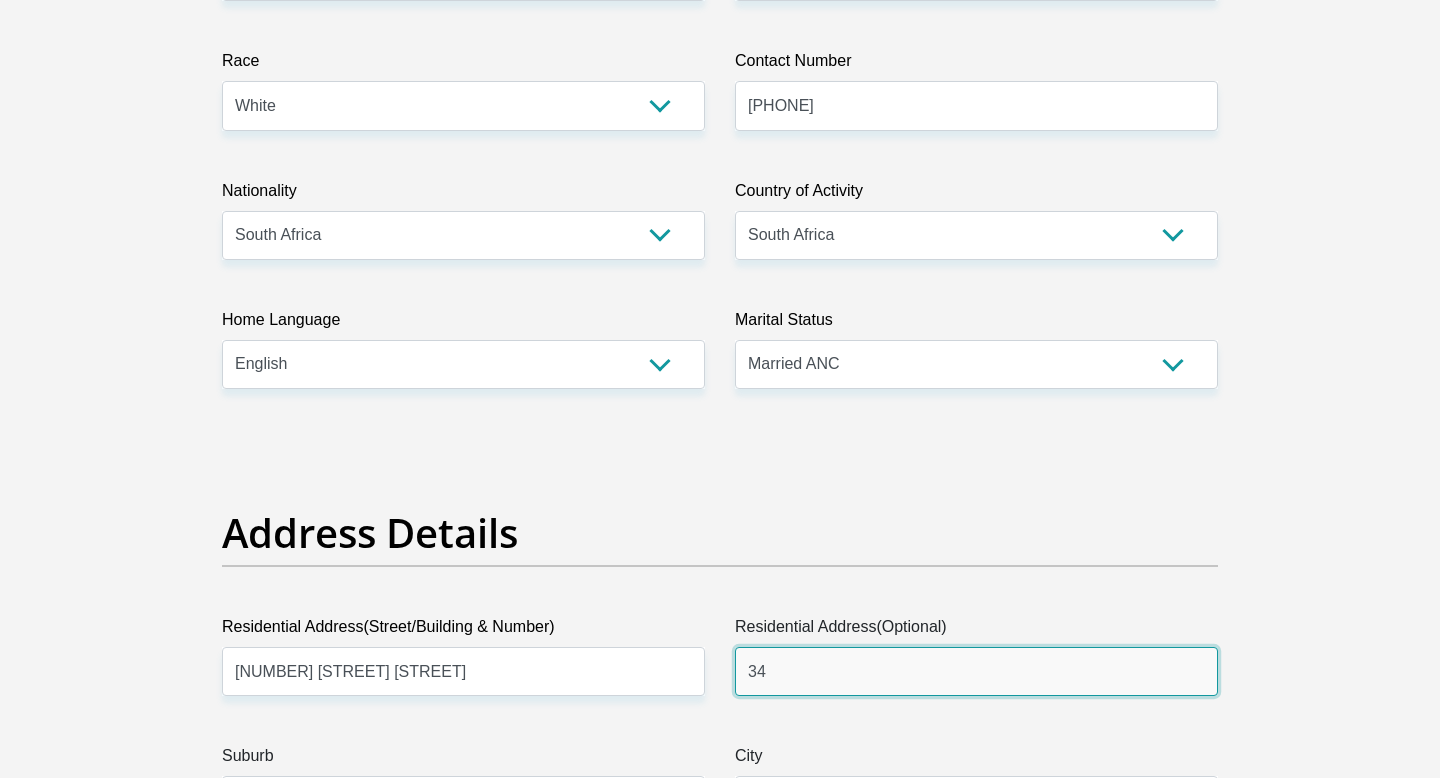 type on "3" 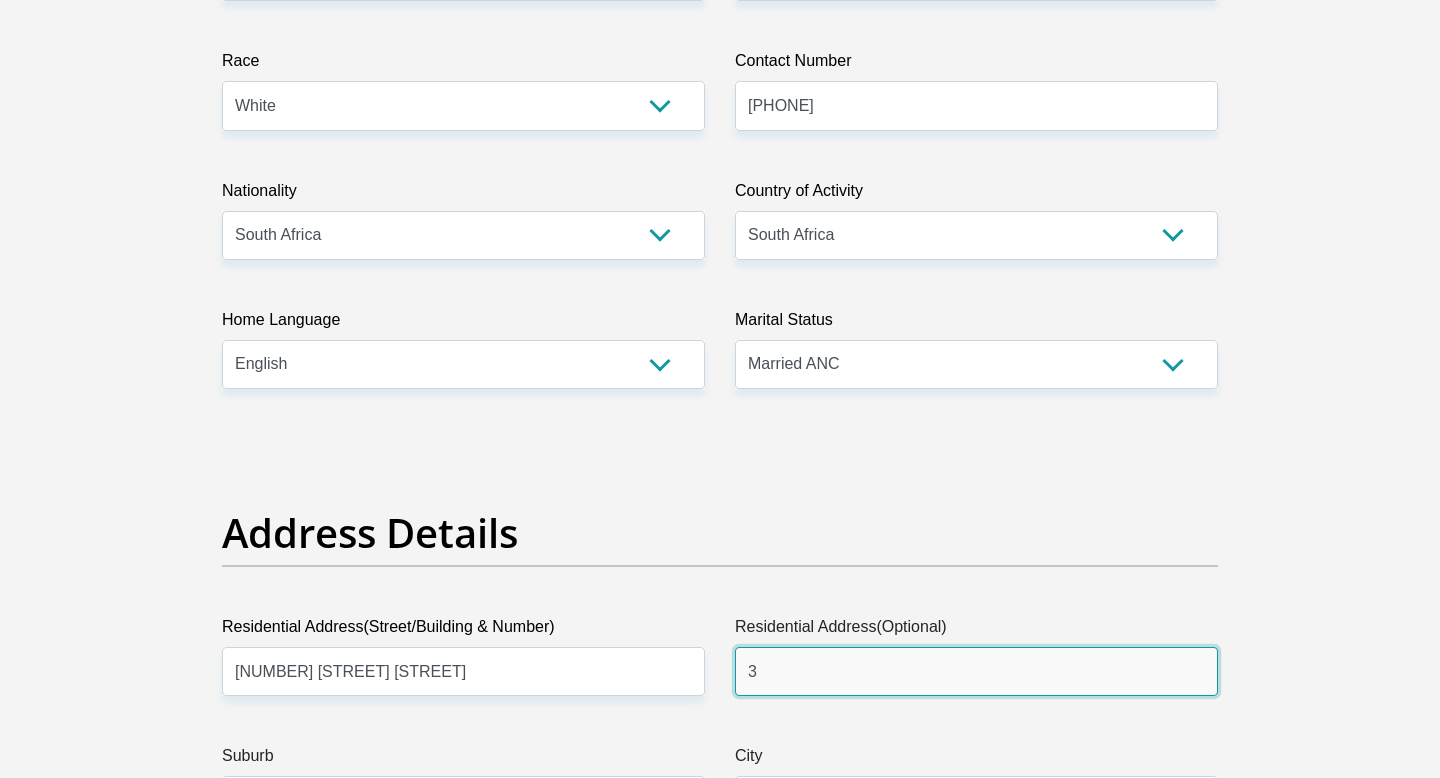 type 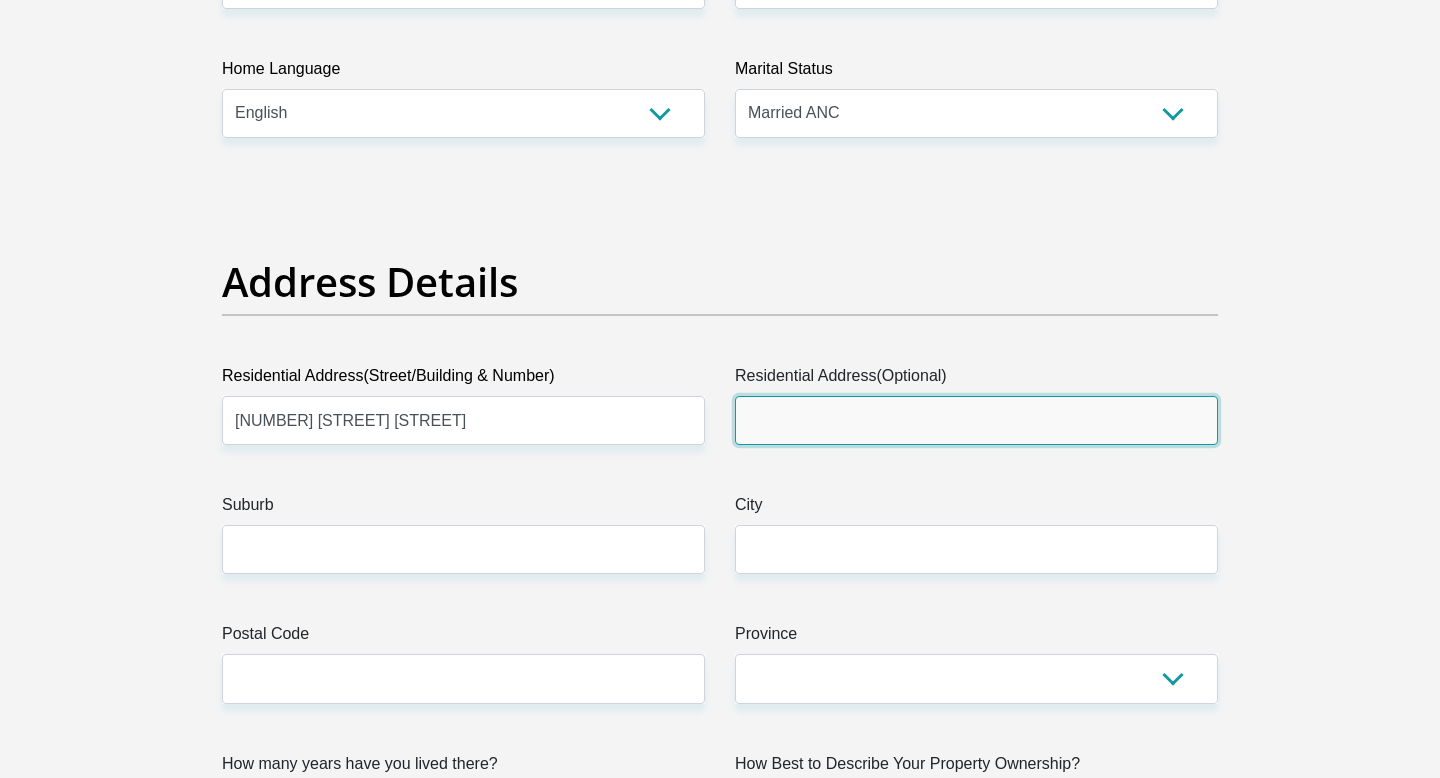 scroll, scrollTop: 798, scrollLeft: 0, axis: vertical 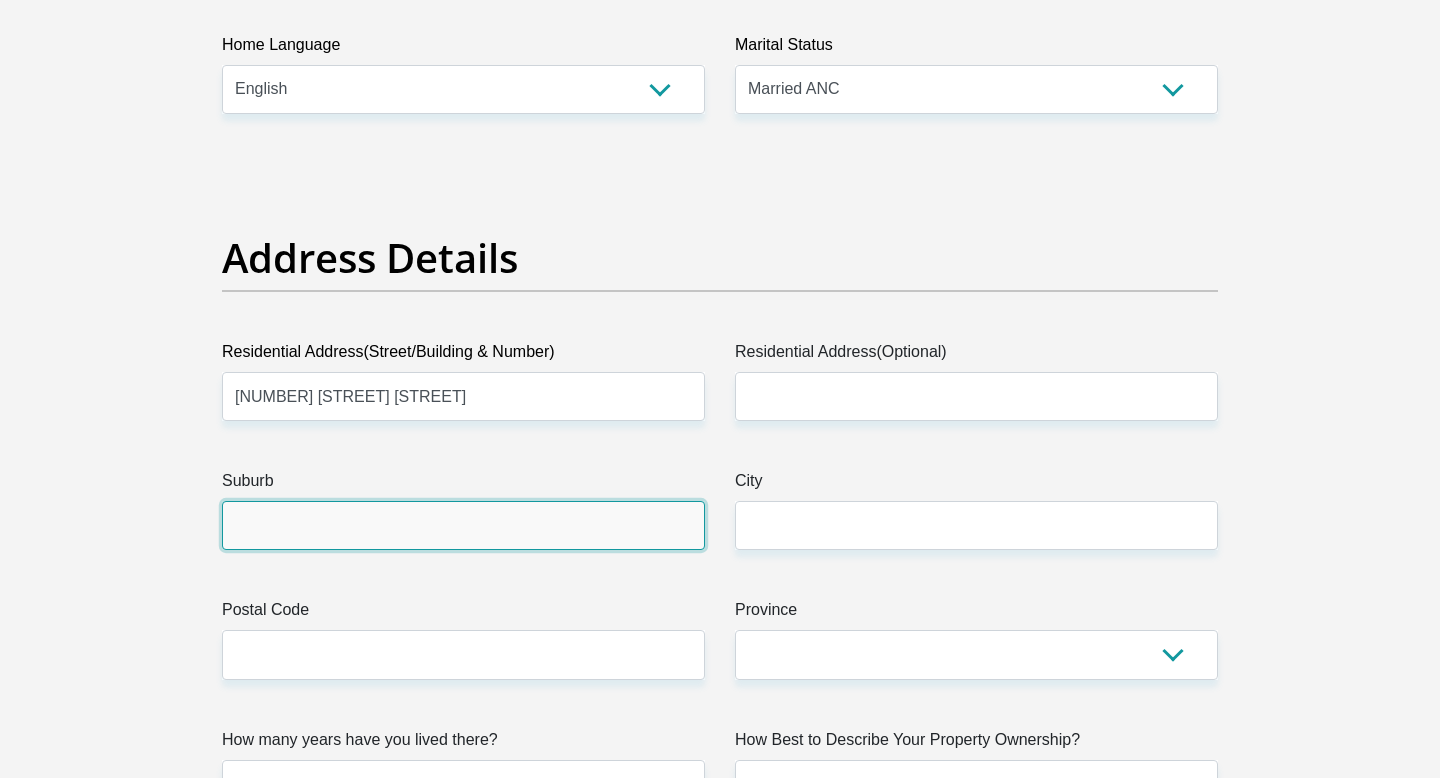 click on "Suburb" at bounding box center [463, 525] 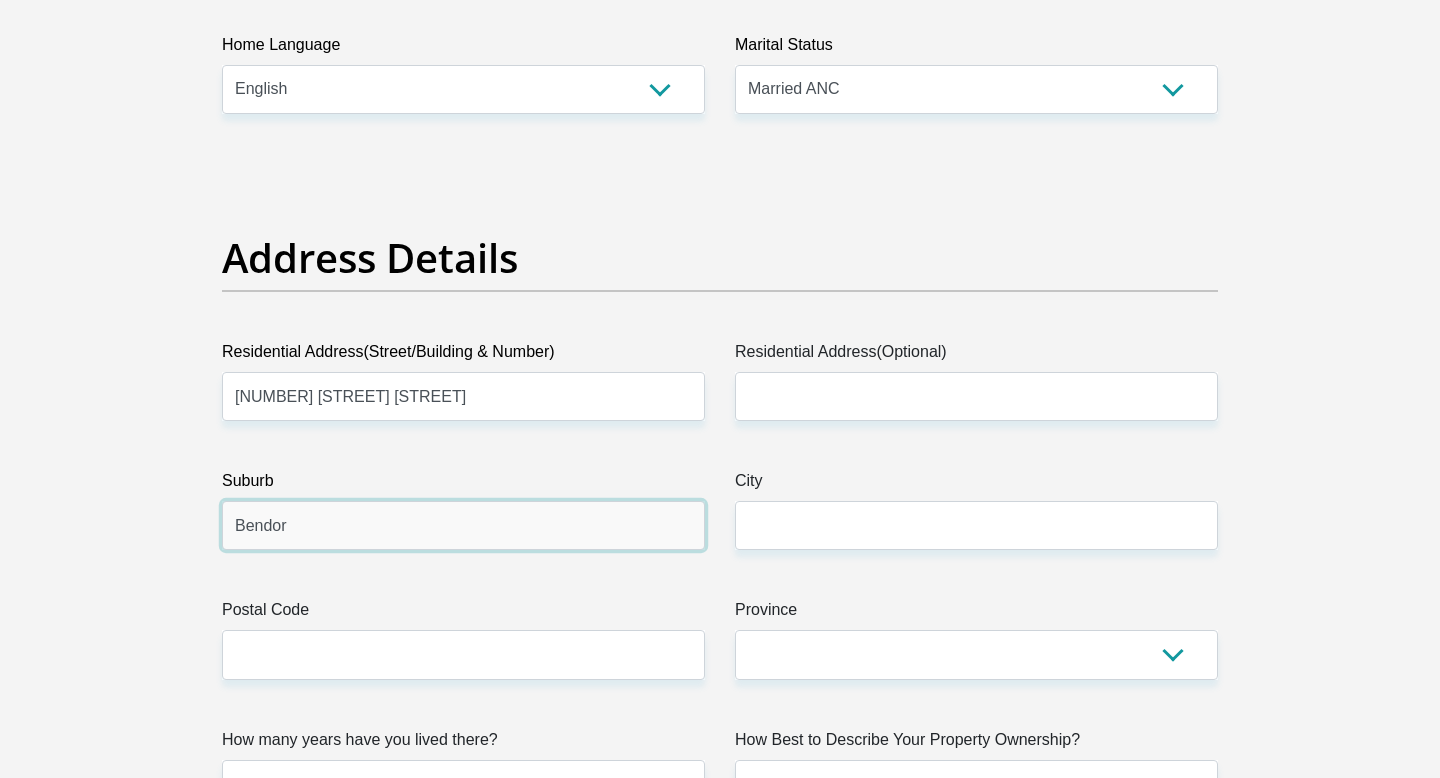 type on "Bendor" 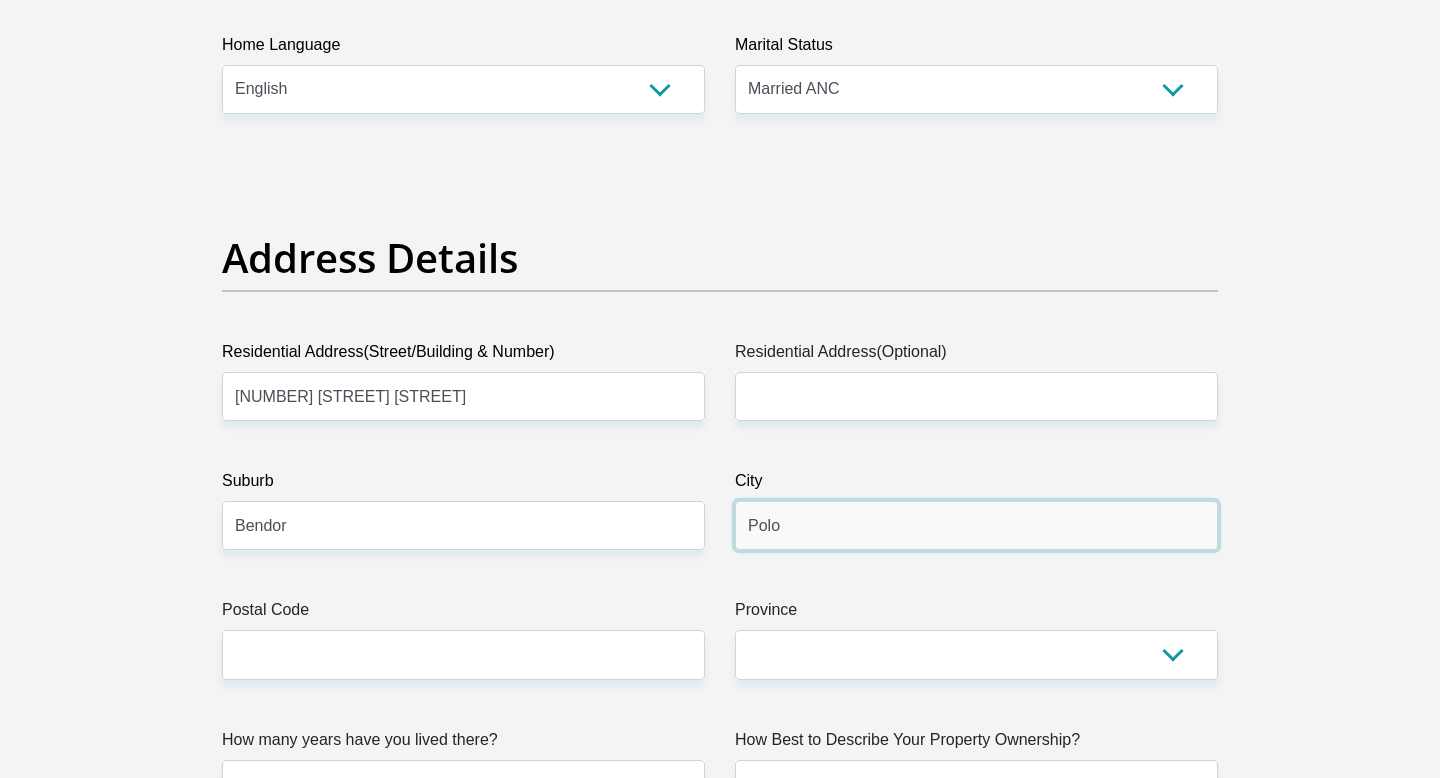 type on "Polokwane" 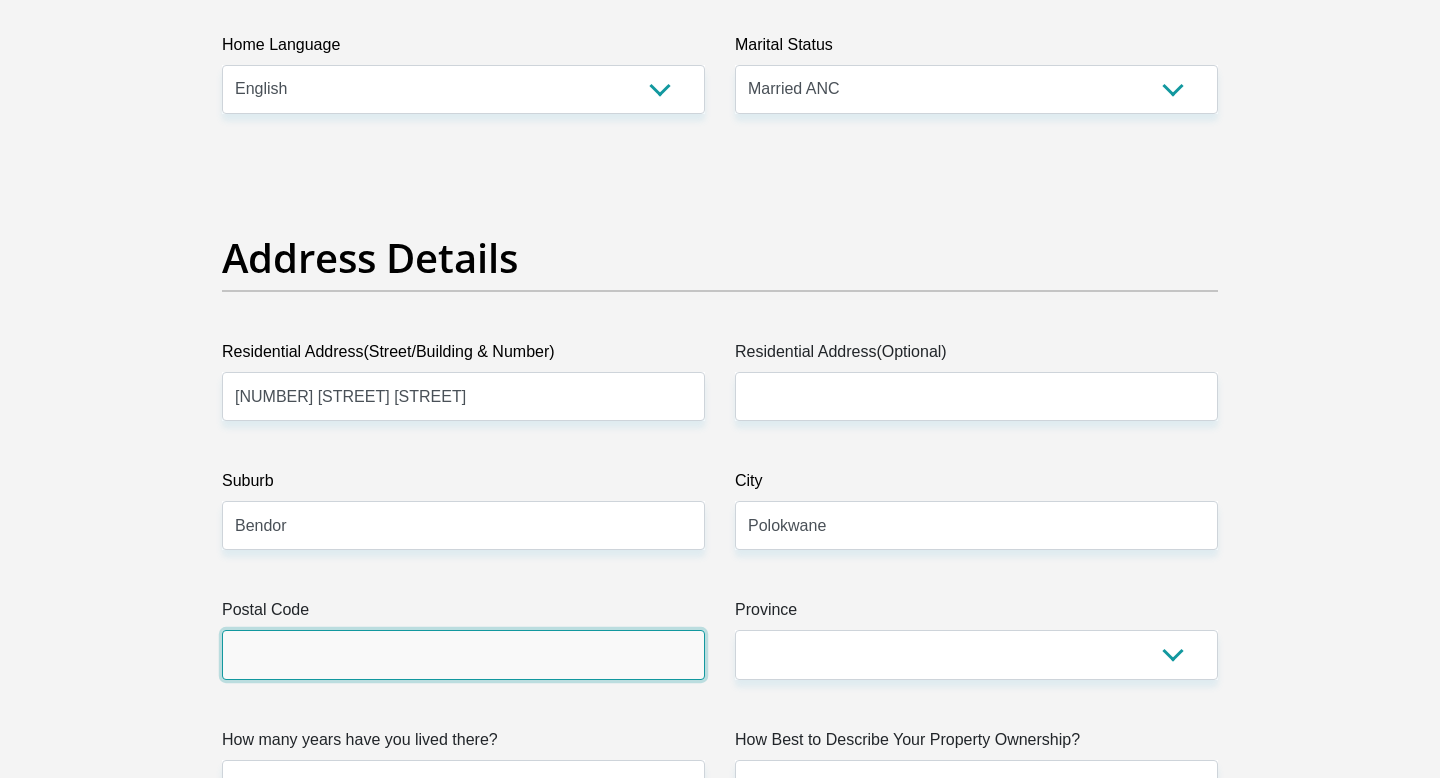 click on "Postal Code" at bounding box center (463, 654) 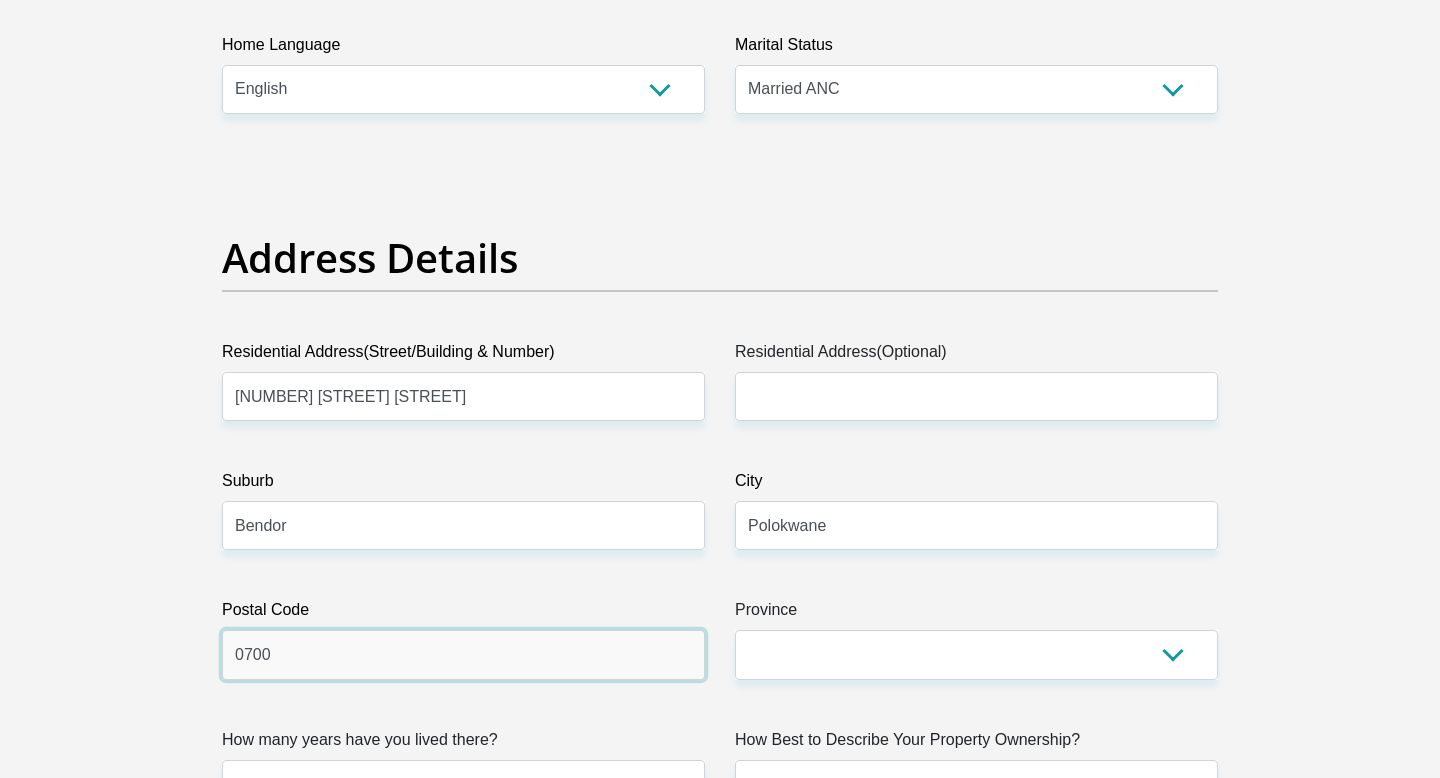 type on "0700" 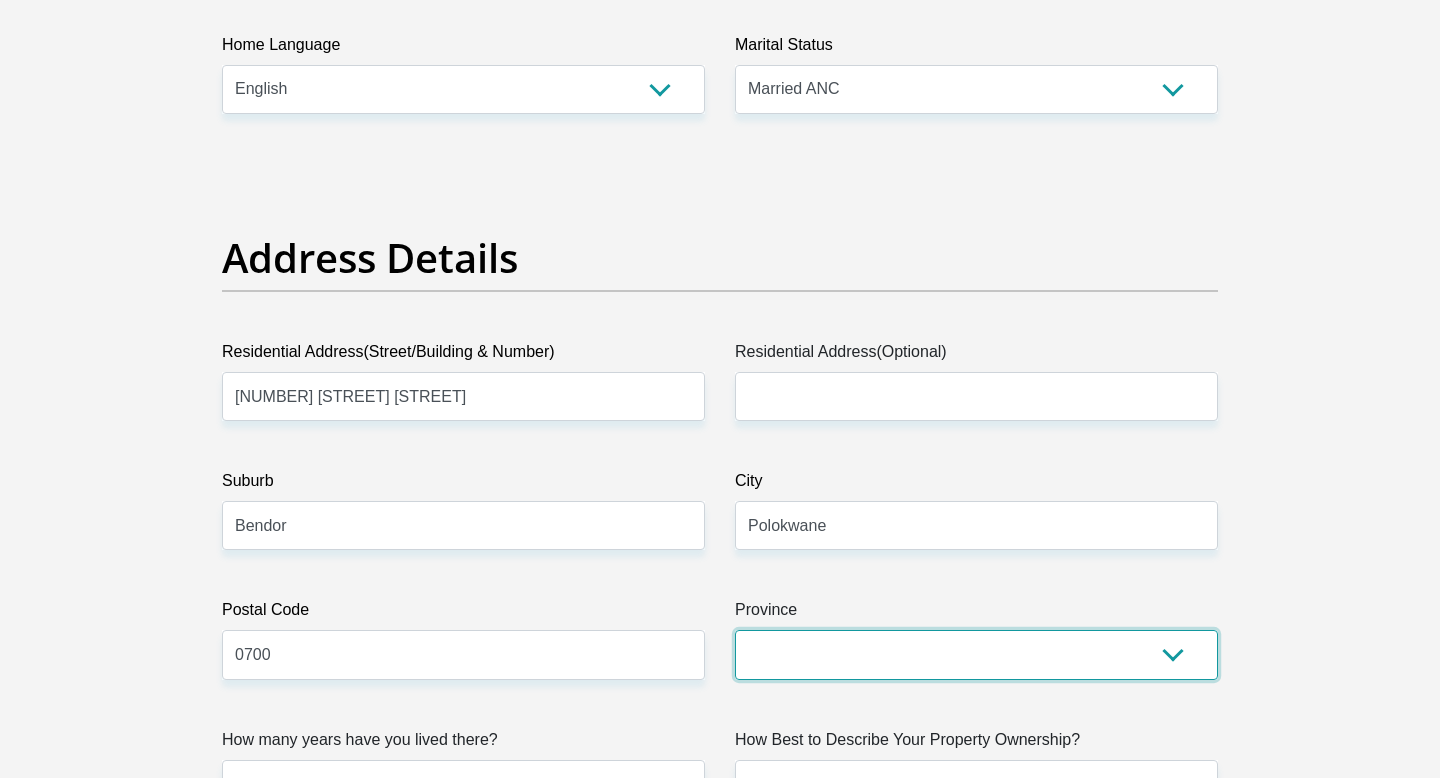 click on "Eastern Cape
Free State
Gauteng
KwaZulu-Natal
Limpopo
Mpumalanga
Northern Cape
North West
Western Cape" at bounding box center [976, 654] 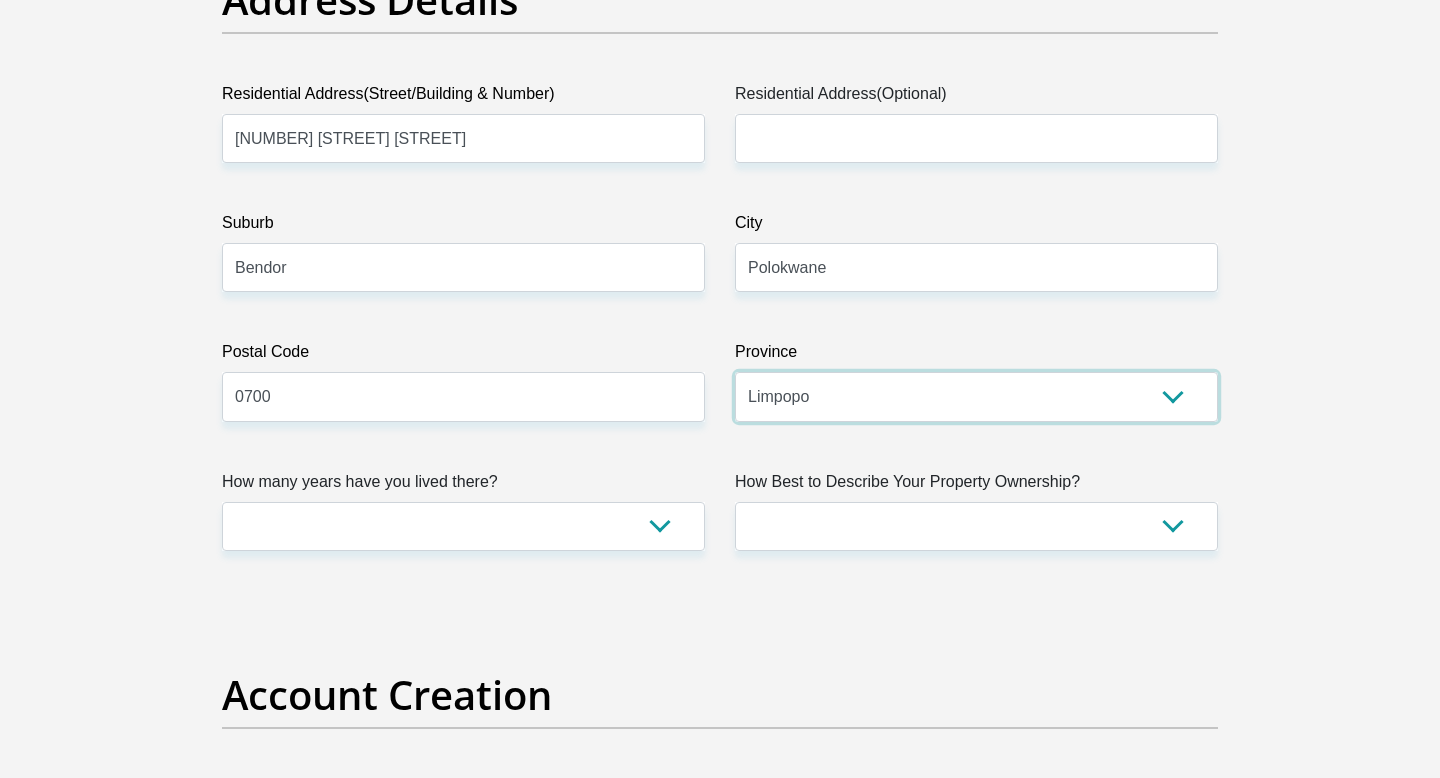 scroll, scrollTop: 1085, scrollLeft: 0, axis: vertical 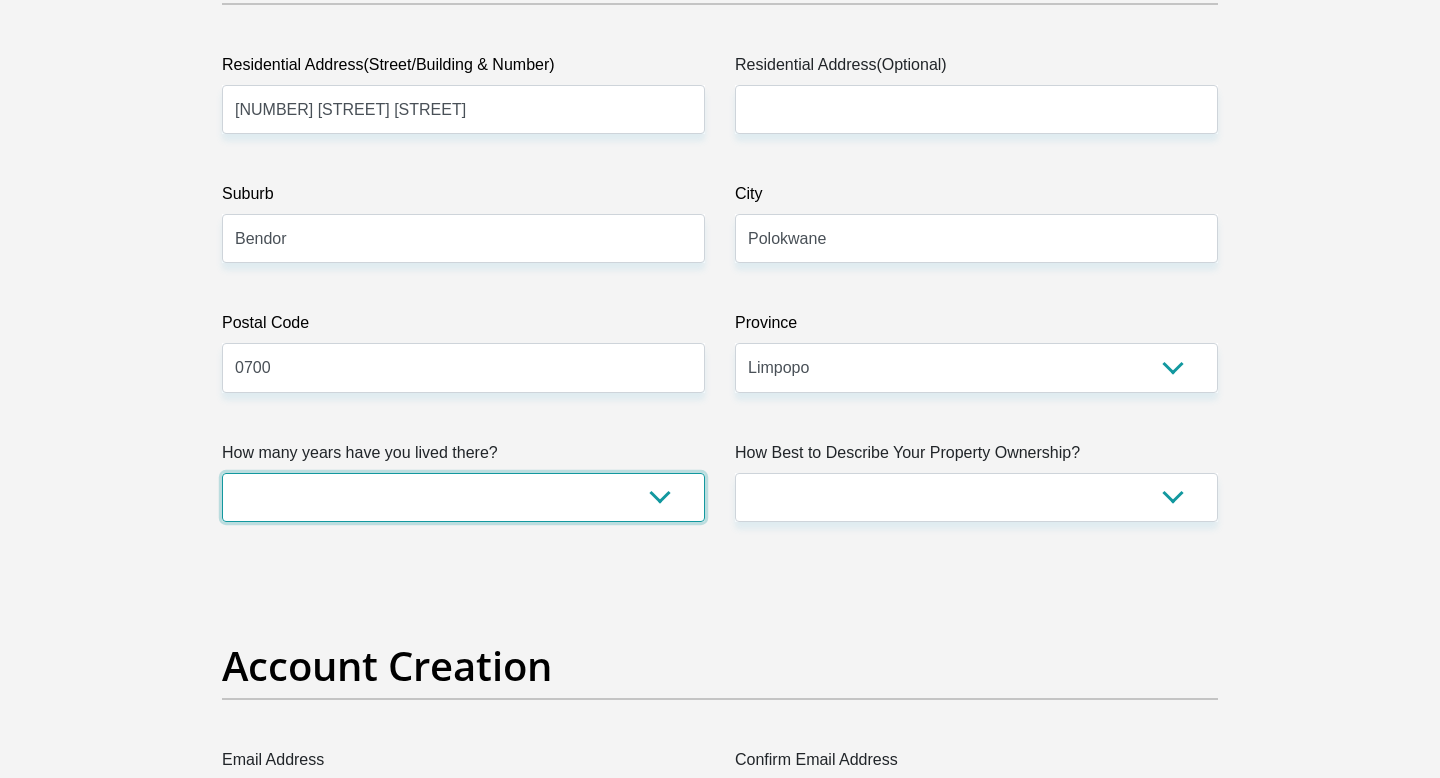 click on "less than 1 year
1-3 years
3-5 years
5+ years" at bounding box center [463, 497] 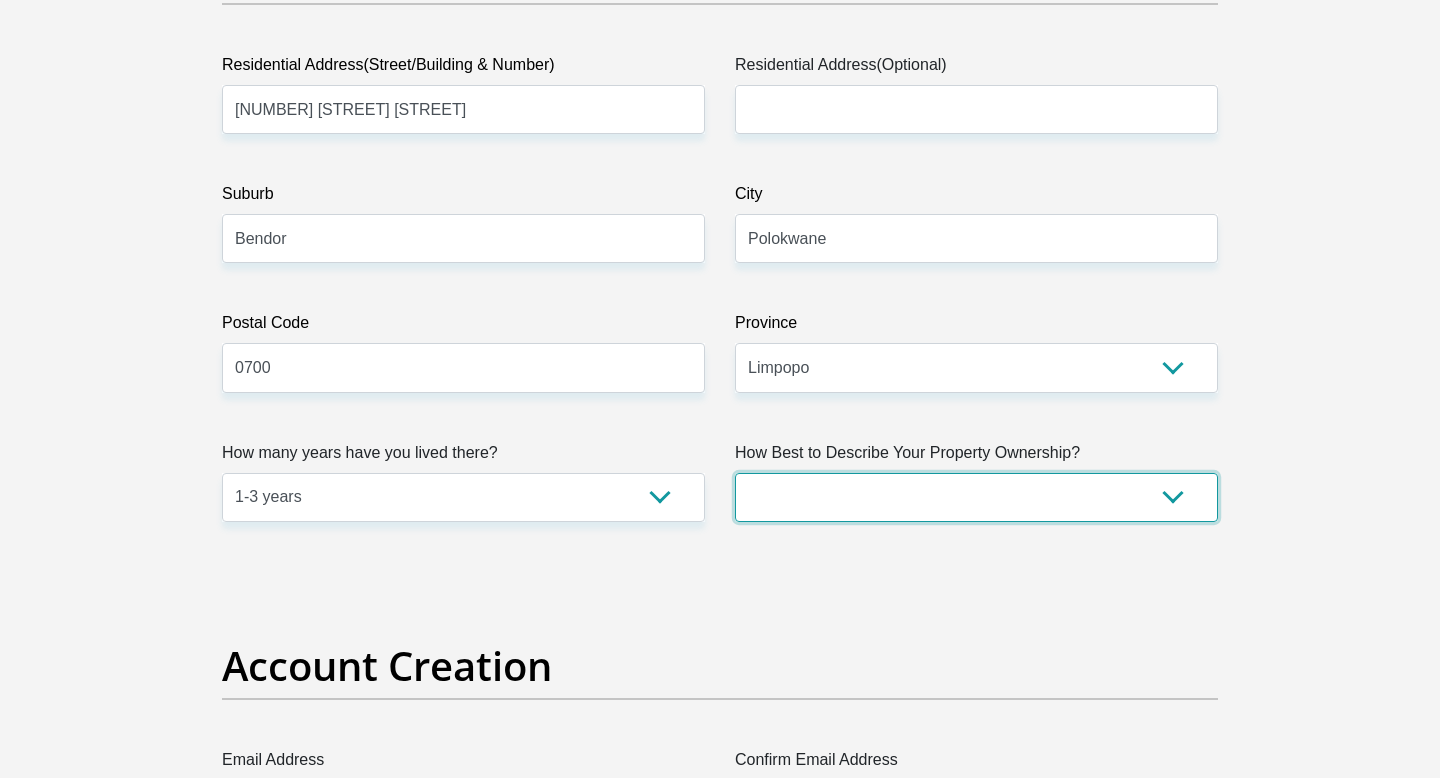 click on "Owned
Rented
Family Owned
Company Dwelling" at bounding box center (976, 497) 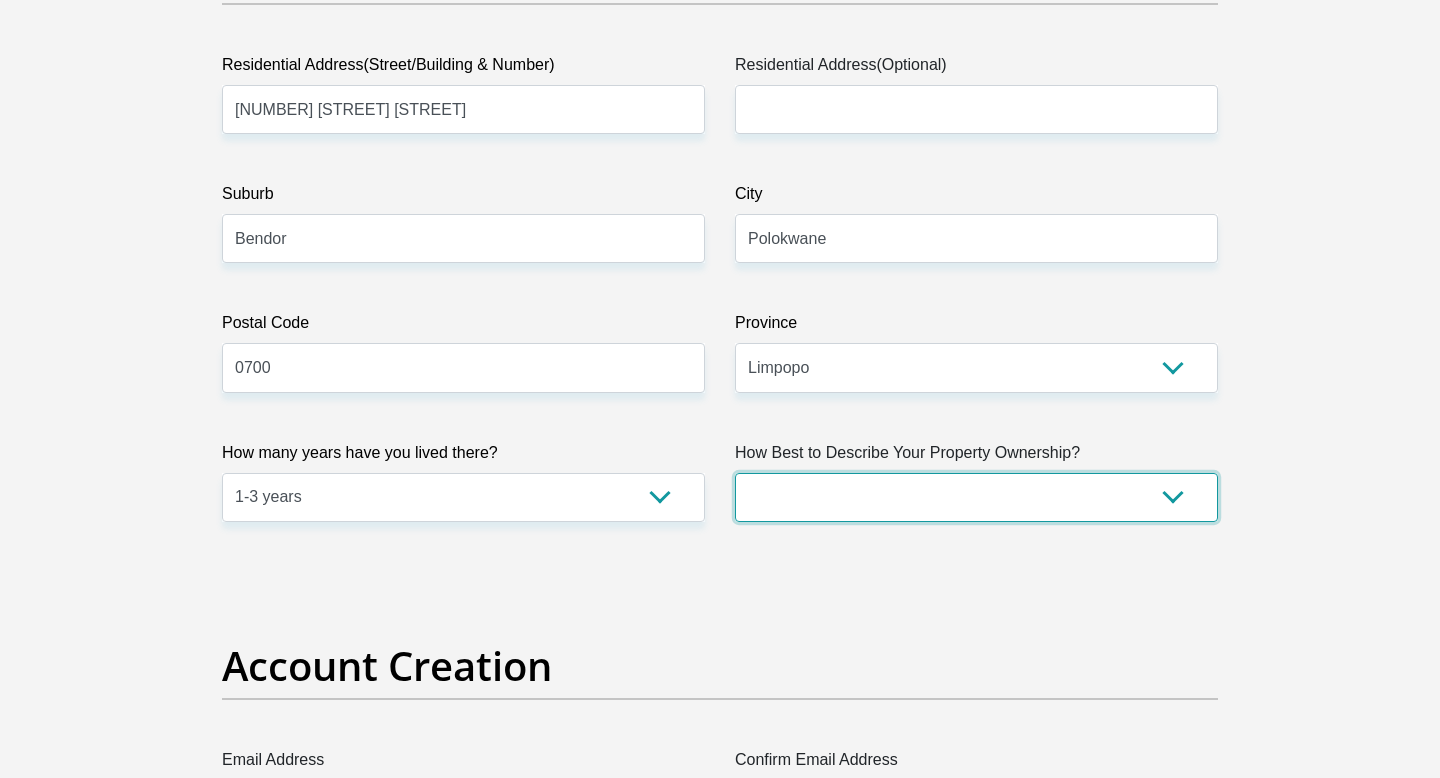 select on "Rented" 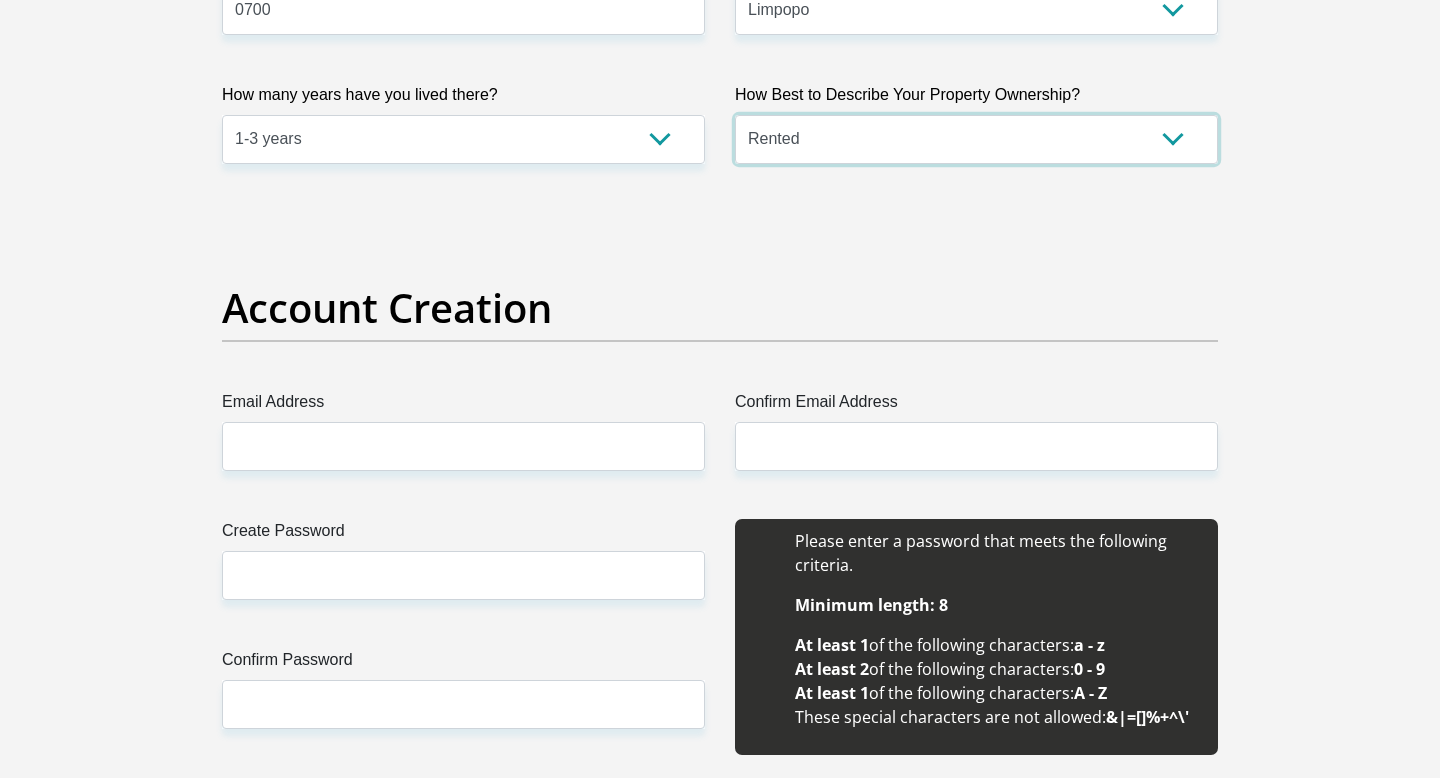 scroll, scrollTop: 1464, scrollLeft: 0, axis: vertical 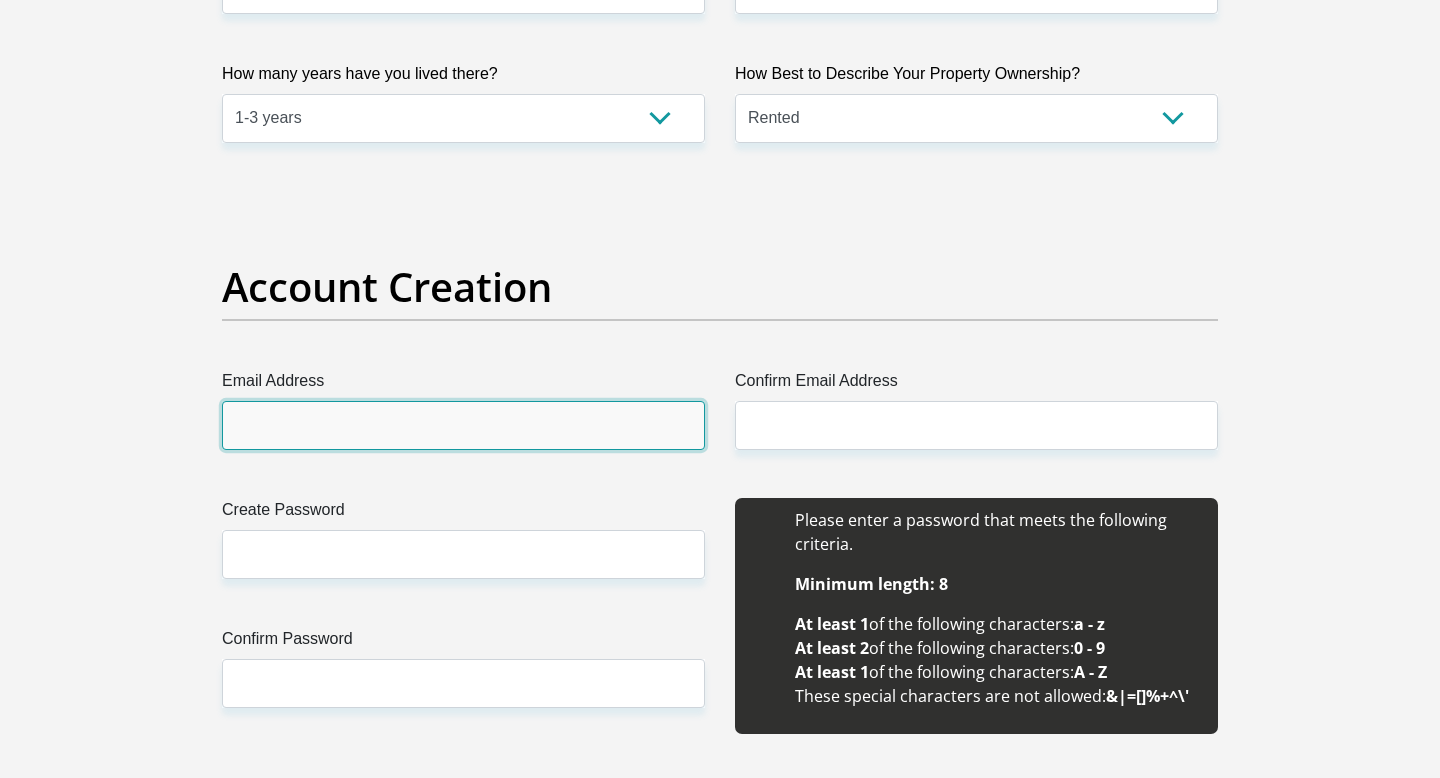 click on "Email Address" at bounding box center (463, 425) 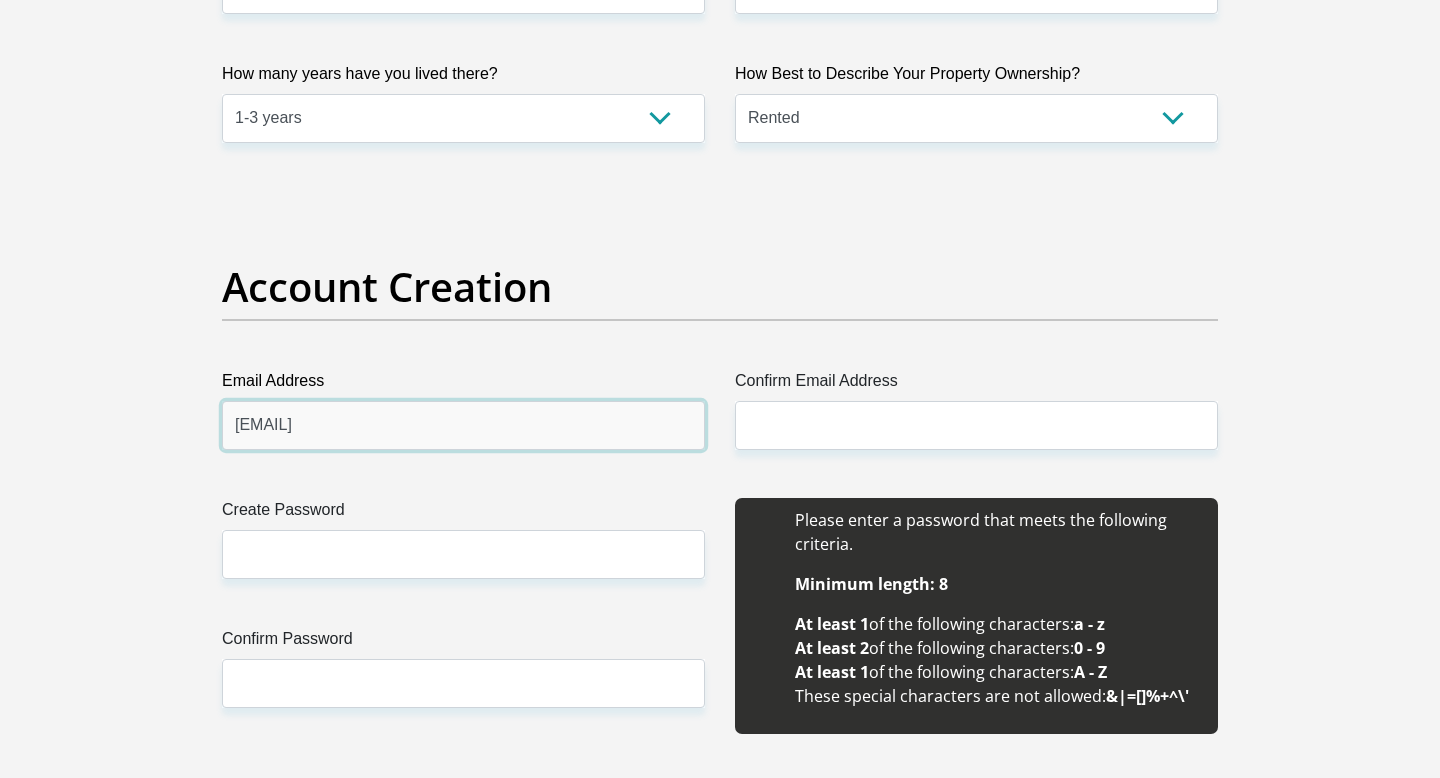 type on "[EMAIL]" 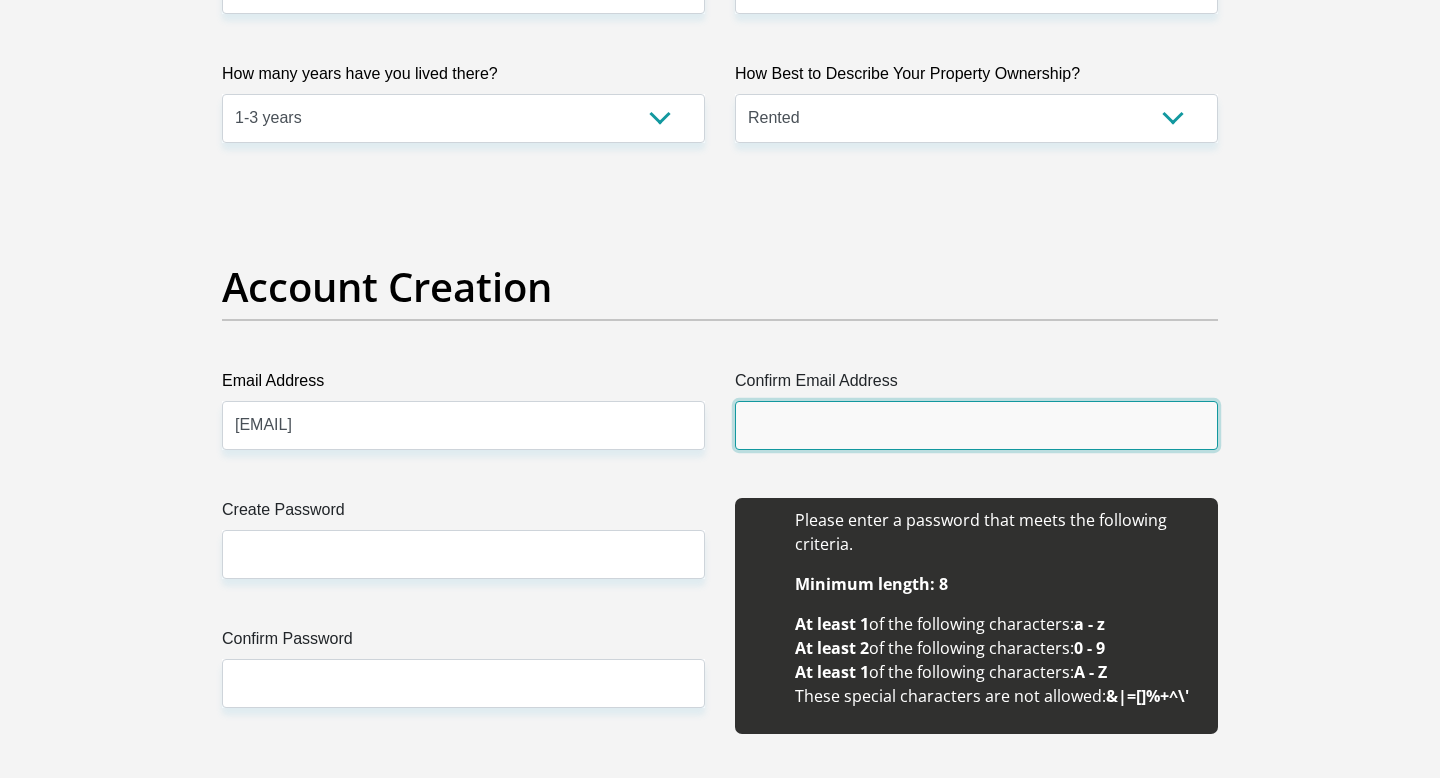 click on "Confirm Email Address" at bounding box center (976, 425) 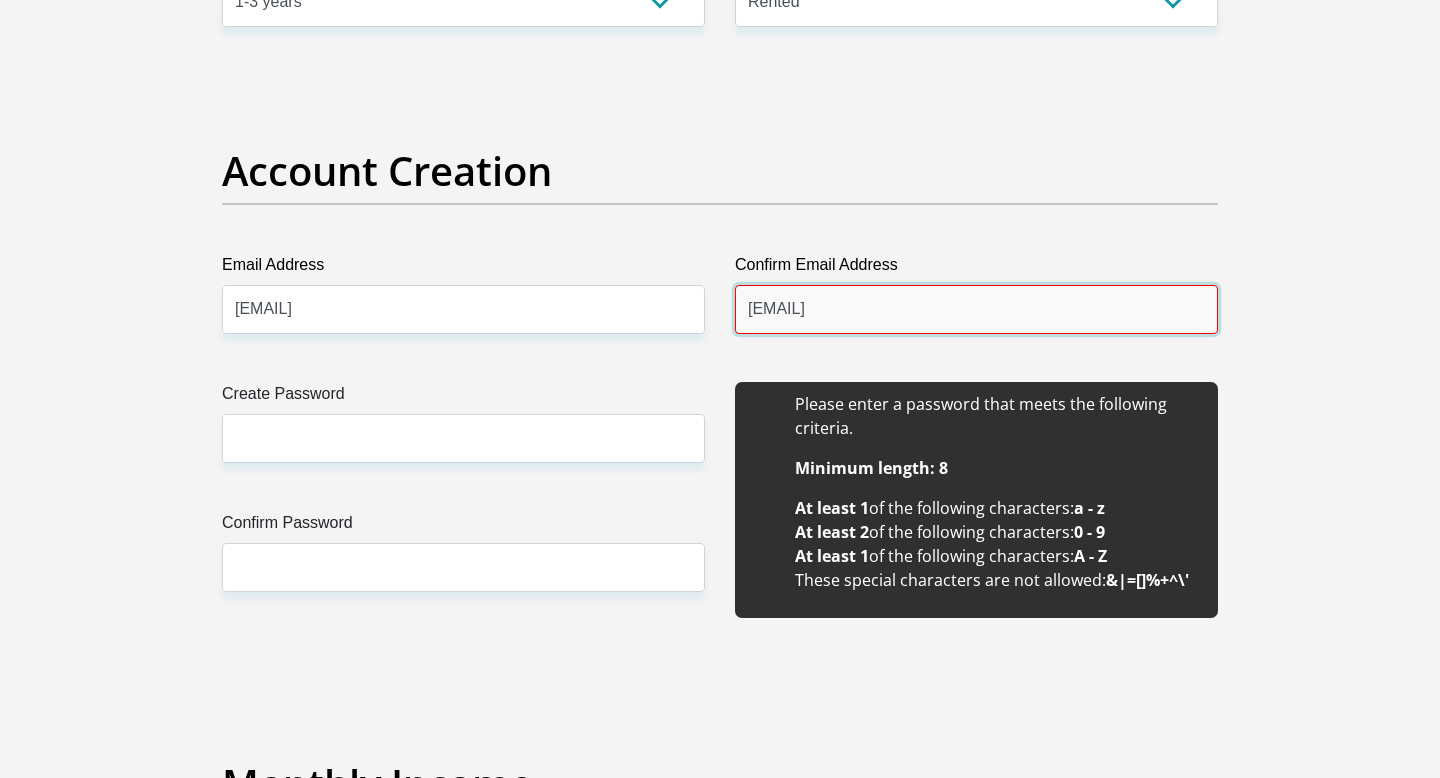 scroll, scrollTop: 1600, scrollLeft: 0, axis: vertical 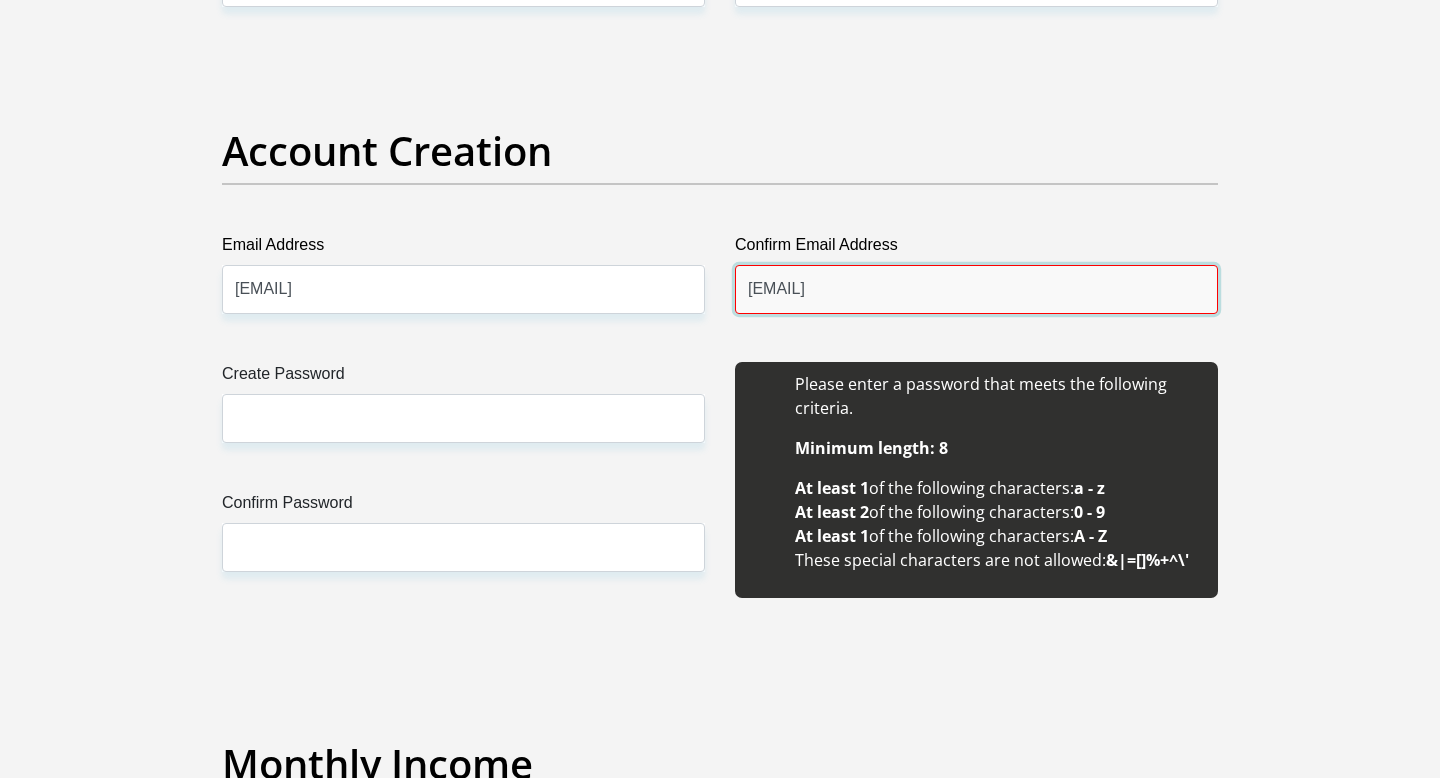 type on "[EMAIL]" 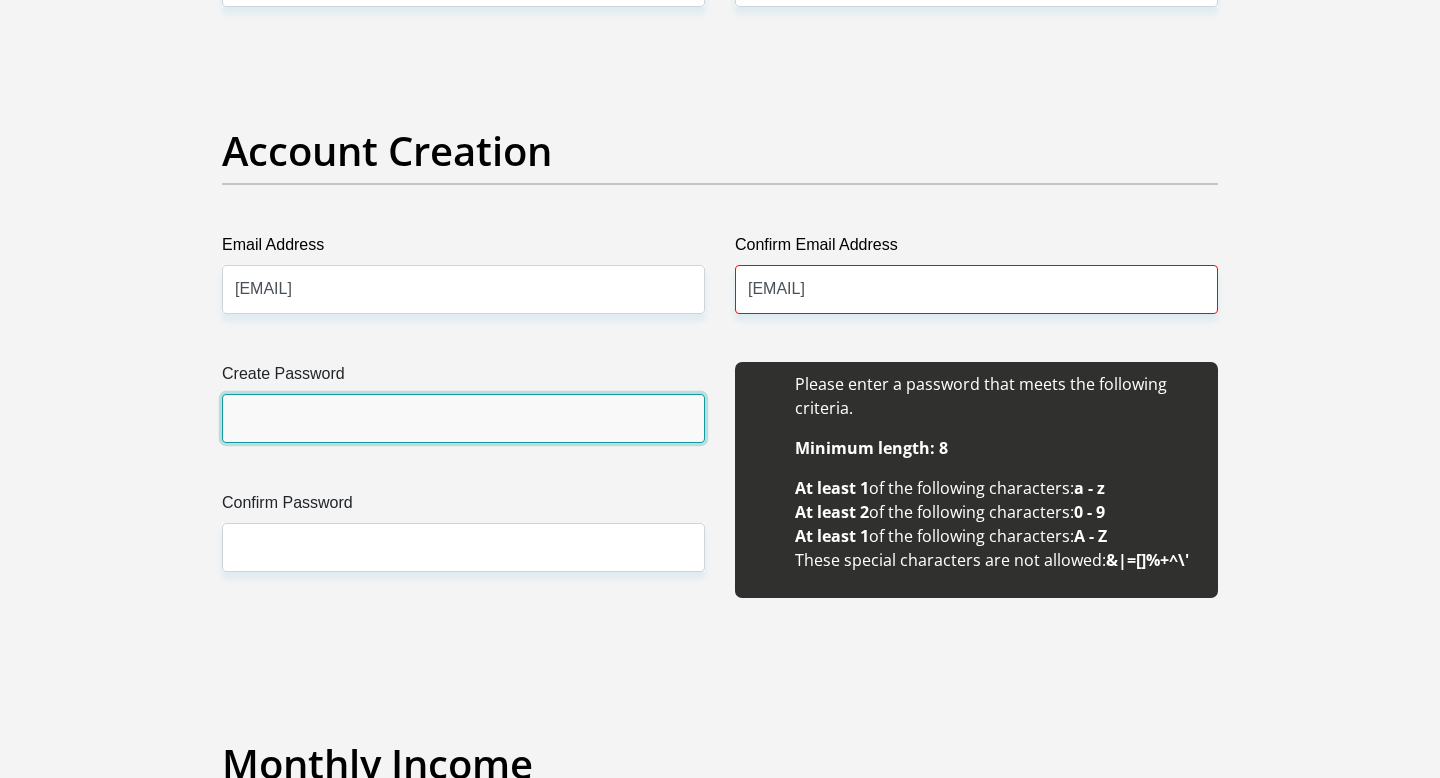 click on "Create Password" at bounding box center [463, 418] 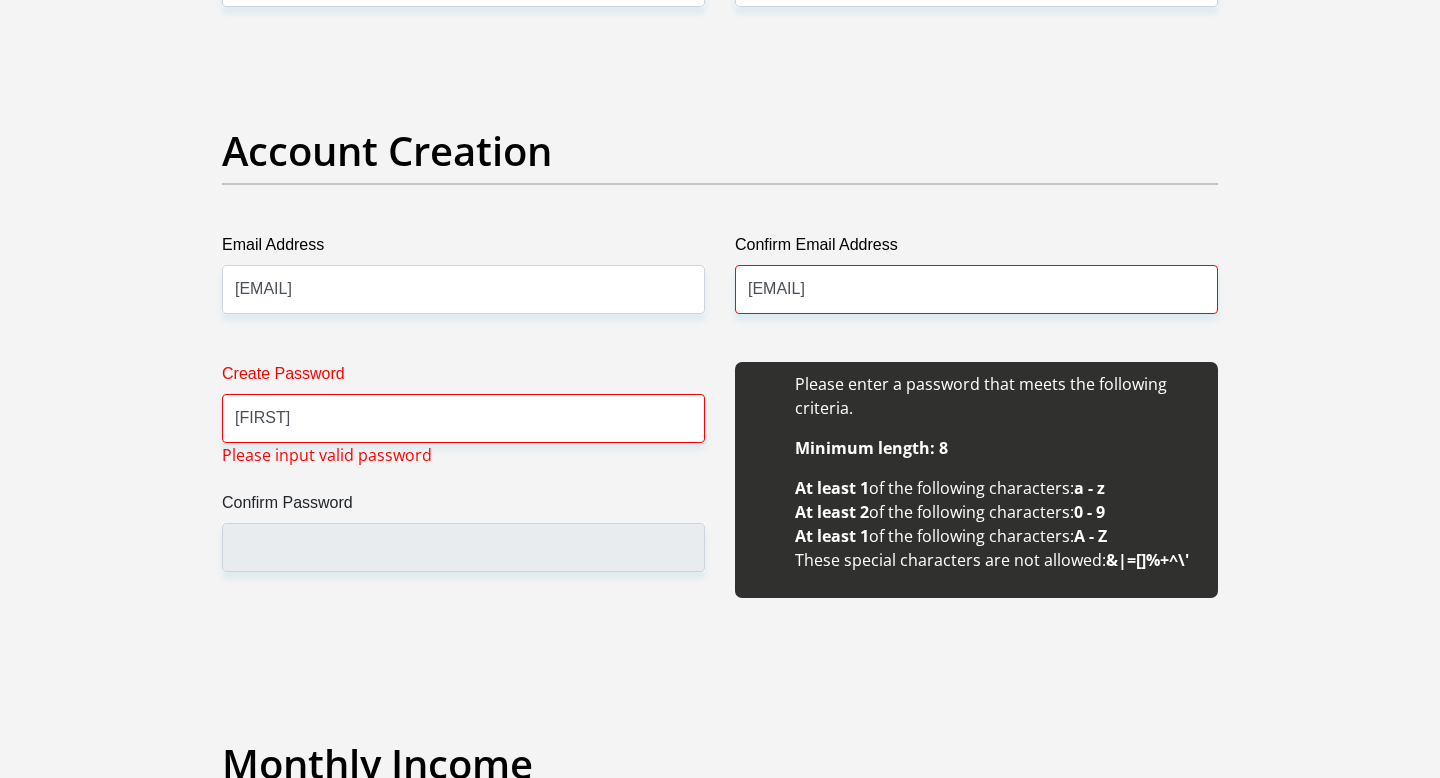 click on "Title
Mr
Ms
Mrs
Dr
Other
First Name
[FIRST]
Surname
[LAST]
ID Number
[NUMBER]
Please input valid ID number
Race
Black
Coloured
Indian
White
Other
Contact Number
[PHONE]
Please input valid contact number
Nationality
South Africa
Afghanistan
Aland Islands  Albania  Algeria" at bounding box center (720, 1967) 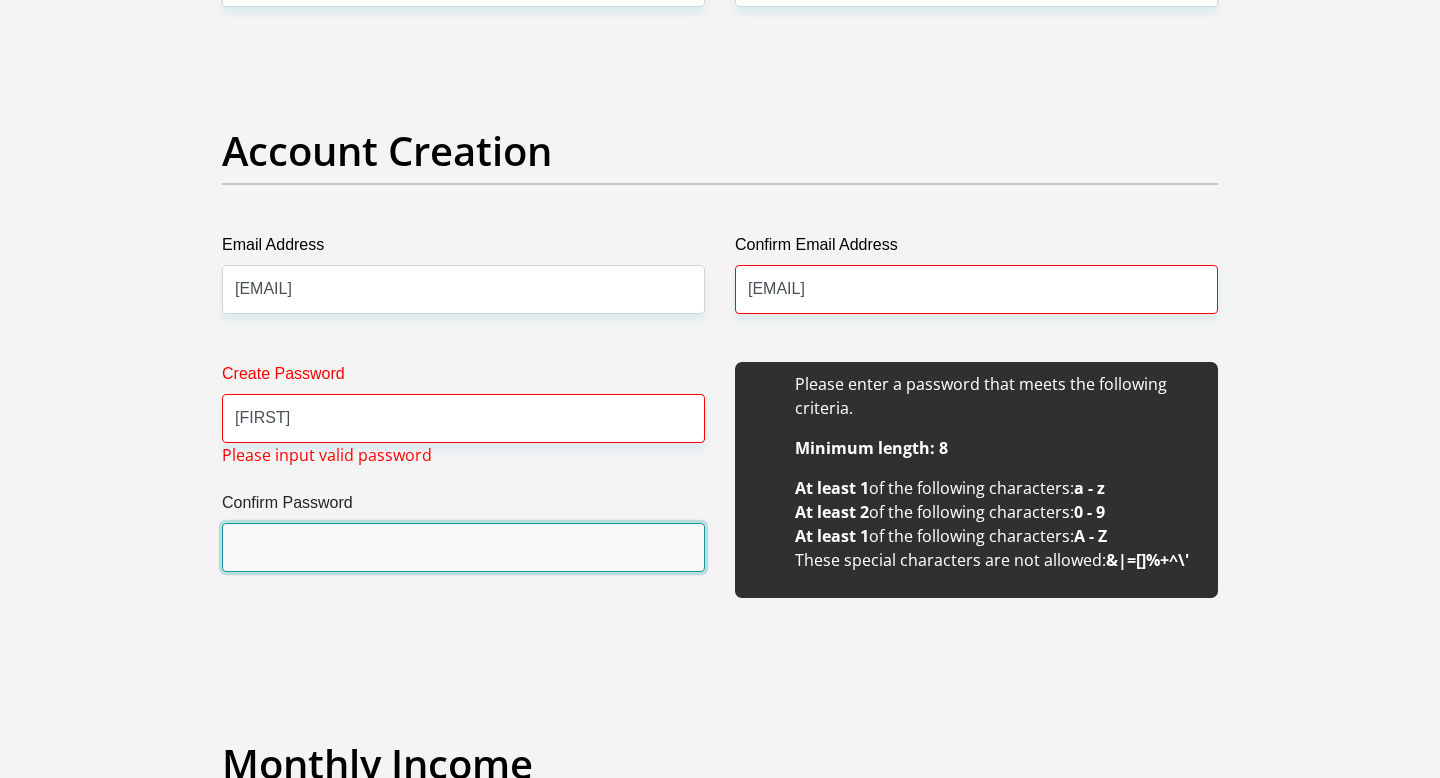 click on "Confirm Password" at bounding box center [463, 547] 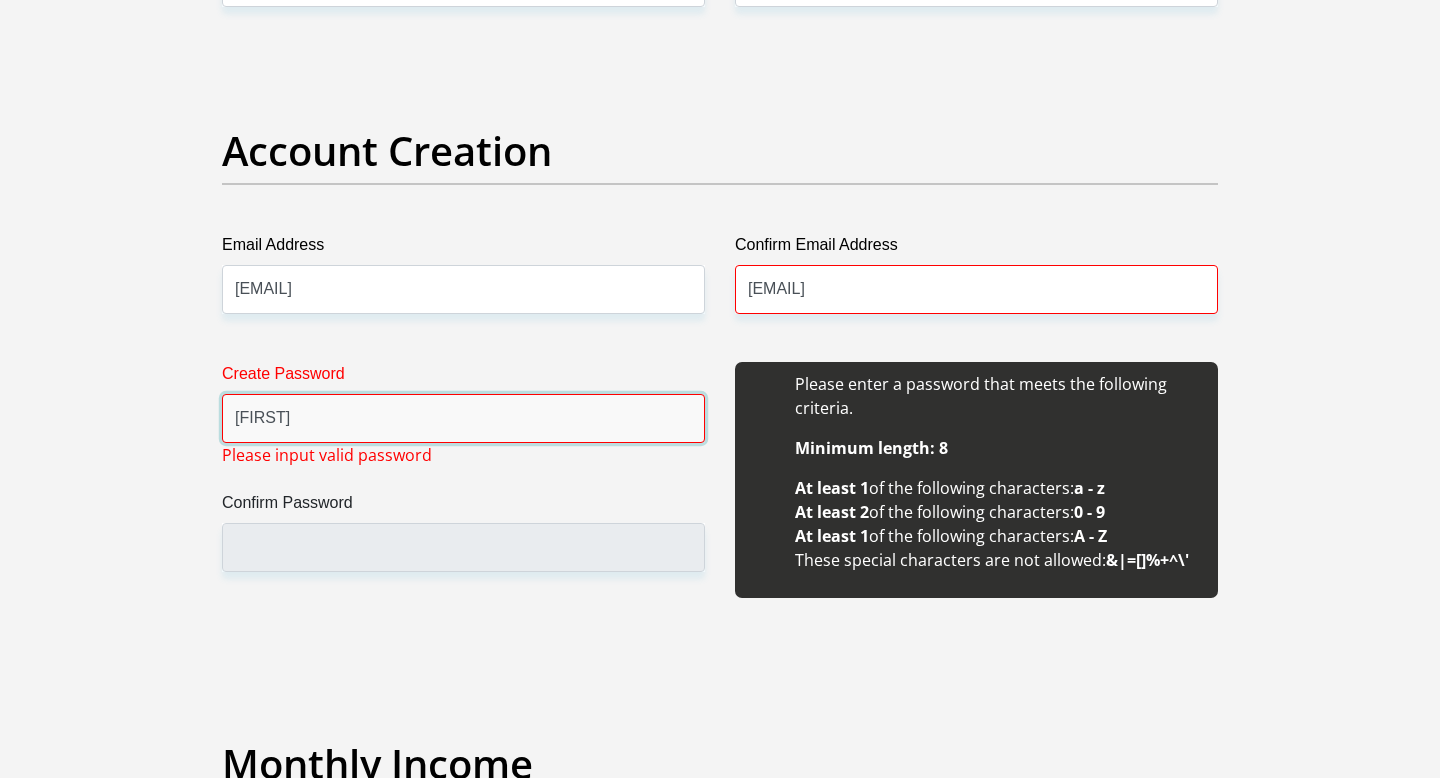 click on "[FIRST]" at bounding box center [463, 418] 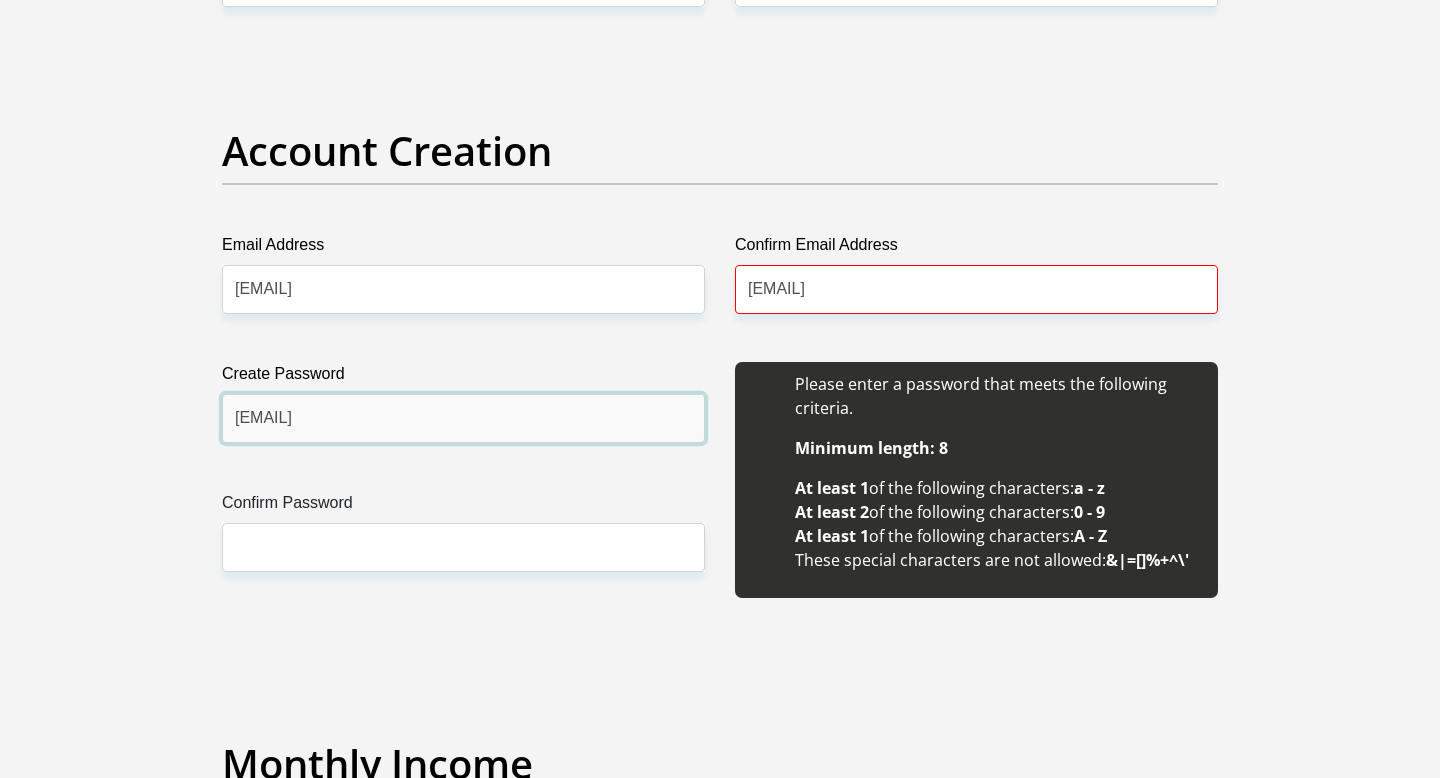 type on "[EMAIL]" 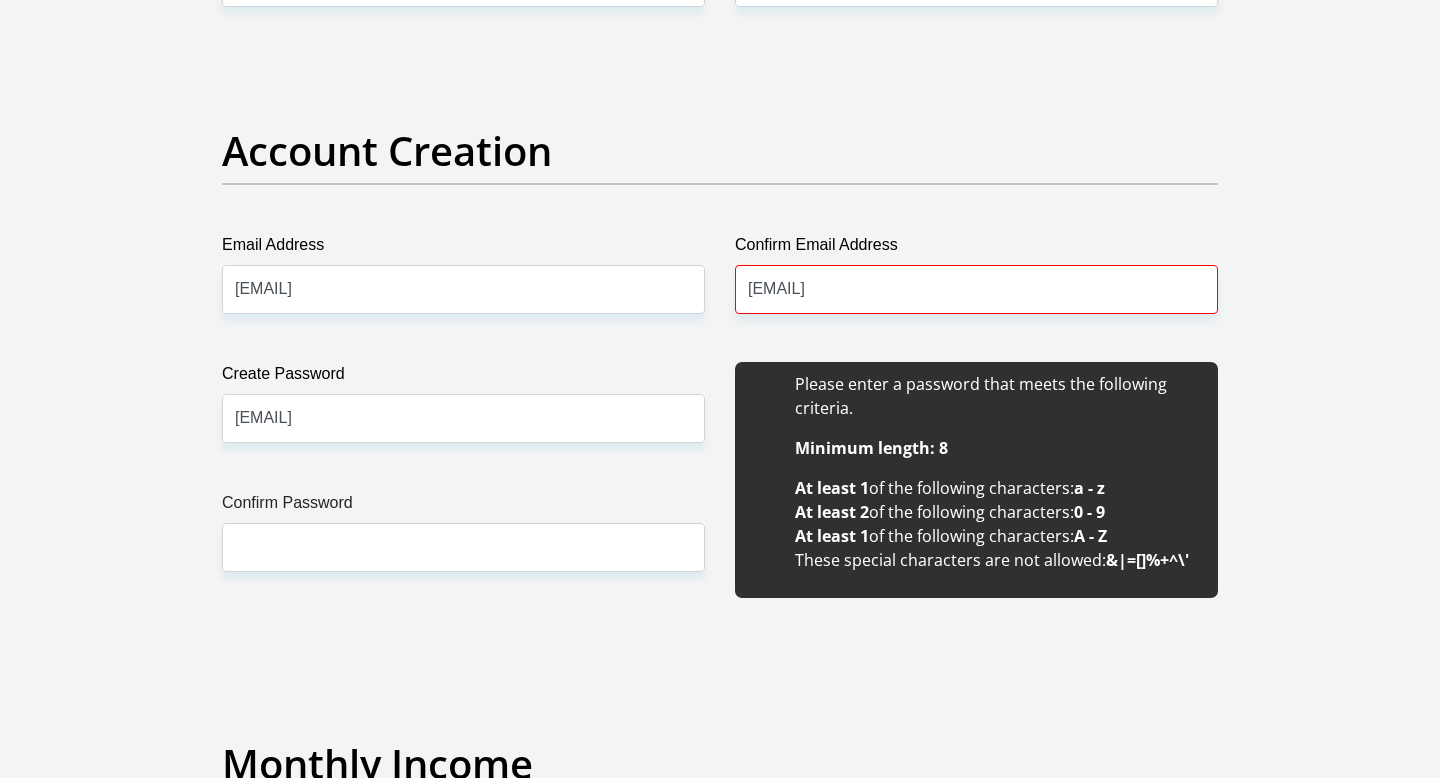click on "Please enter a password that meets the following criteria.
Minimum length: 8
At least 1  of the following characters:  a - z
At least 2  of the following characters:  0 - 9
At least 1  of the following characters:  A - Z
These special characters are not allowed:  &|=[]%+^\'" at bounding box center [976, 491] 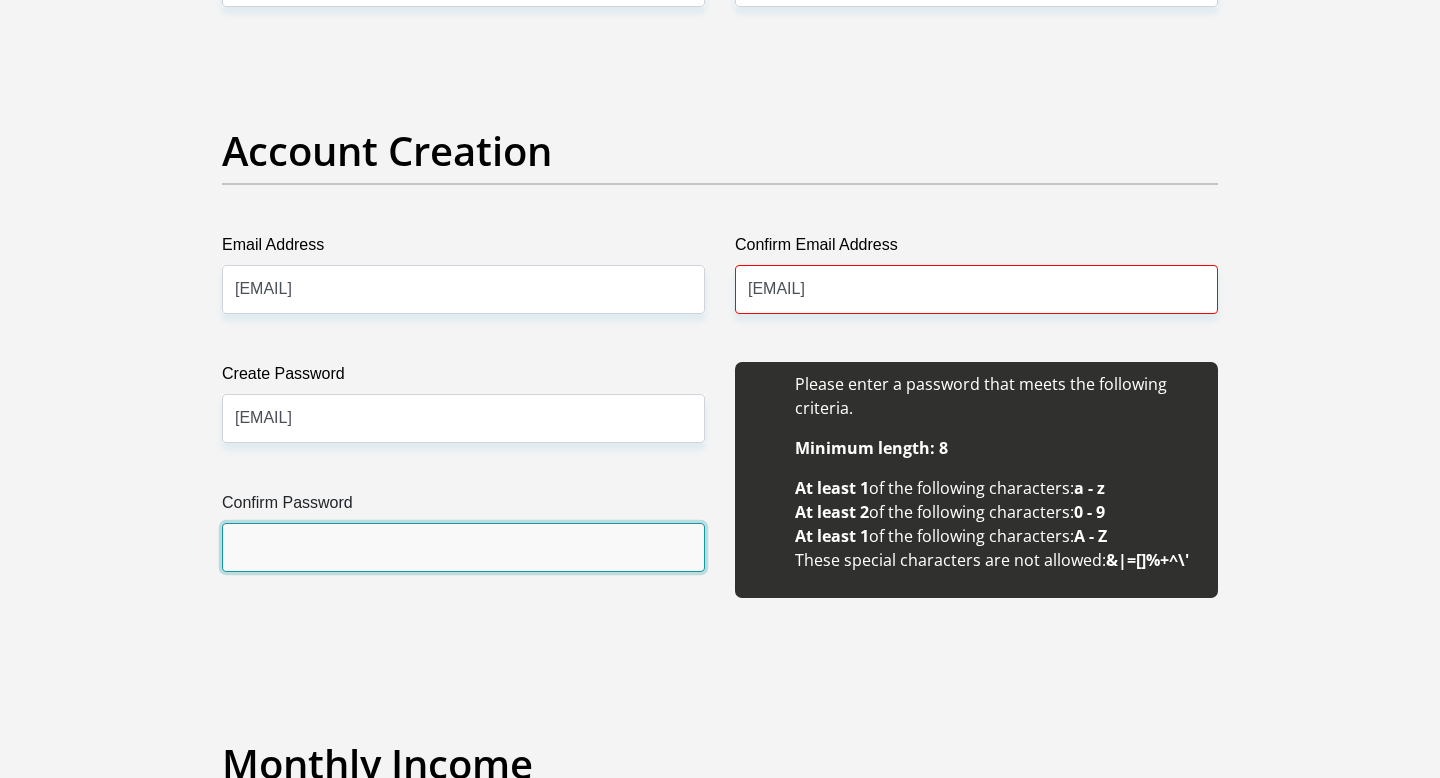 click on "Confirm Password" at bounding box center (463, 547) 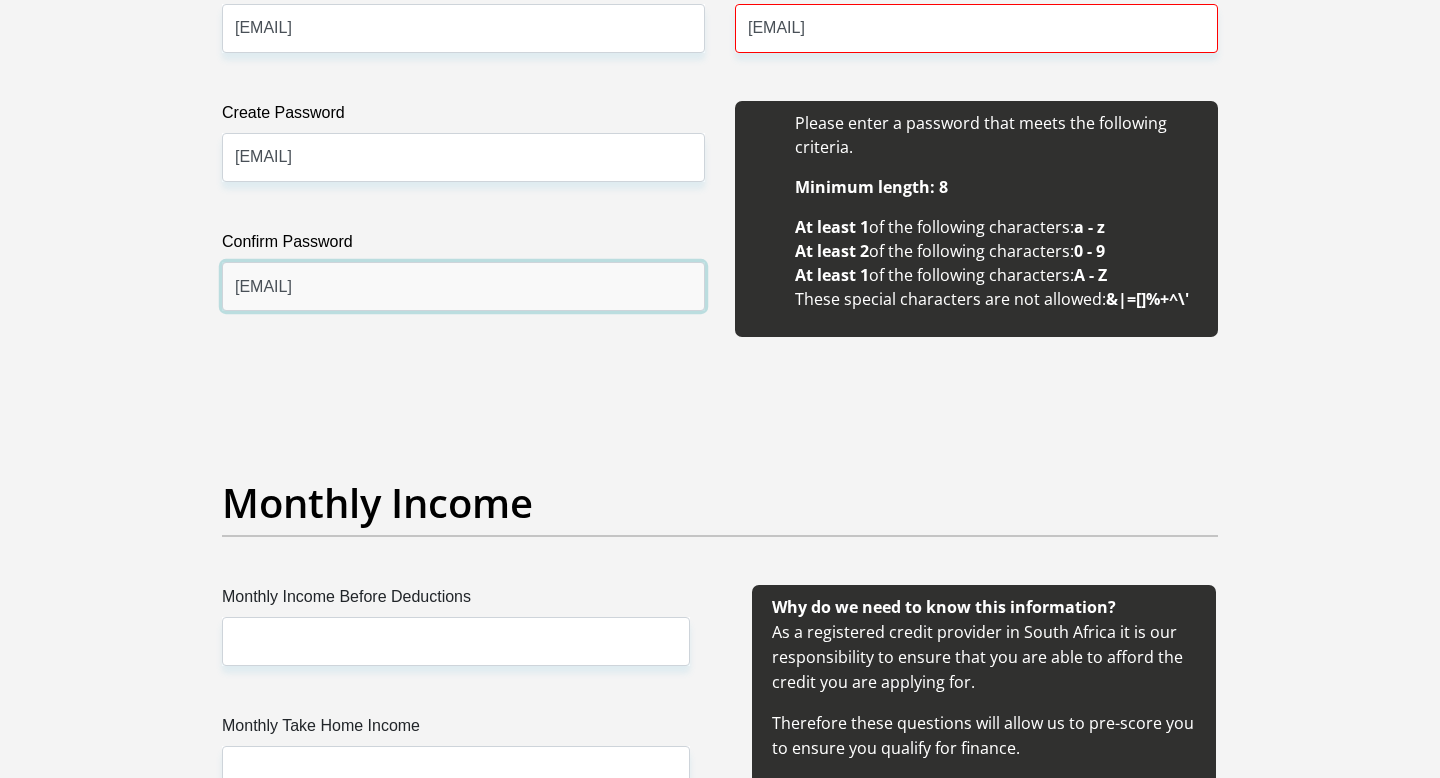 scroll, scrollTop: 1873, scrollLeft: 0, axis: vertical 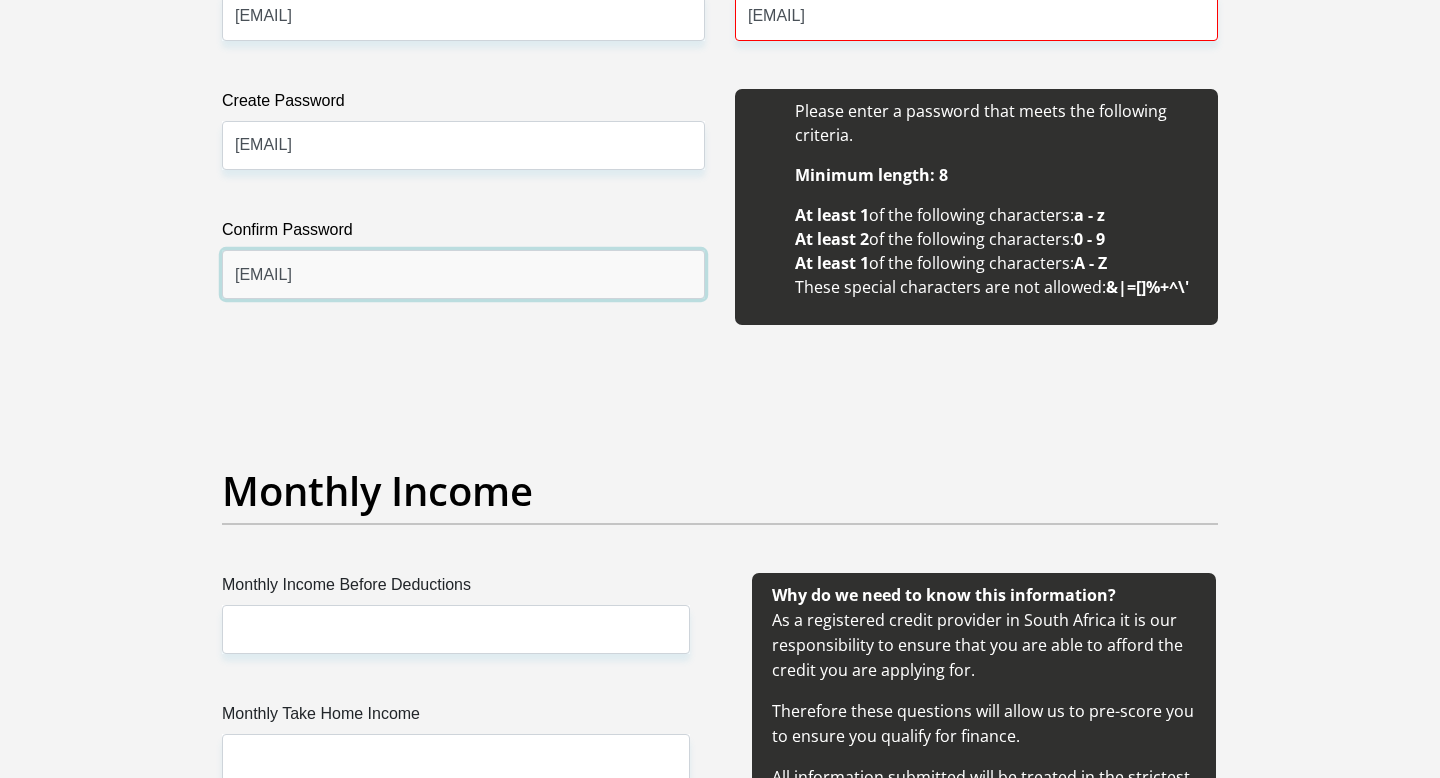 type on "[EMAIL]" 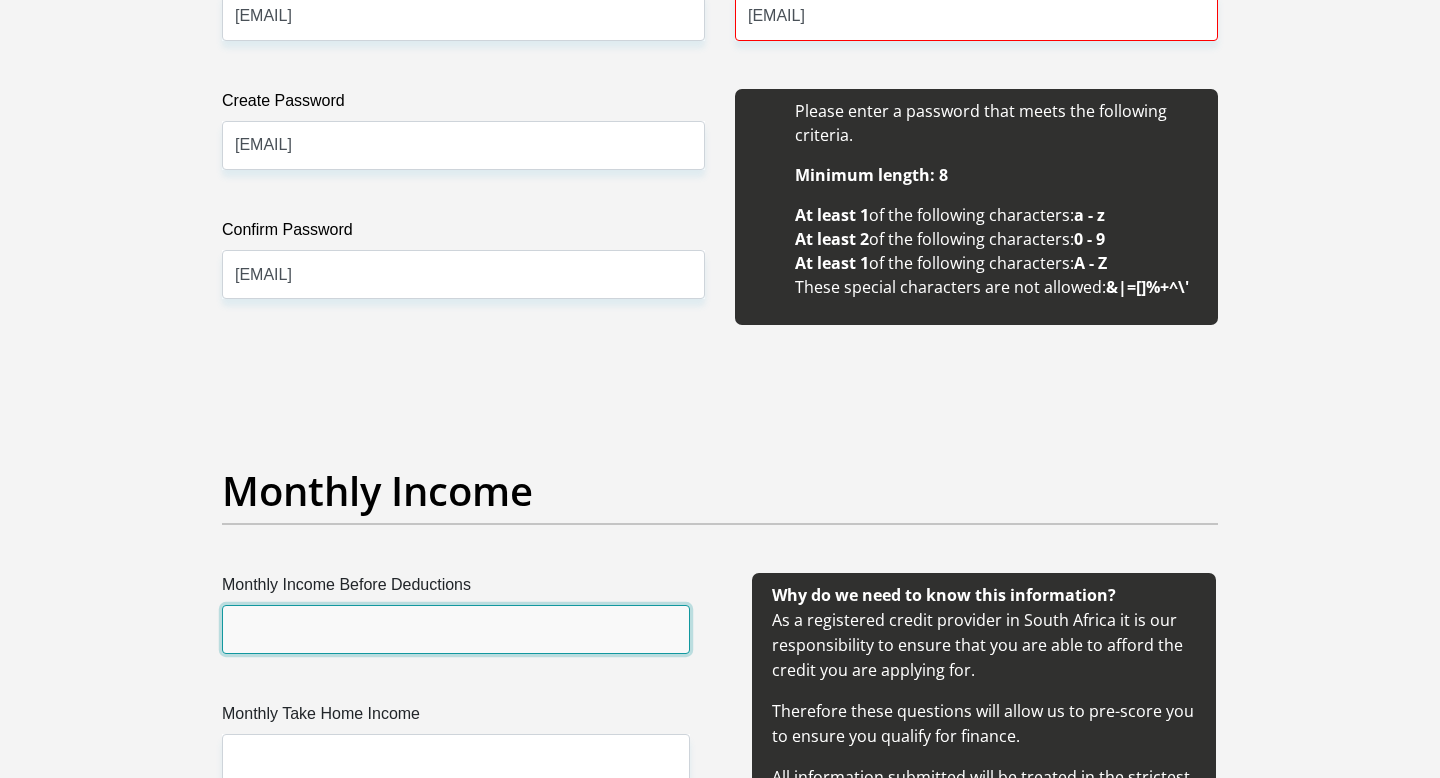click on "Monthly Income Before Deductions" at bounding box center (456, 629) 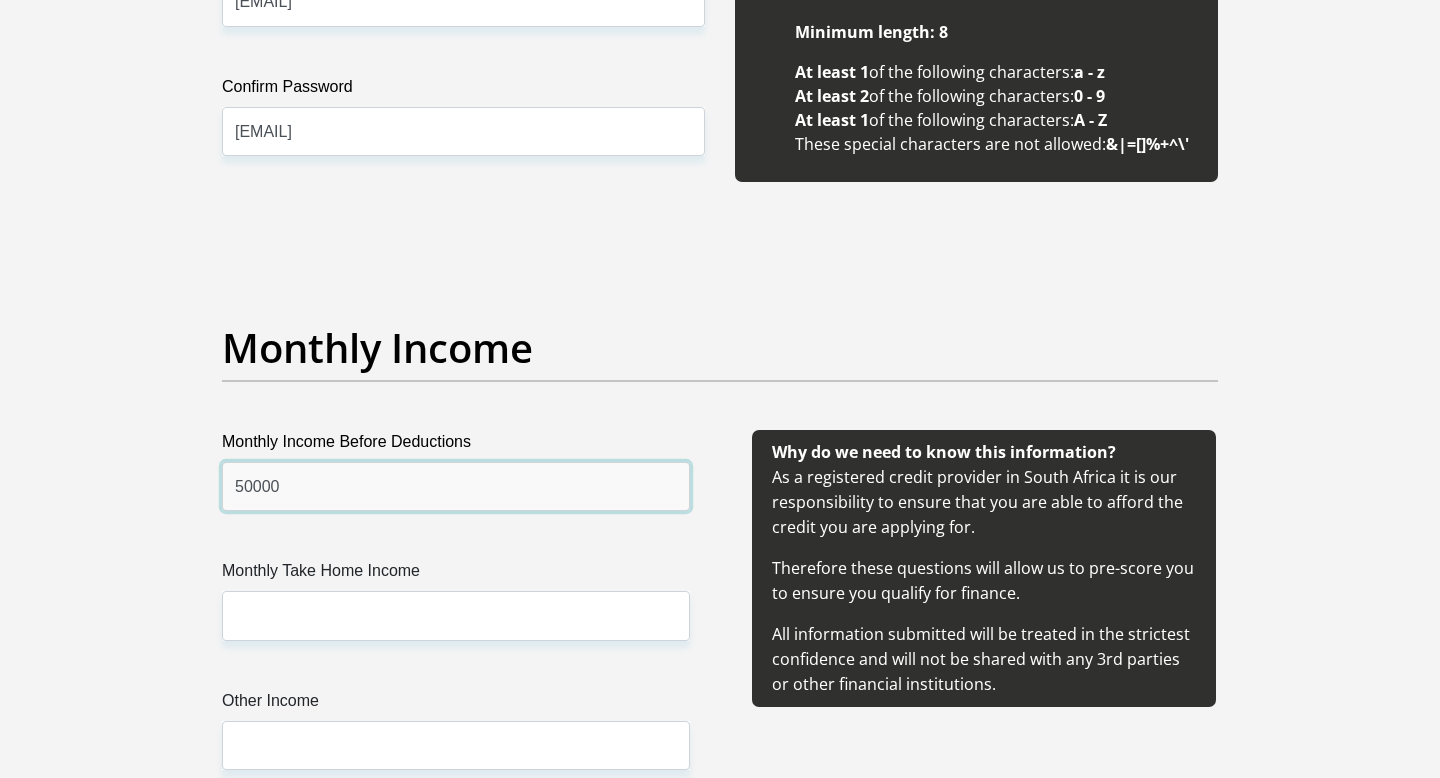 scroll, scrollTop: 2059, scrollLeft: 0, axis: vertical 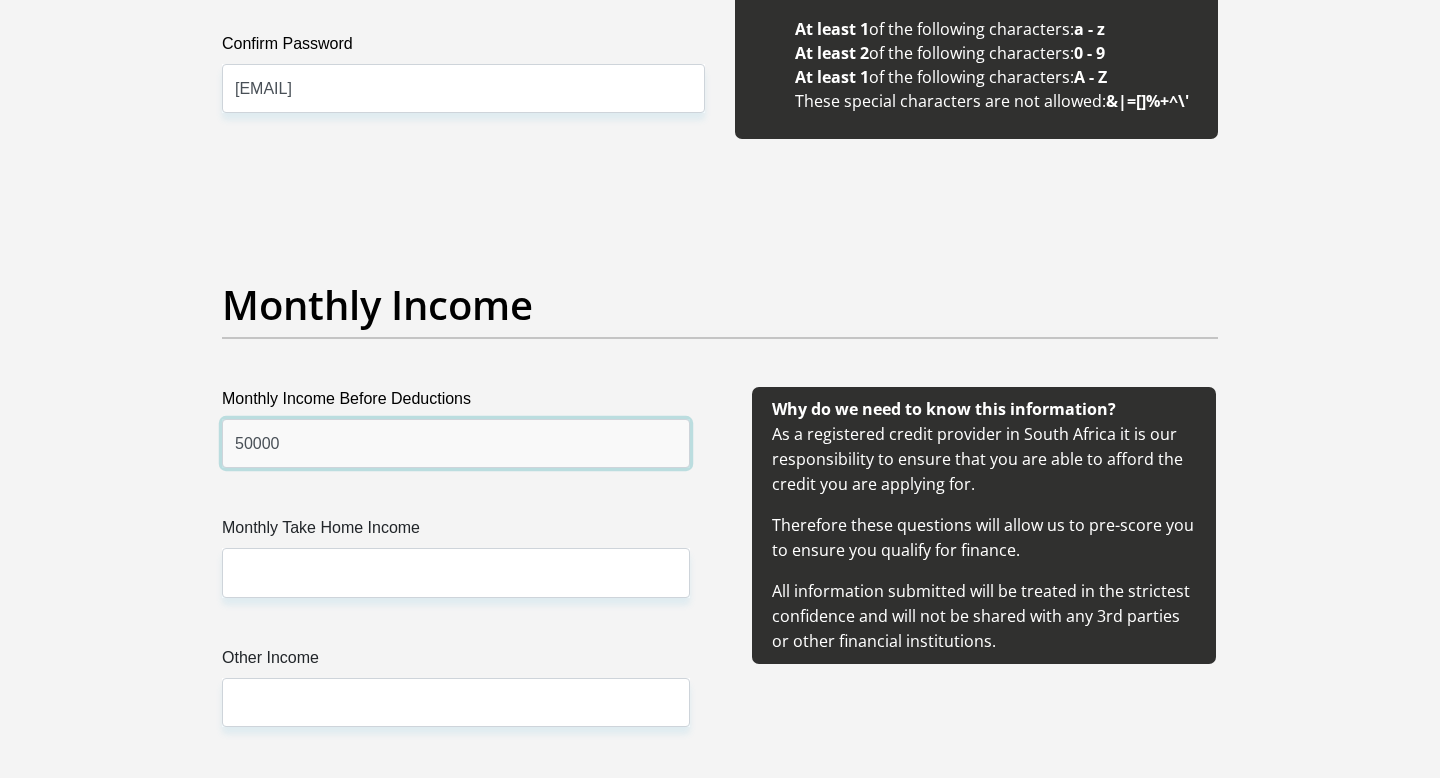 type on "50000" 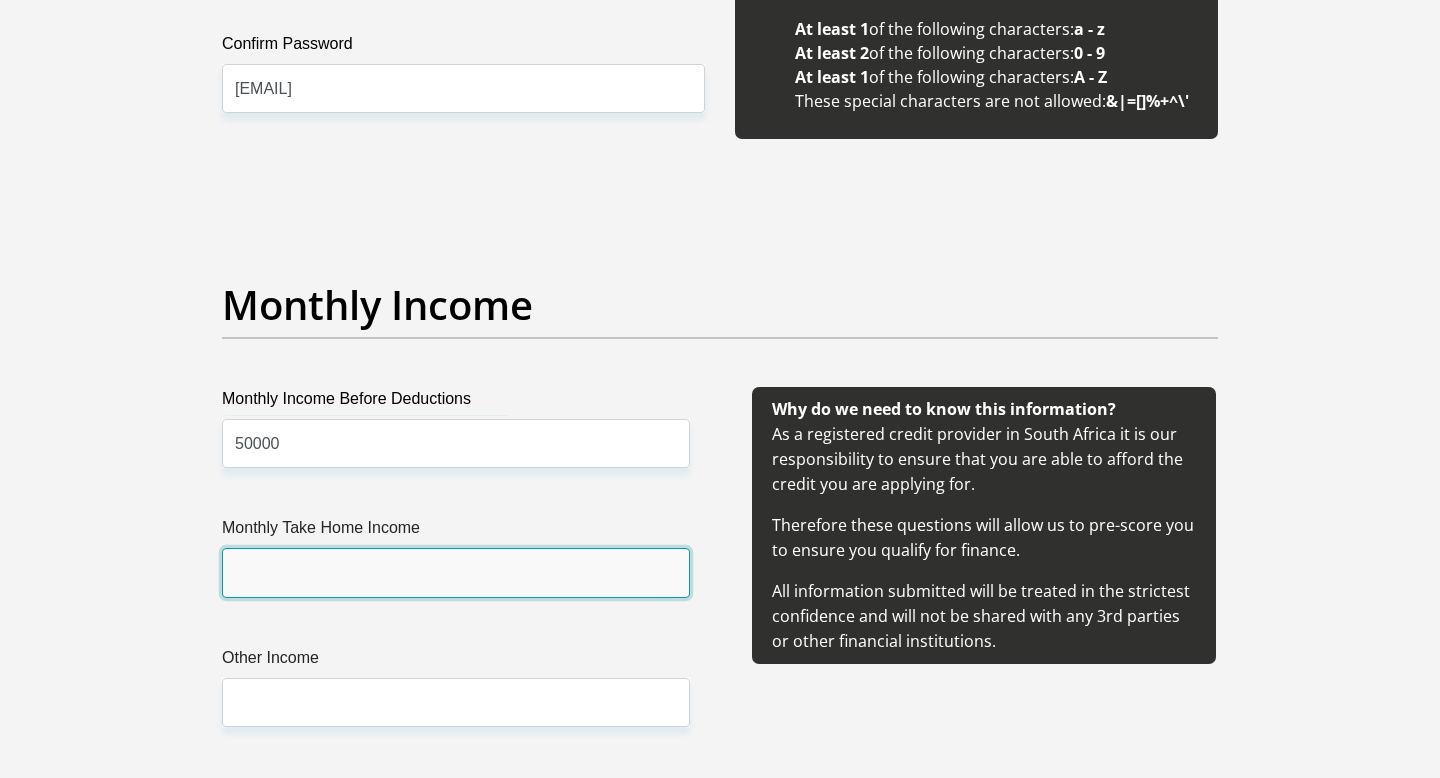 click on "Monthly Take Home Income" at bounding box center (456, 572) 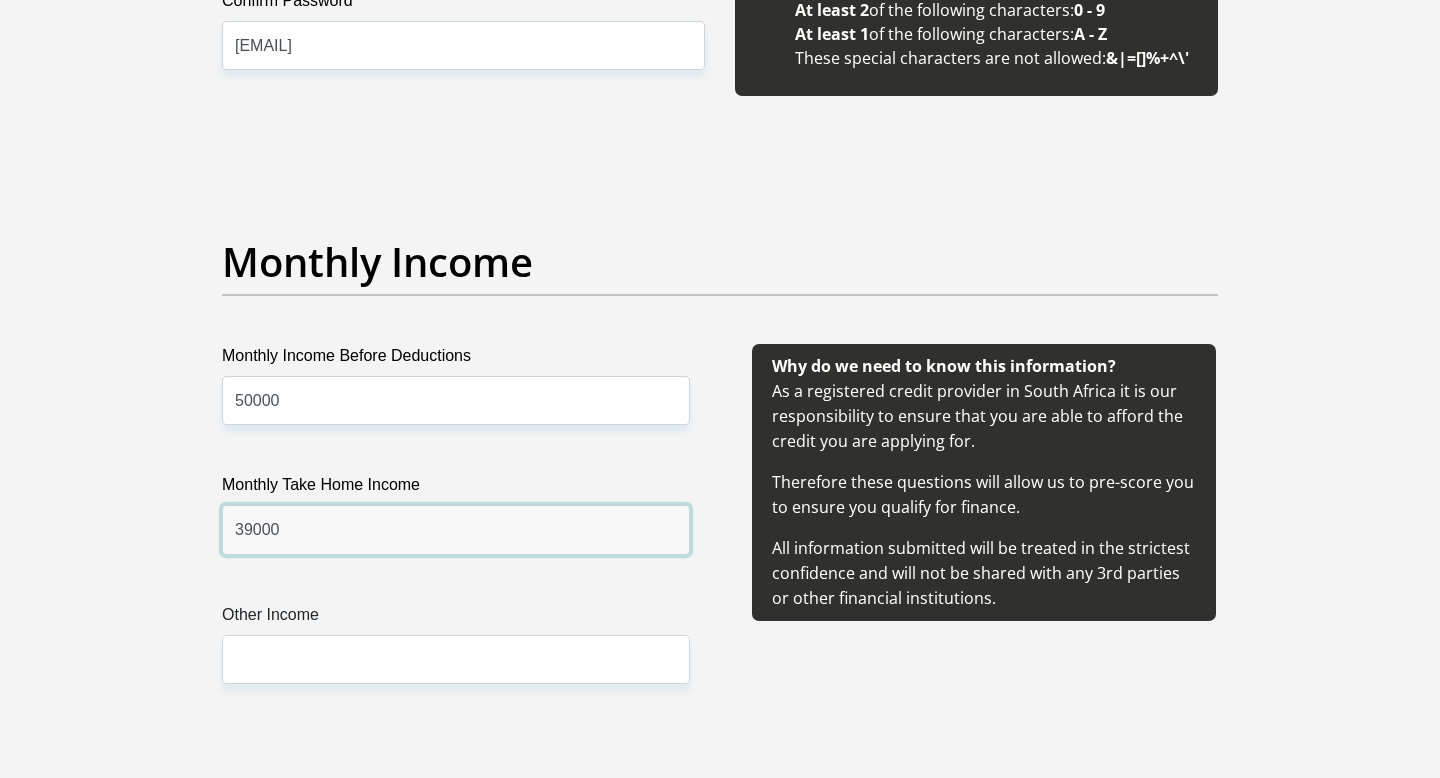 scroll, scrollTop: 2109, scrollLeft: 0, axis: vertical 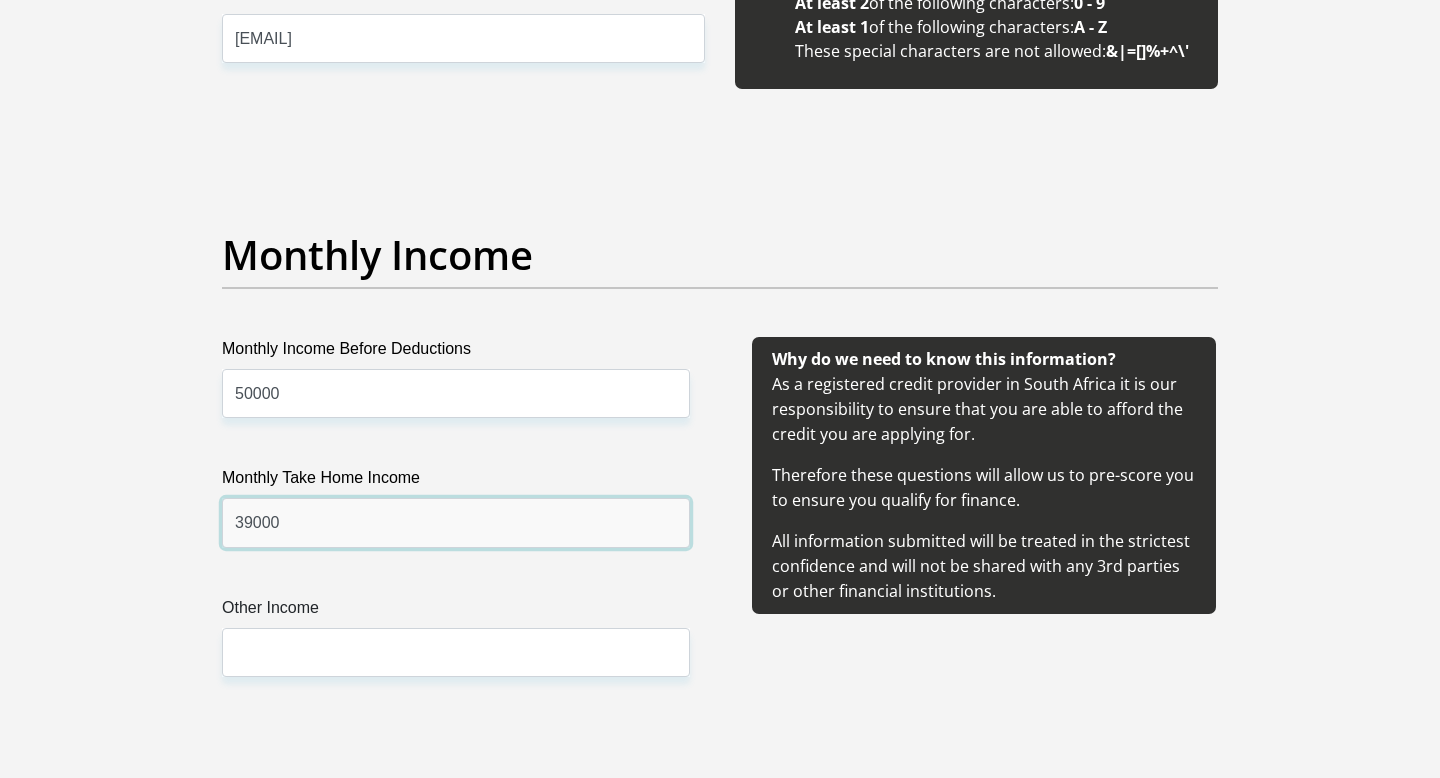 type on "39000" 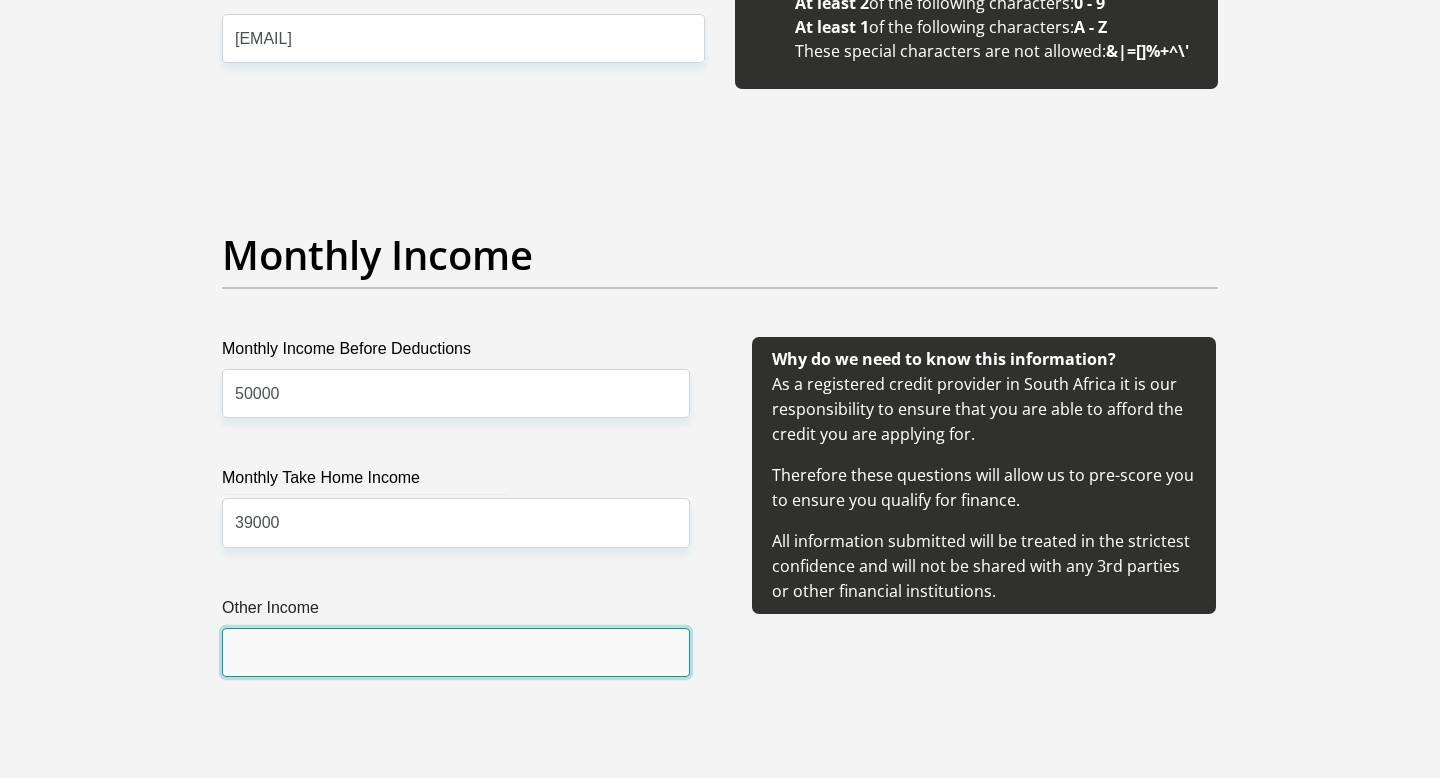 click on "Other Income" at bounding box center (456, 652) 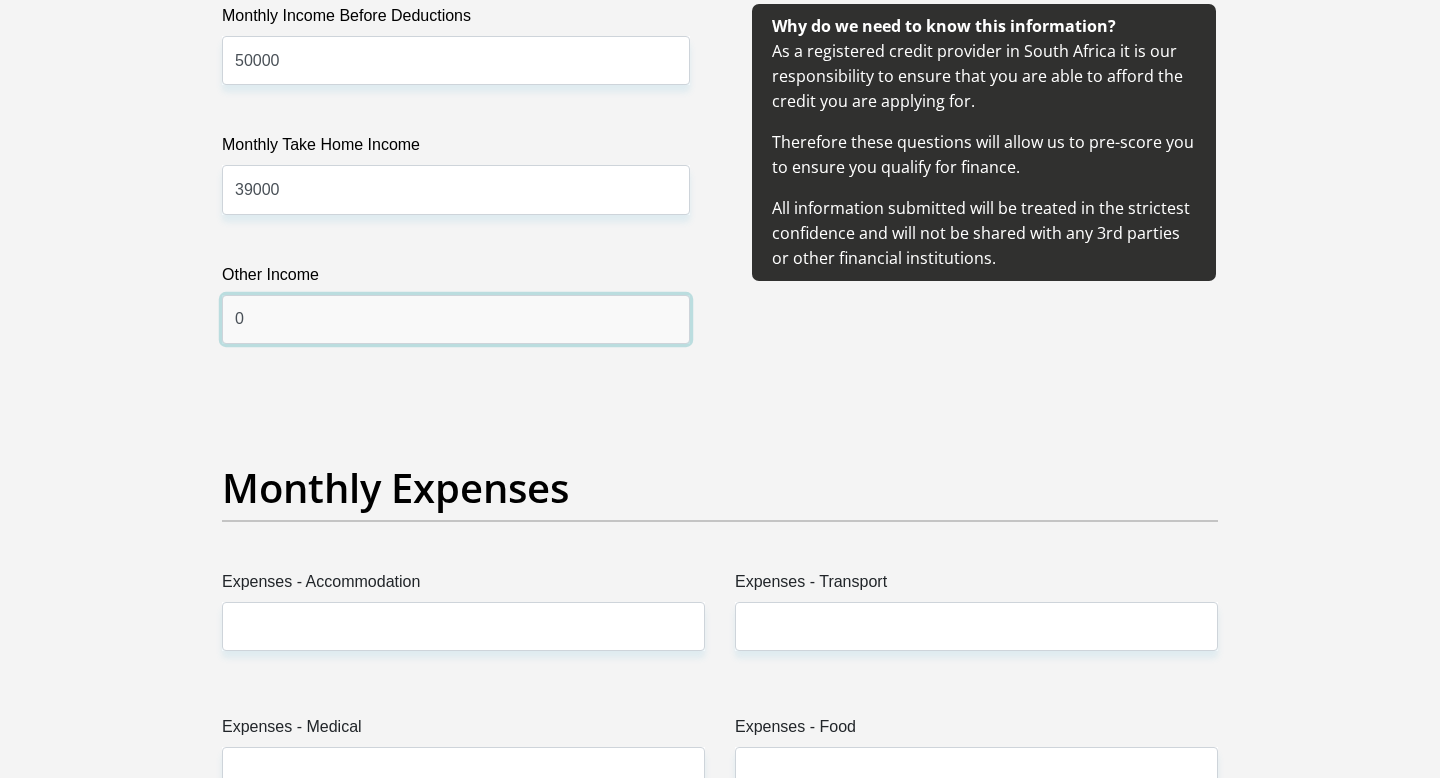 scroll, scrollTop: 2459, scrollLeft: 0, axis: vertical 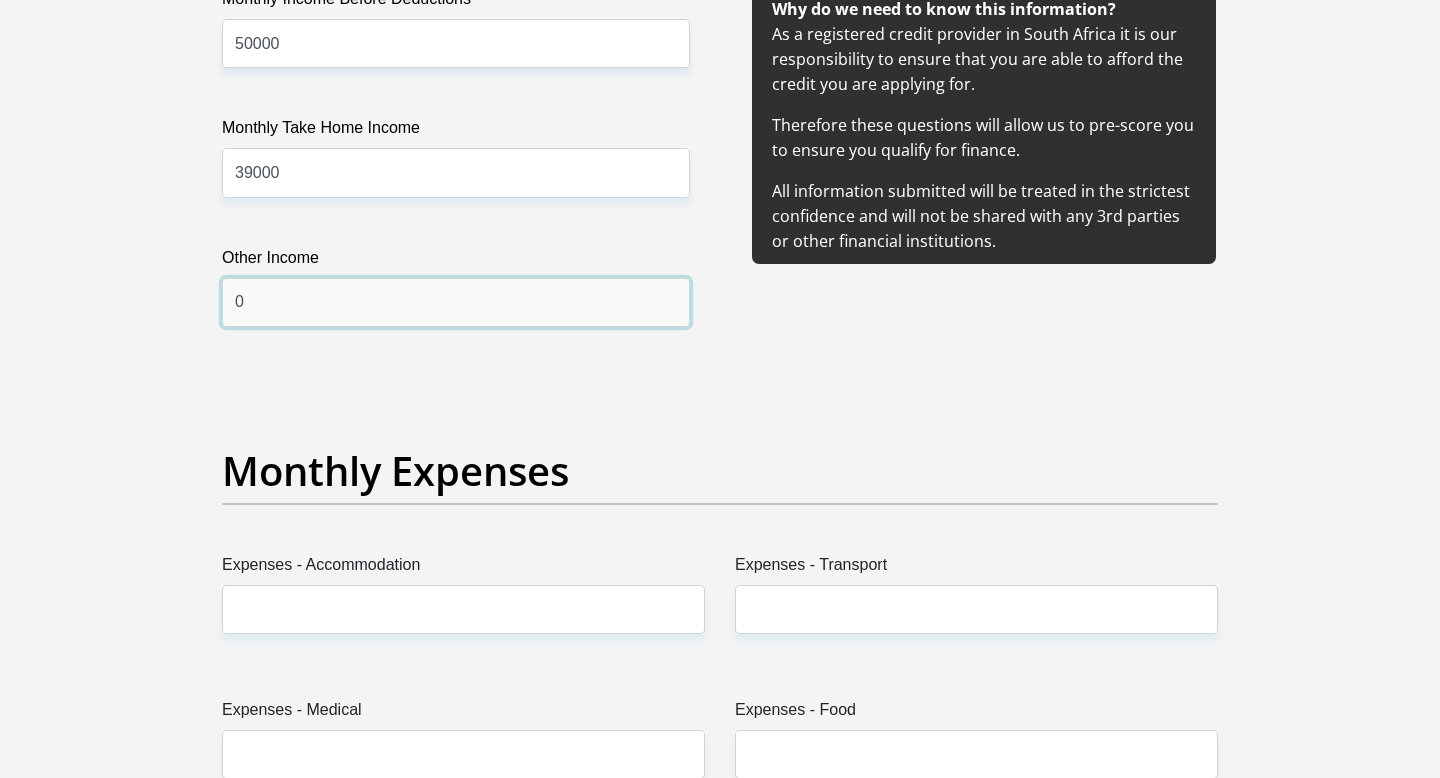 type on "0" 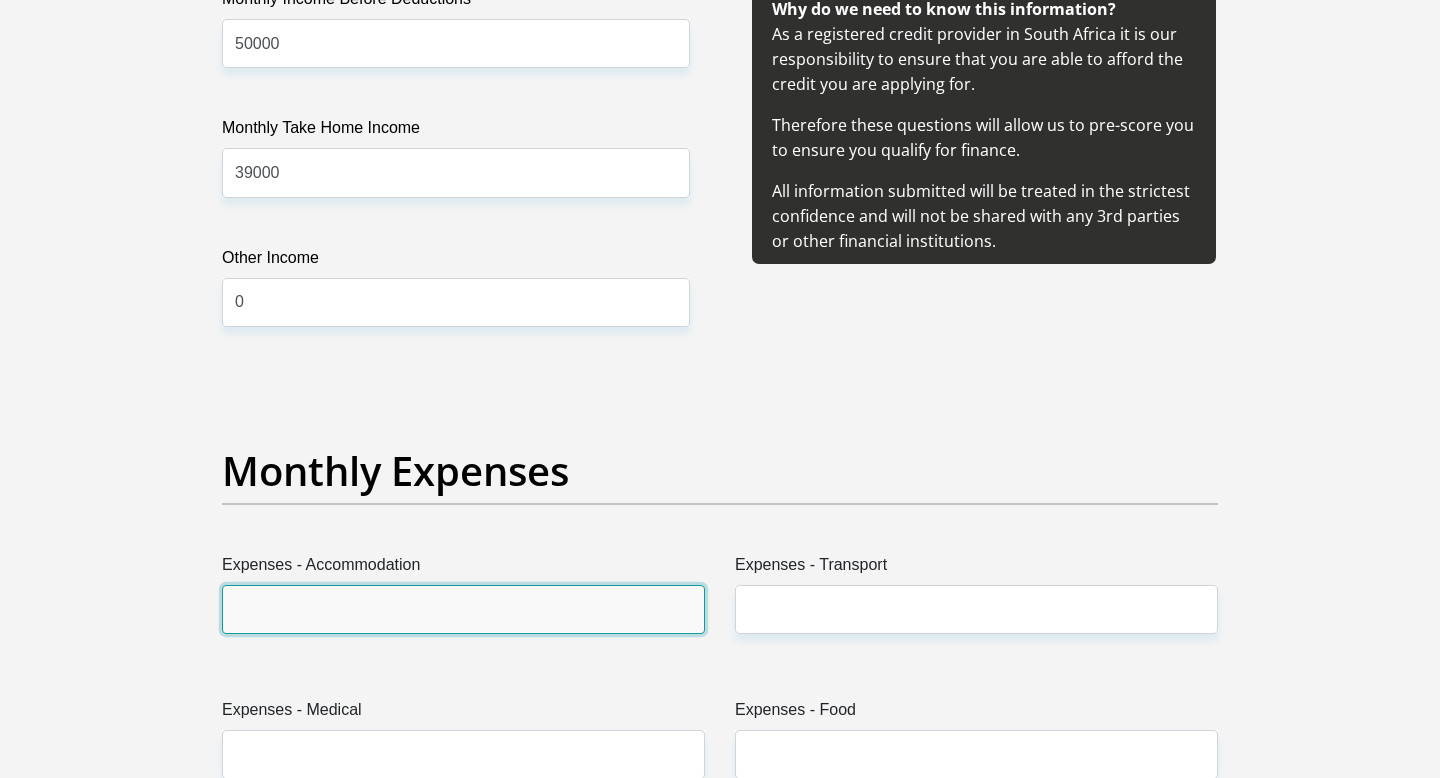 click on "Expenses - Accommodation" at bounding box center [463, 609] 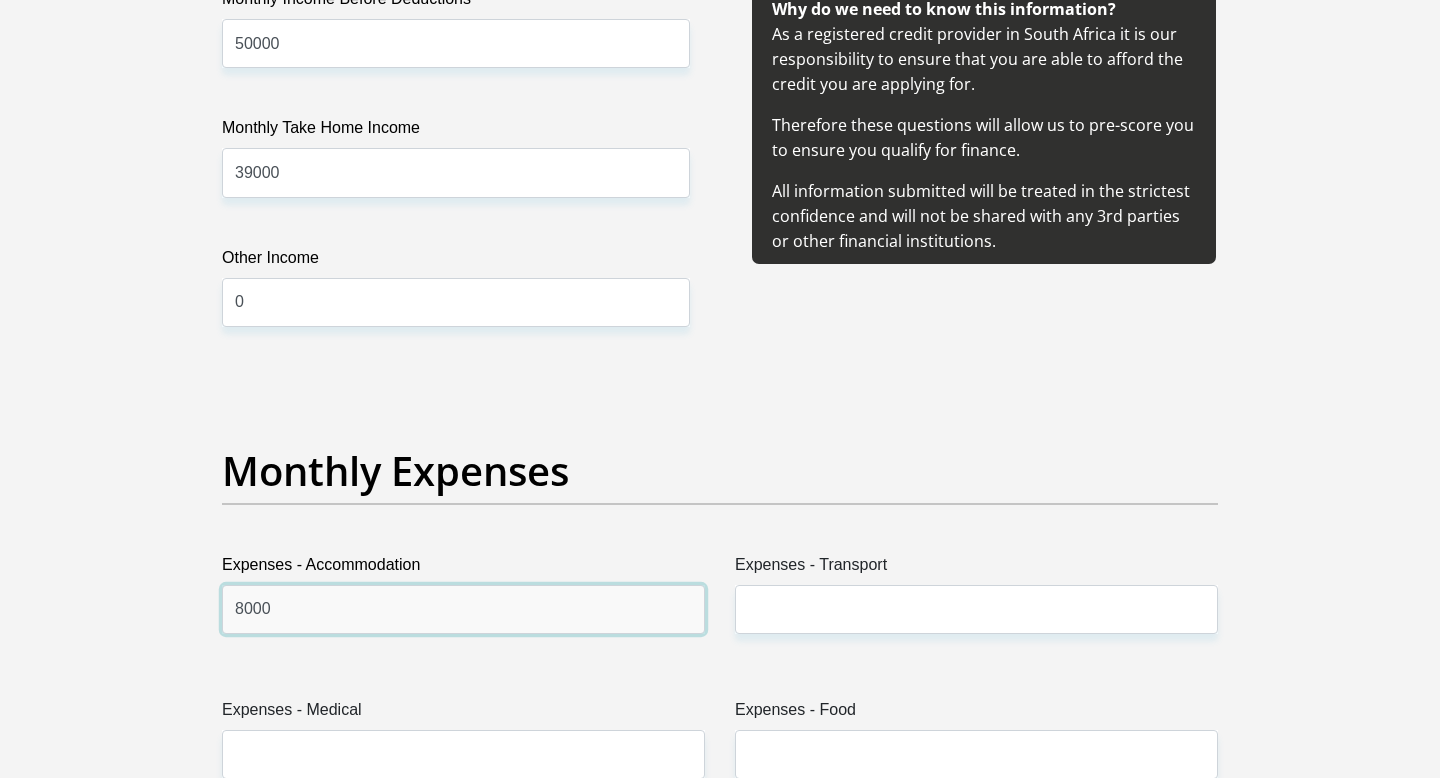 type on "8000" 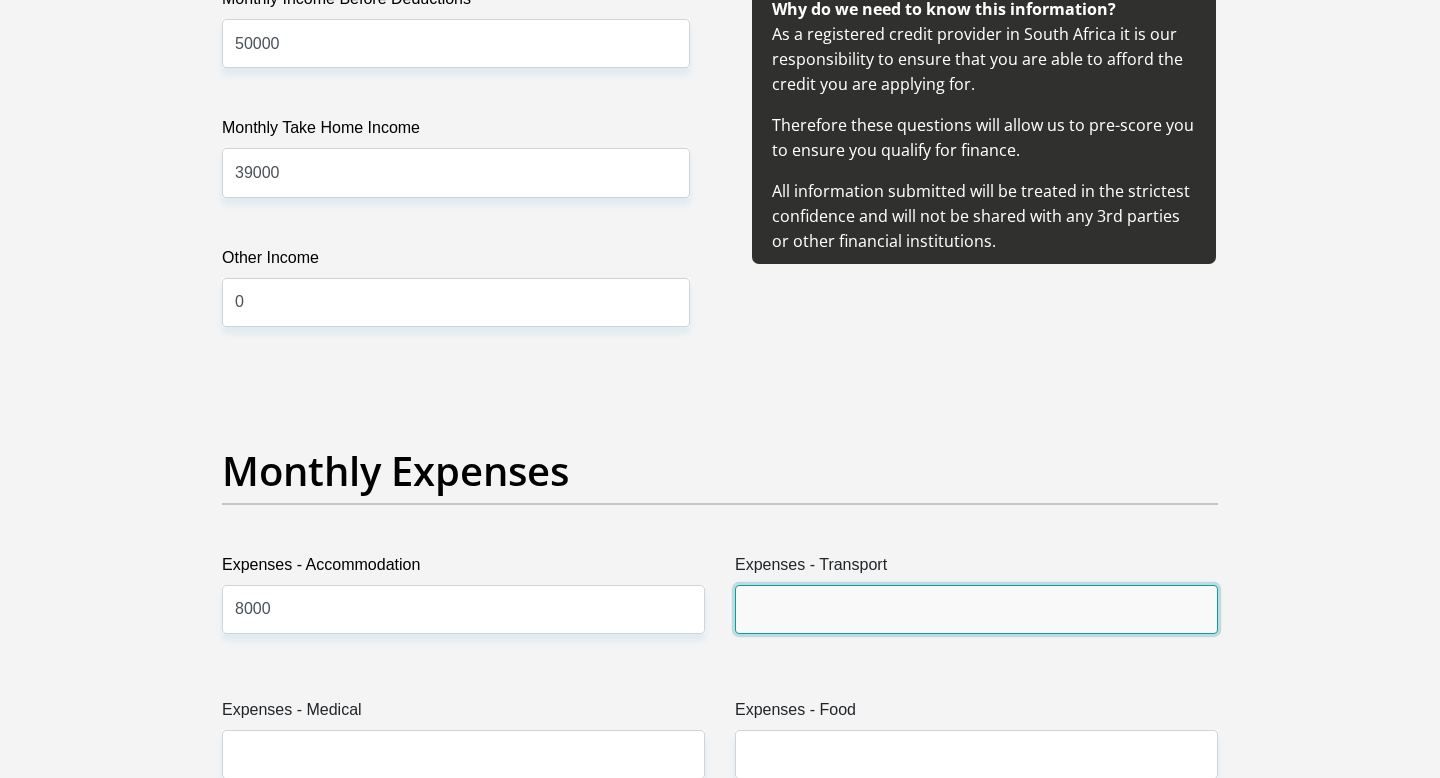 click on "Expenses - Transport" at bounding box center (976, 609) 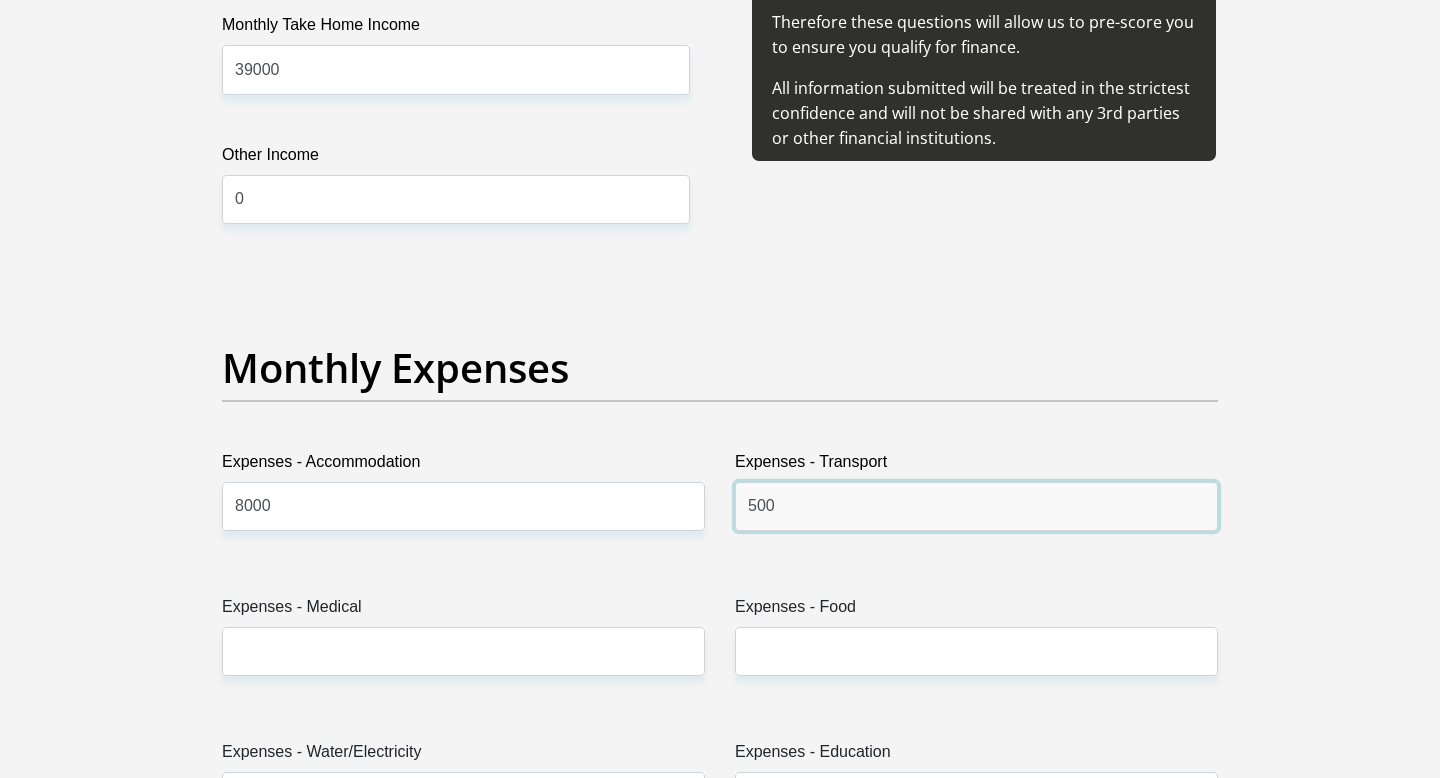scroll, scrollTop: 2568, scrollLeft: 0, axis: vertical 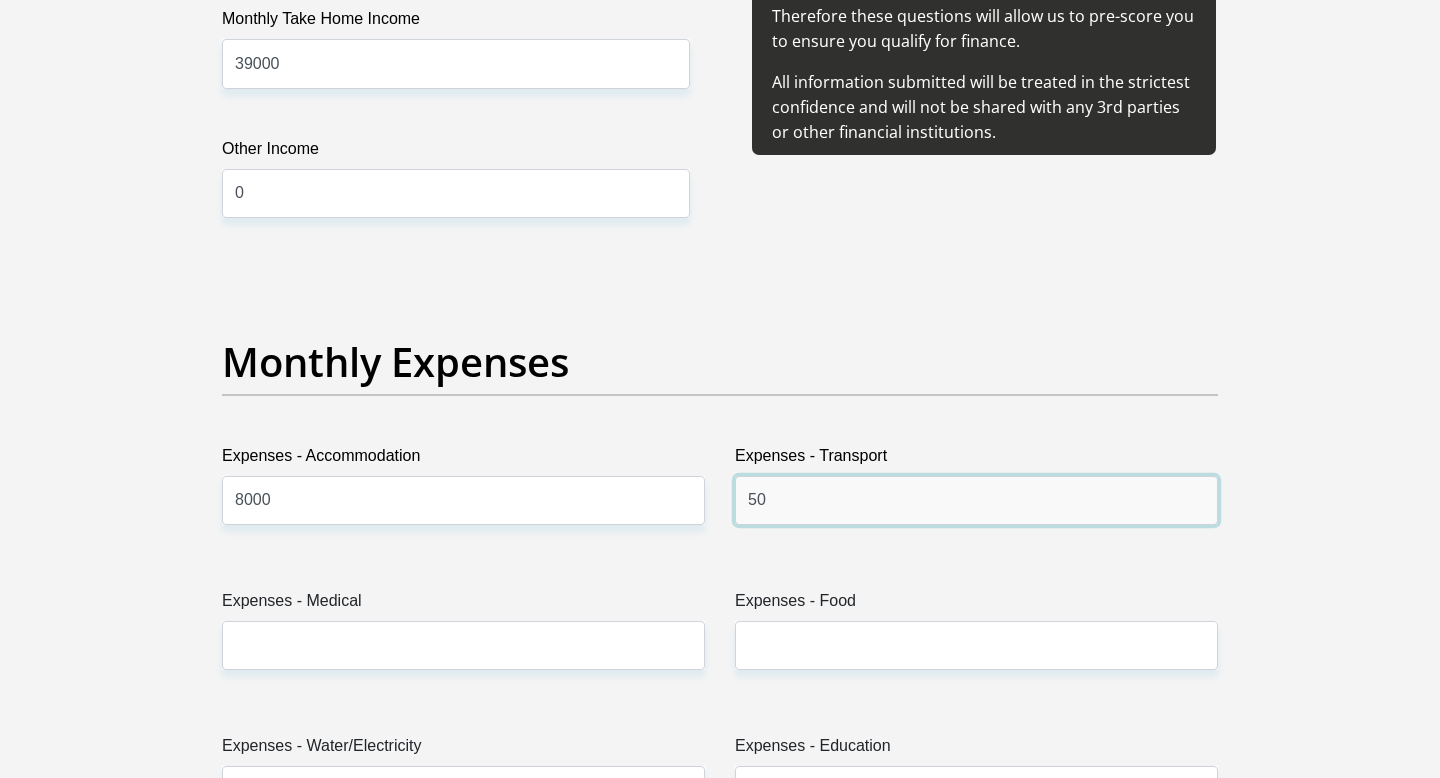 type on "5" 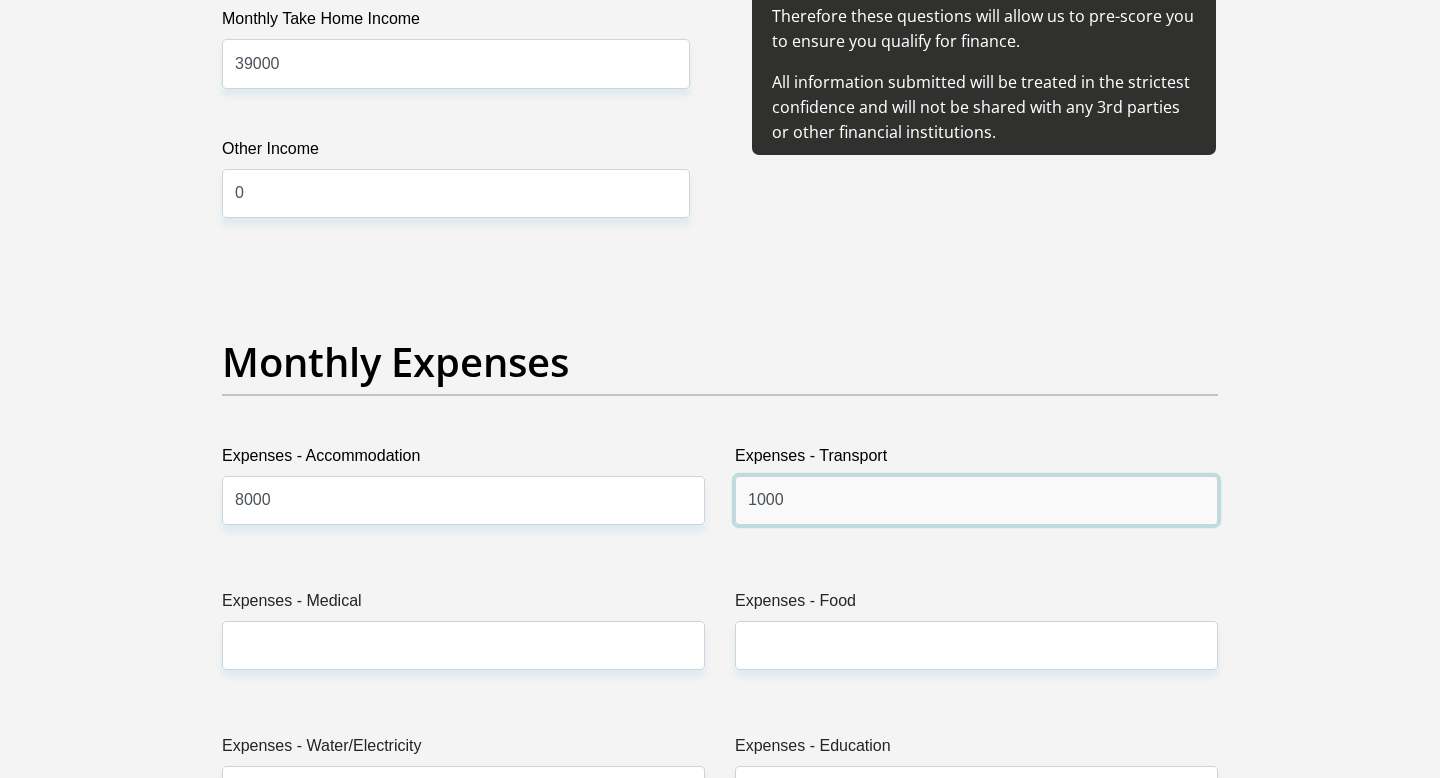 type on "1000" 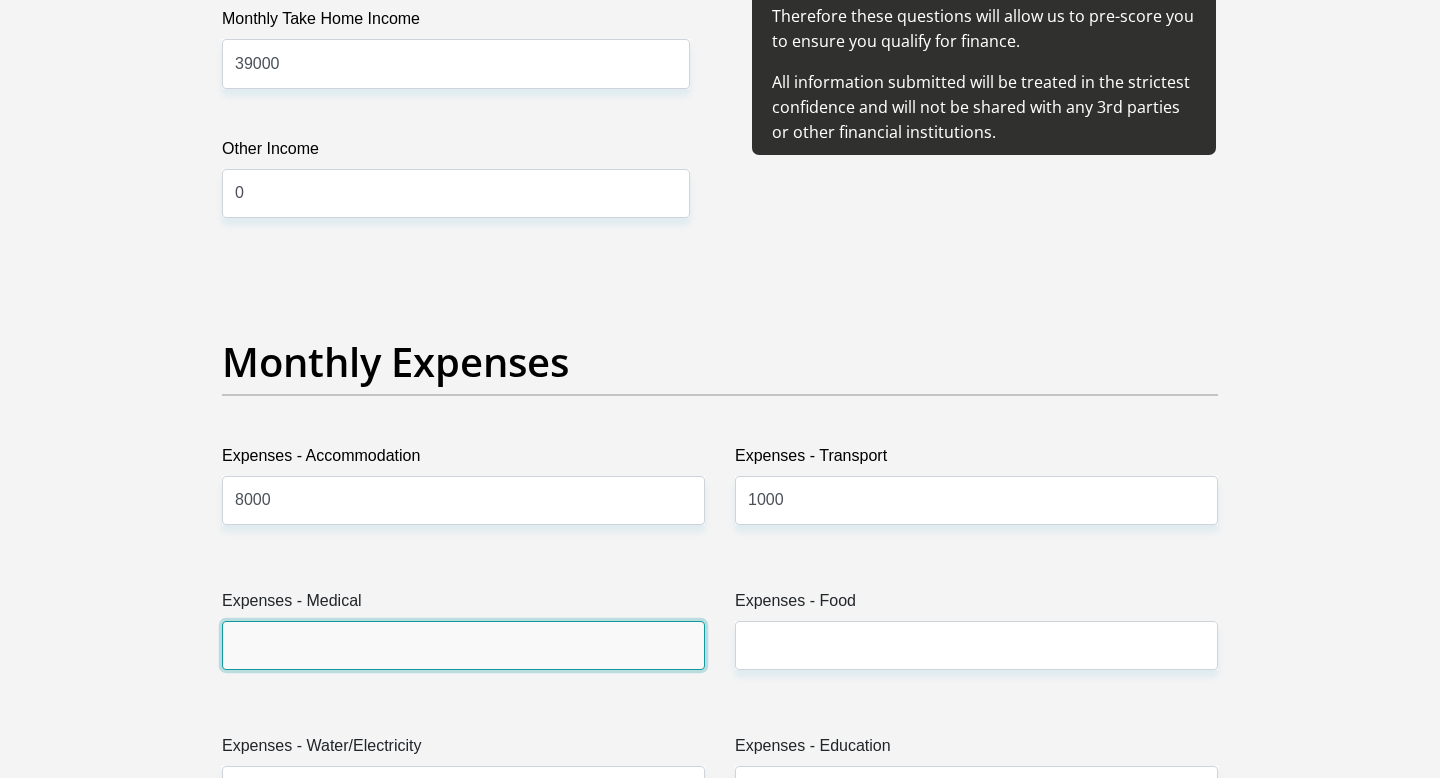 click on "Expenses - Medical" at bounding box center (463, 645) 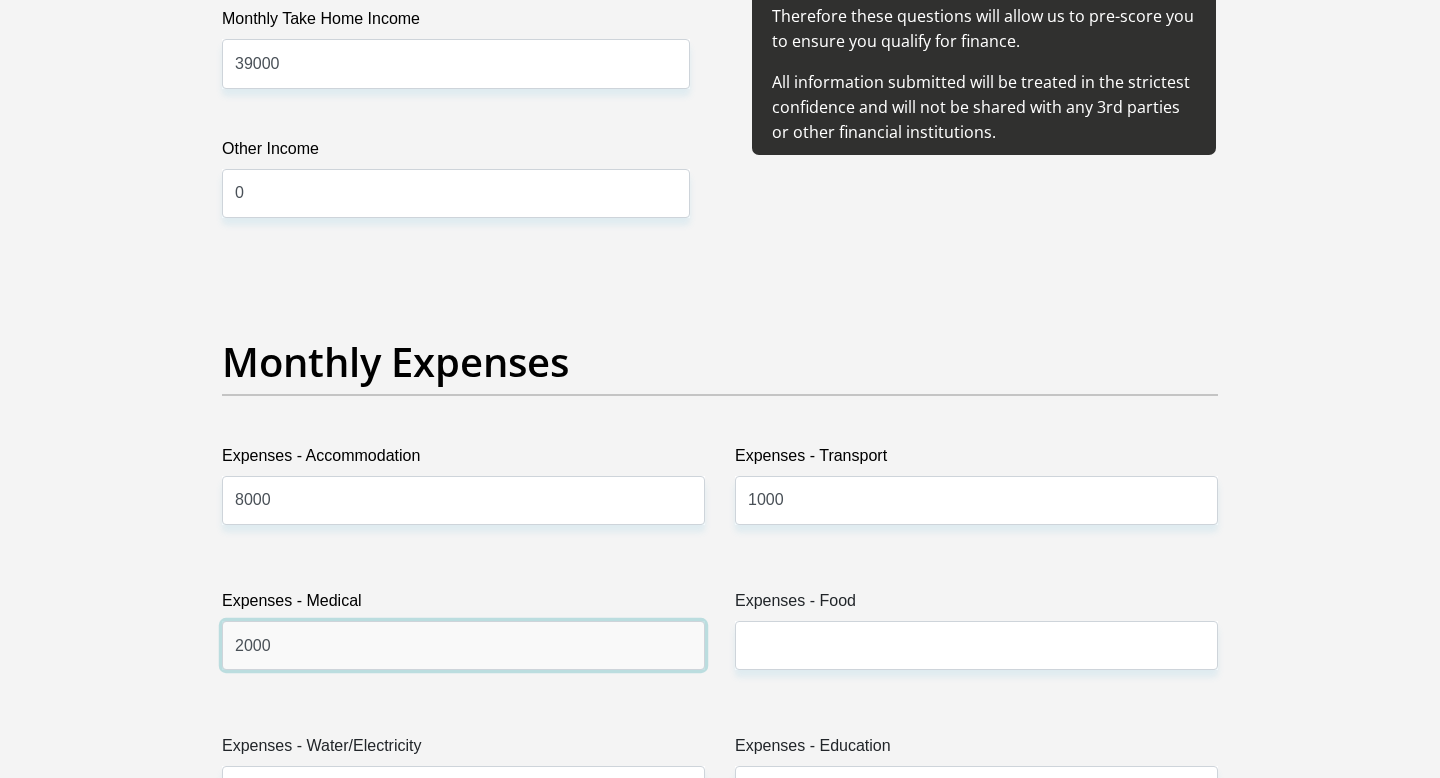 type on "2000" 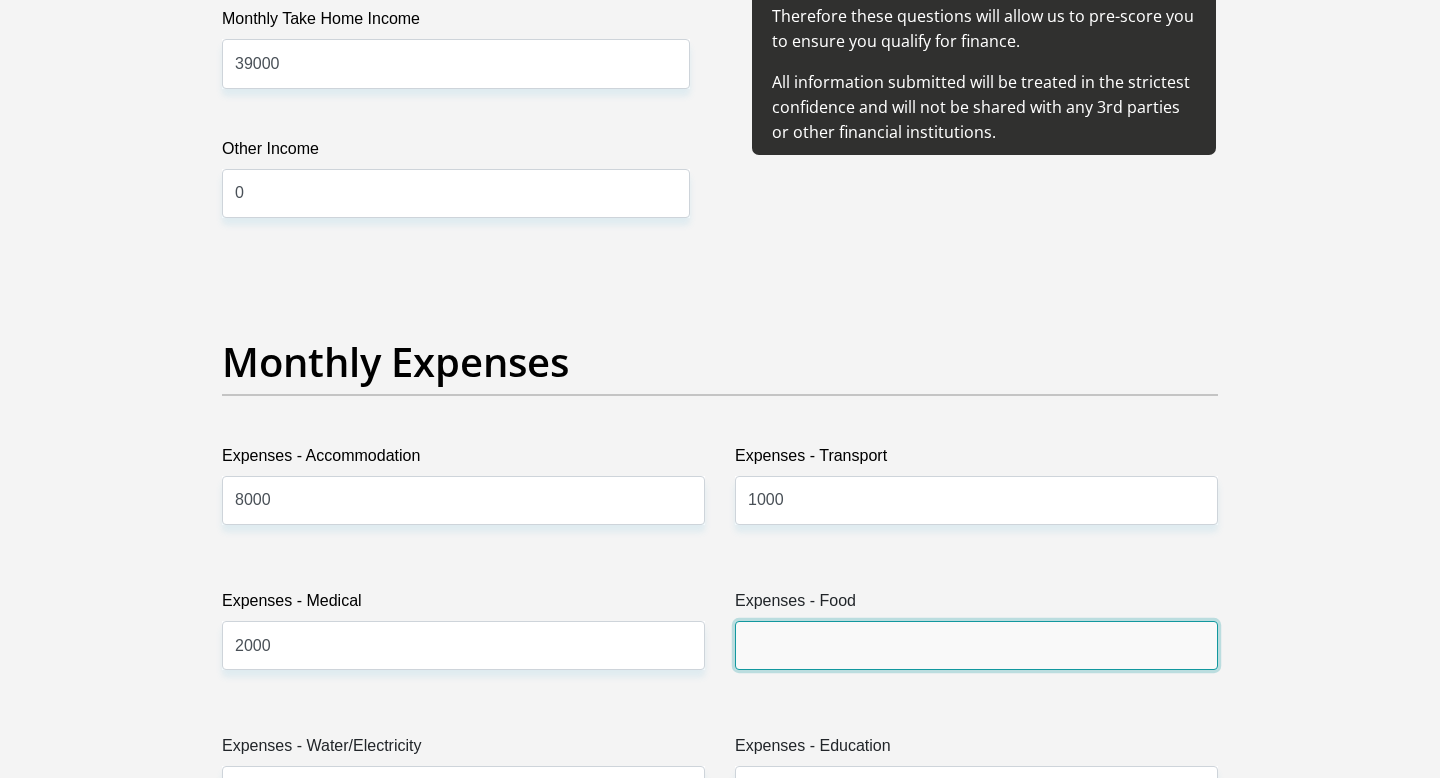 click on "Expenses - Food" at bounding box center (976, 645) 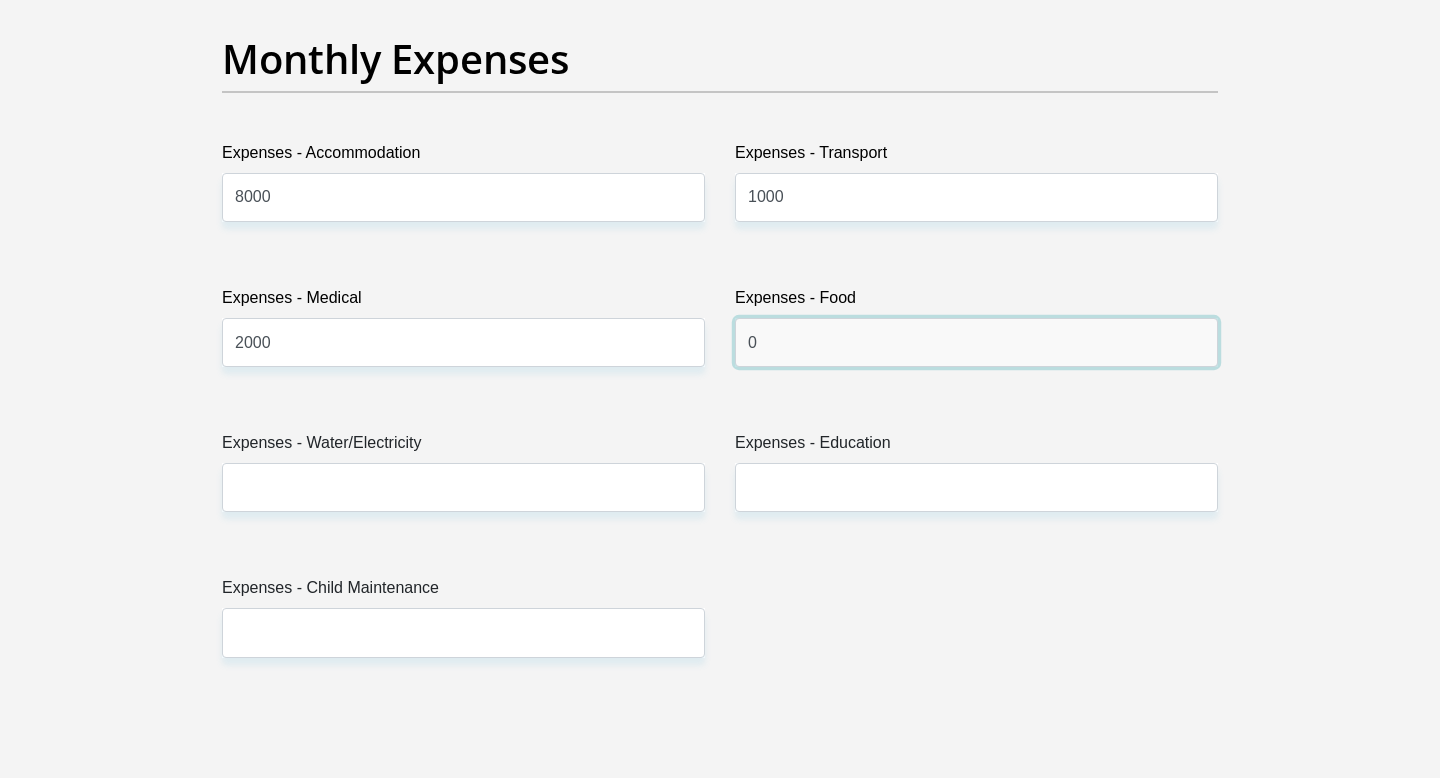 scroll, scrollTop: 2881, scrollLeft: 0, axis: vertical 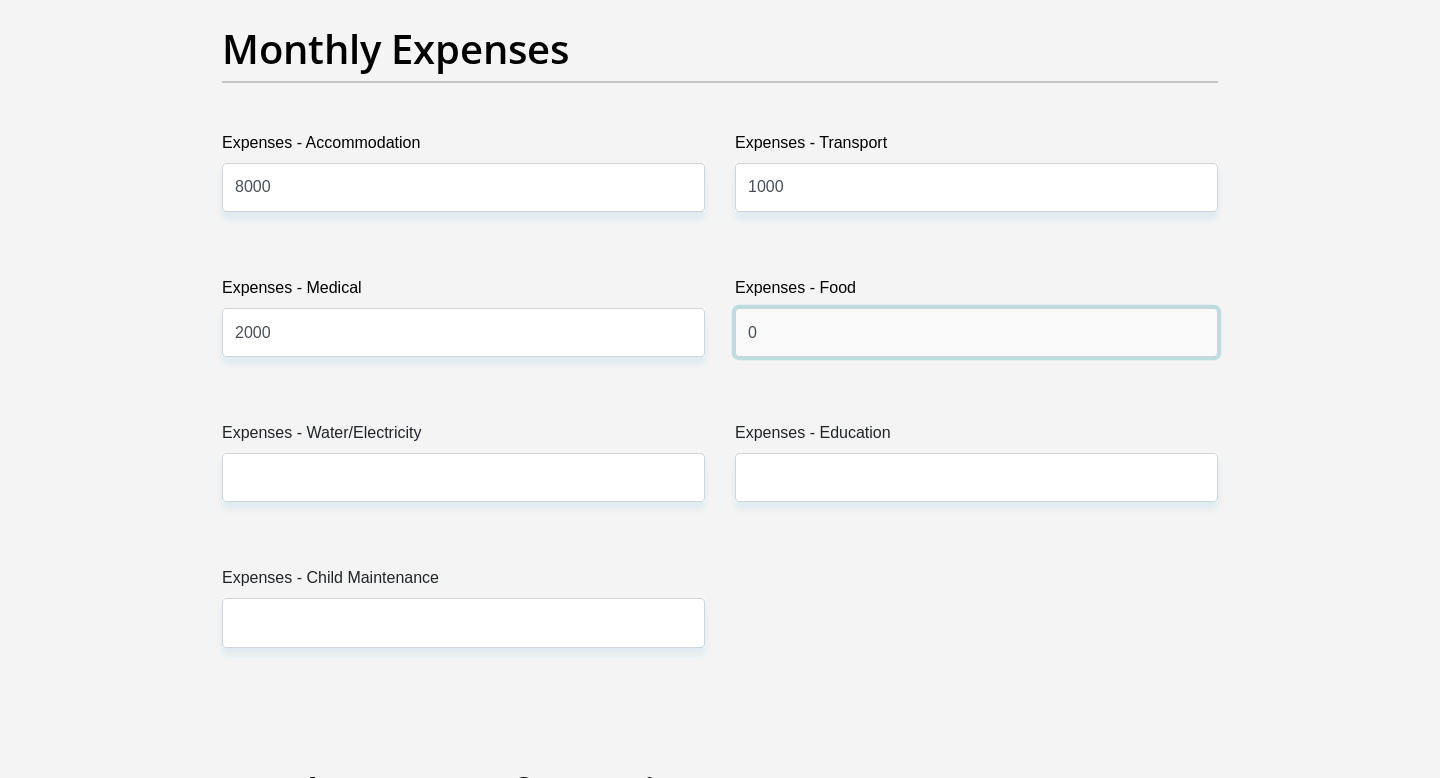 type on "0" 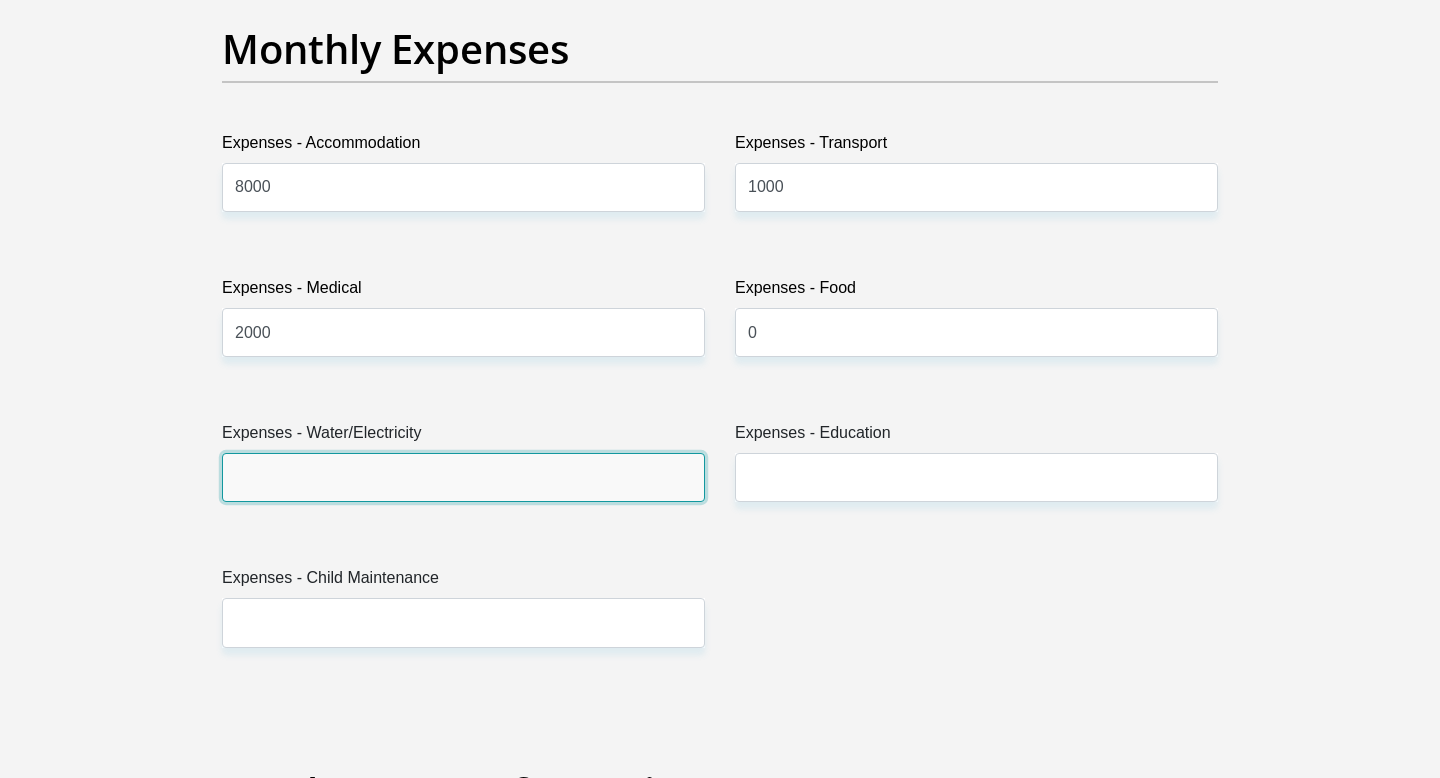 click on "Expenses - Water/Electricity" at bounding box center [463, 477] 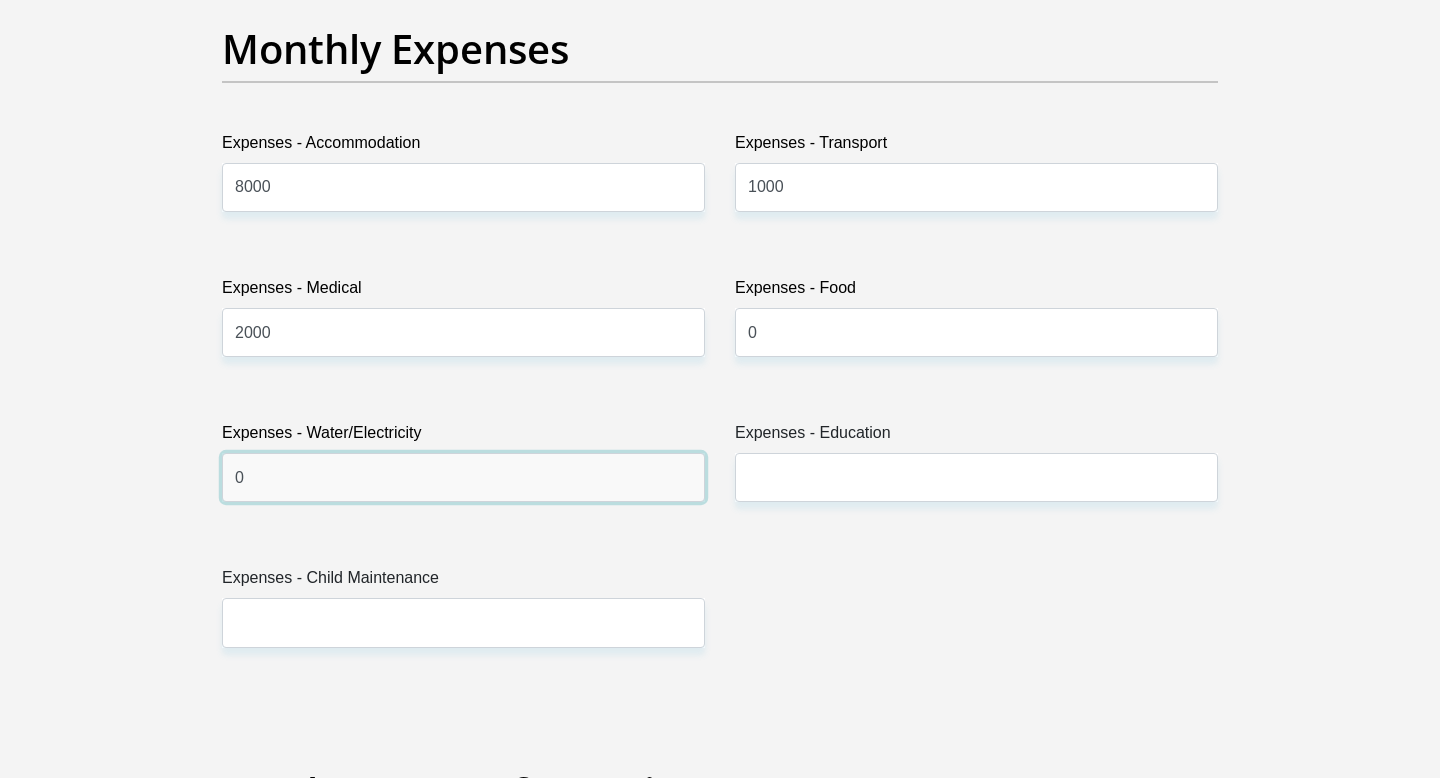 type on "0" 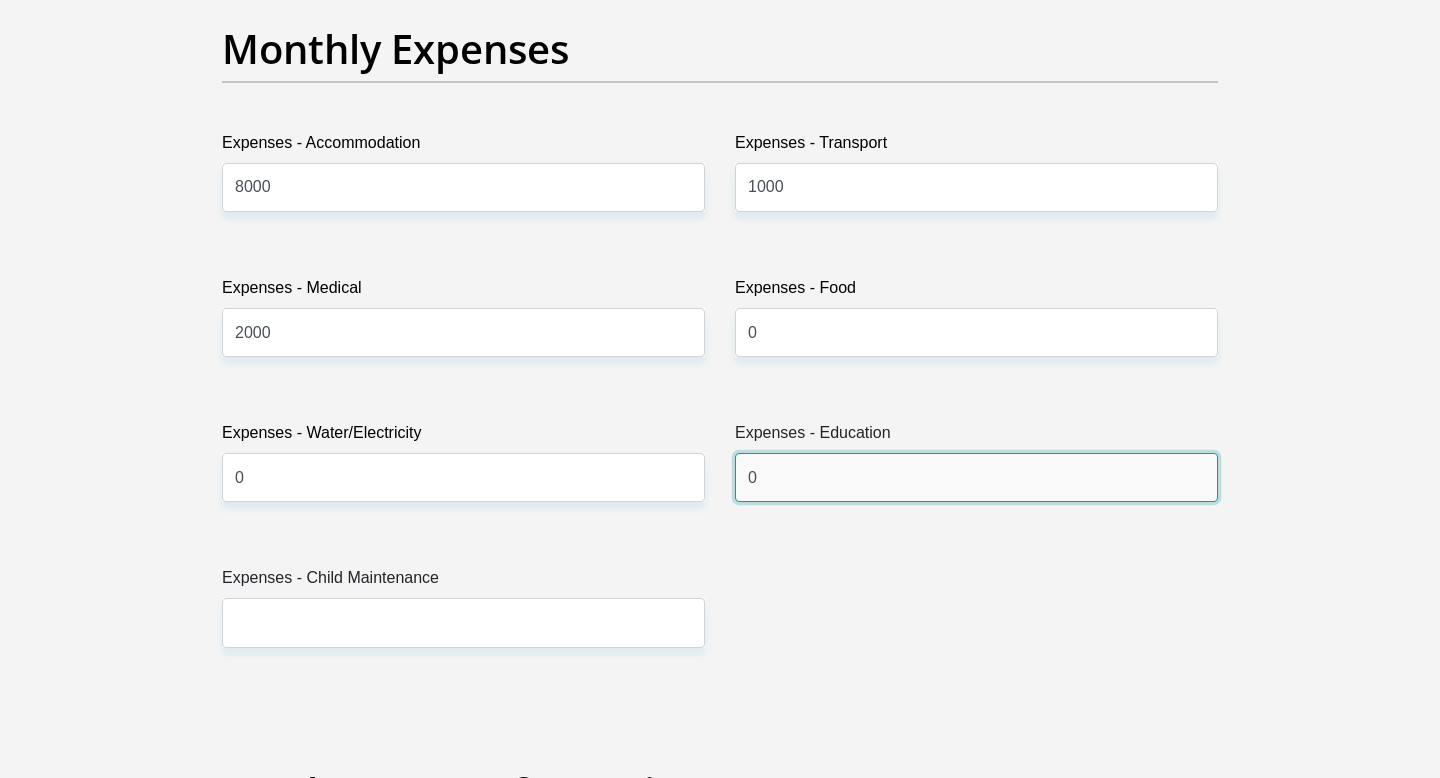 type on "0" 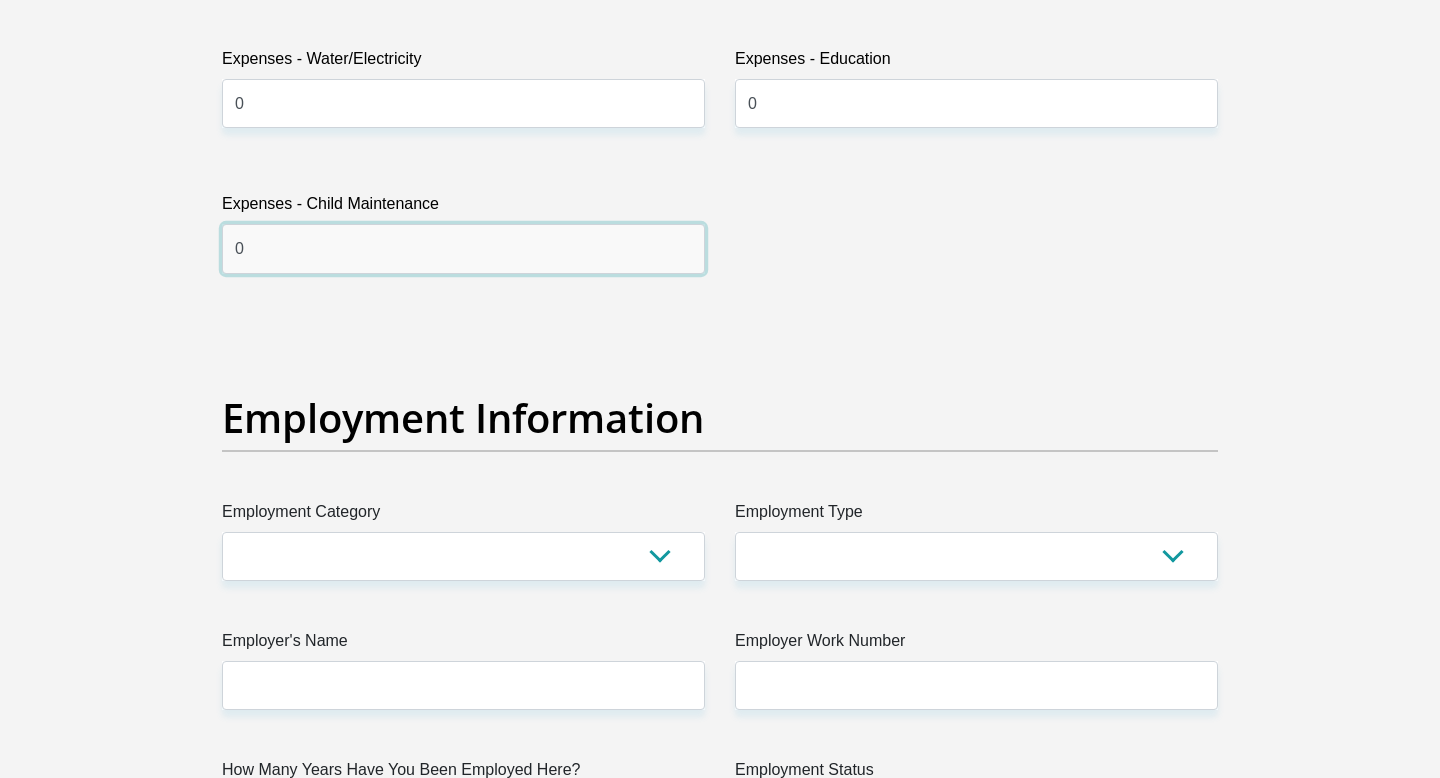 scroll, scrollTop: 3267, scrollLeft: 0, axis: vertical 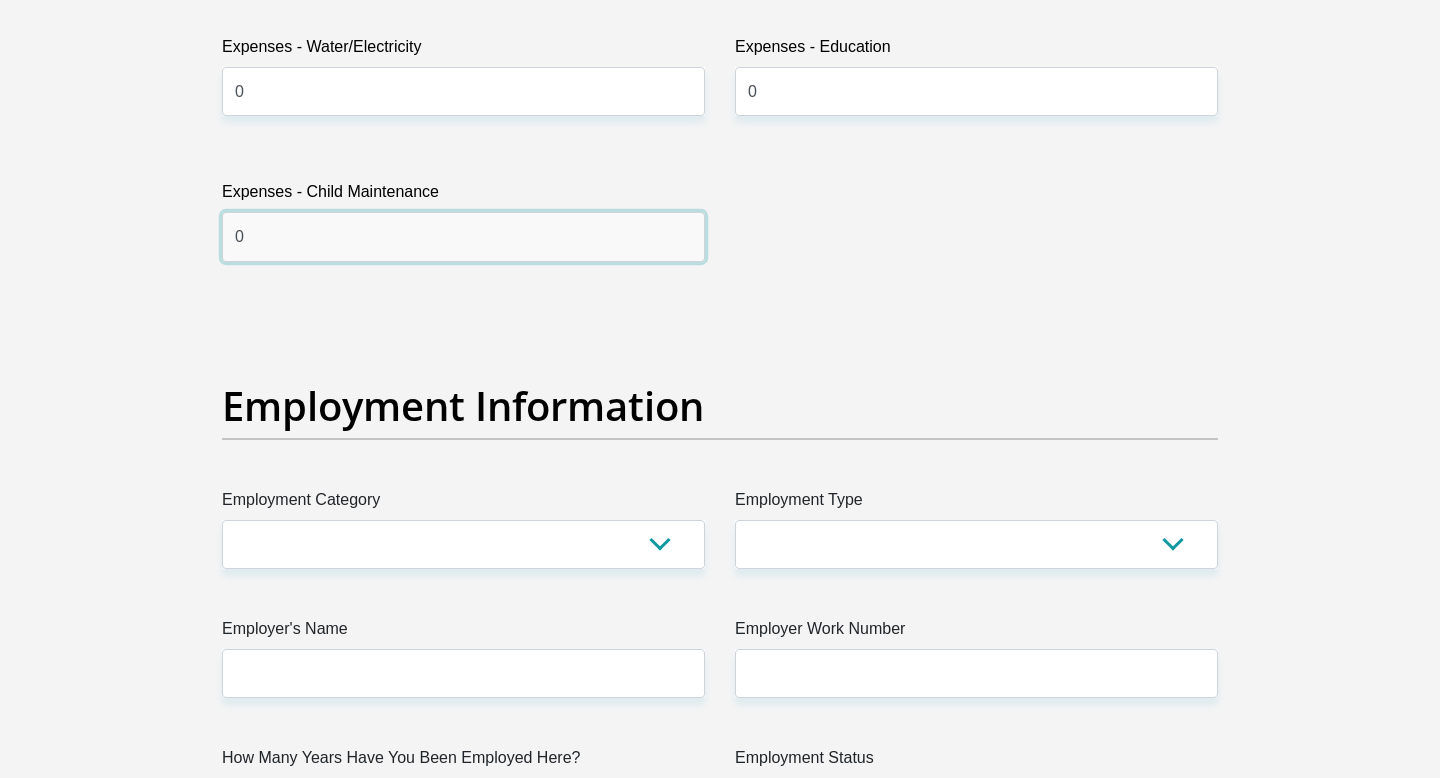 type on "0" 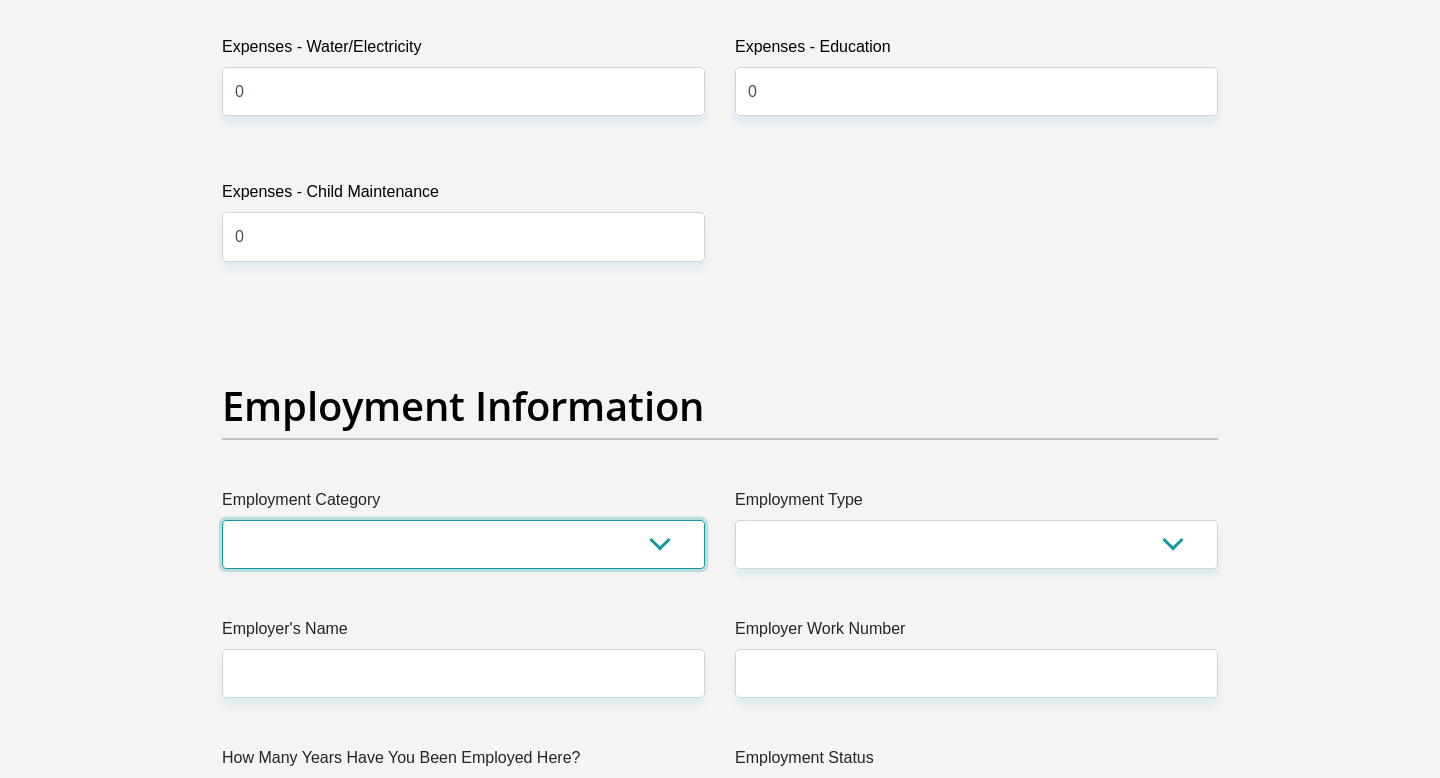 click on "AGRICULTURE
ALCOHOL & TOBACCO
CONSTRUCTION MATERIALS
METALLURGY
EQUIPMENT FOR RENEWABLE ENERGY
SPECIALIZED CONTRACTORS
CAR
GAMING (INCL. INTERNET
OTHER WHOLESALE
UNLICENSED PHARMACEUTICALS
CURRENCY EXCHANGE HOUSES
OTHER FINANCIAL INSTITUTIONS & INSURANCE
REAL ESTATE AGENTS
OIL & GAS
OTHER MATERIALS (E.G. IRON ORE)
PRECIOUS STONES & PRECIOUS METALS
POLITICAL ORGANIZATIONS
RELIGIOUS ORGANIZATIONS(NOT SECTS)
ACTI. HAVING BUSINESS DEAL WITH PUBLIC ADMINISTRATION
LAUNDROMATS" at bounding box center [463, 544] 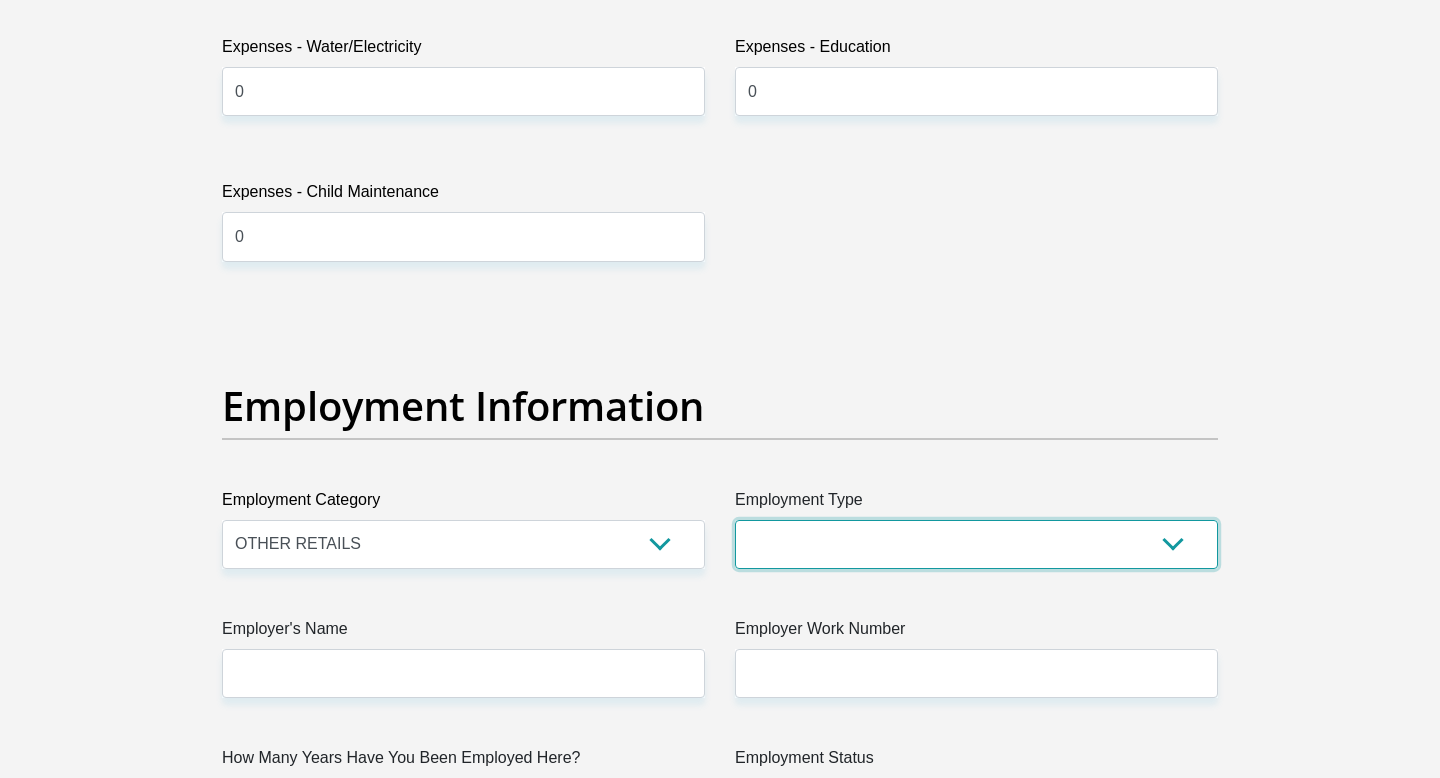 click on "College/Lecturer
Craft Seller
Creative
Driver
Executive
Farmer
Forces - Non Commissioned
Forces - Officer
Hawker
Housewife
Labourer
Licenced Professional
Manager
Miner
Non Licenced Professional
Office Staff/Clerk
Outside Worker
Pensioner
Permanent Teacher
Production/Manufacturing
Sales
Self-Employed
Semi-Professional Worker
Service Industry  Social Worker  Student" at bounding box center [976, 544] 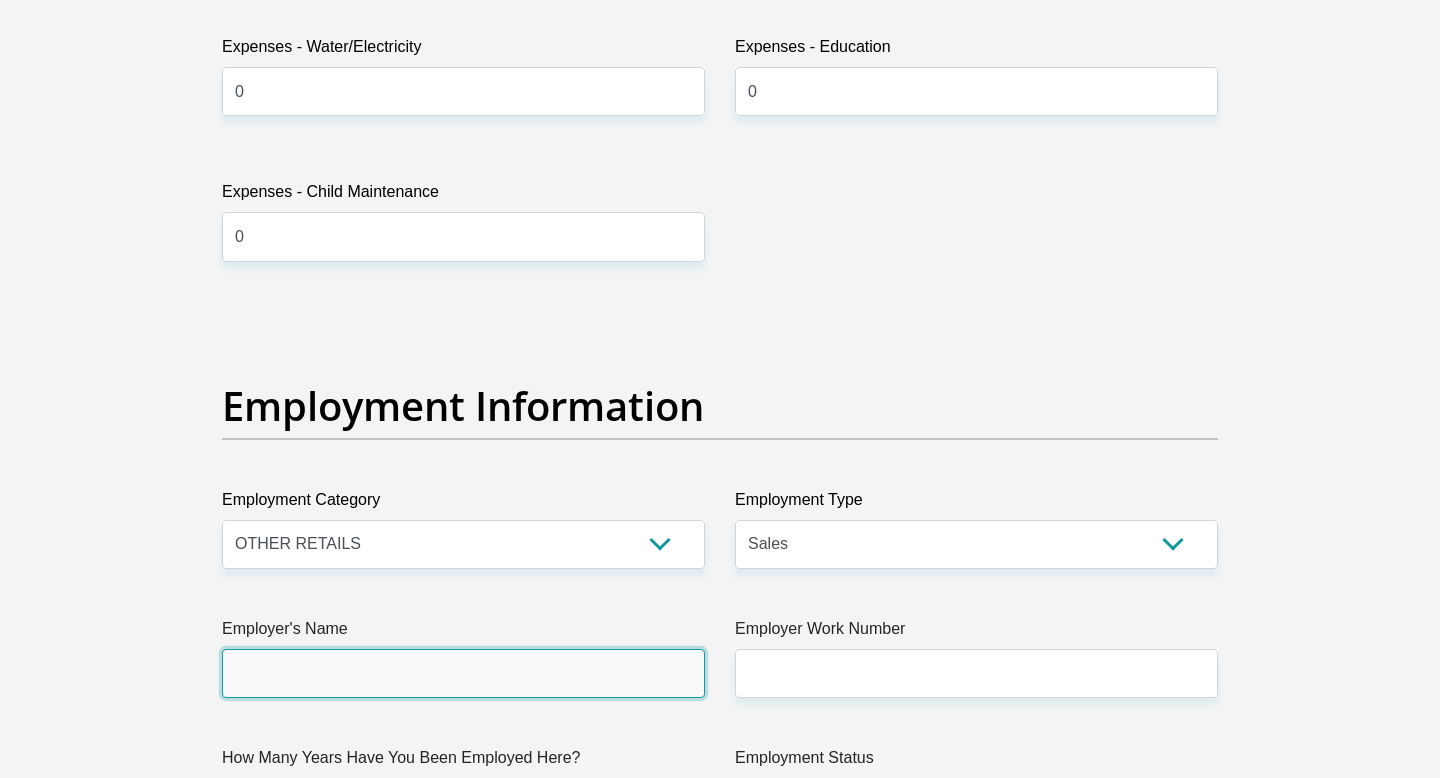 click on "Employer's Name" at bounding box center [463, 673] 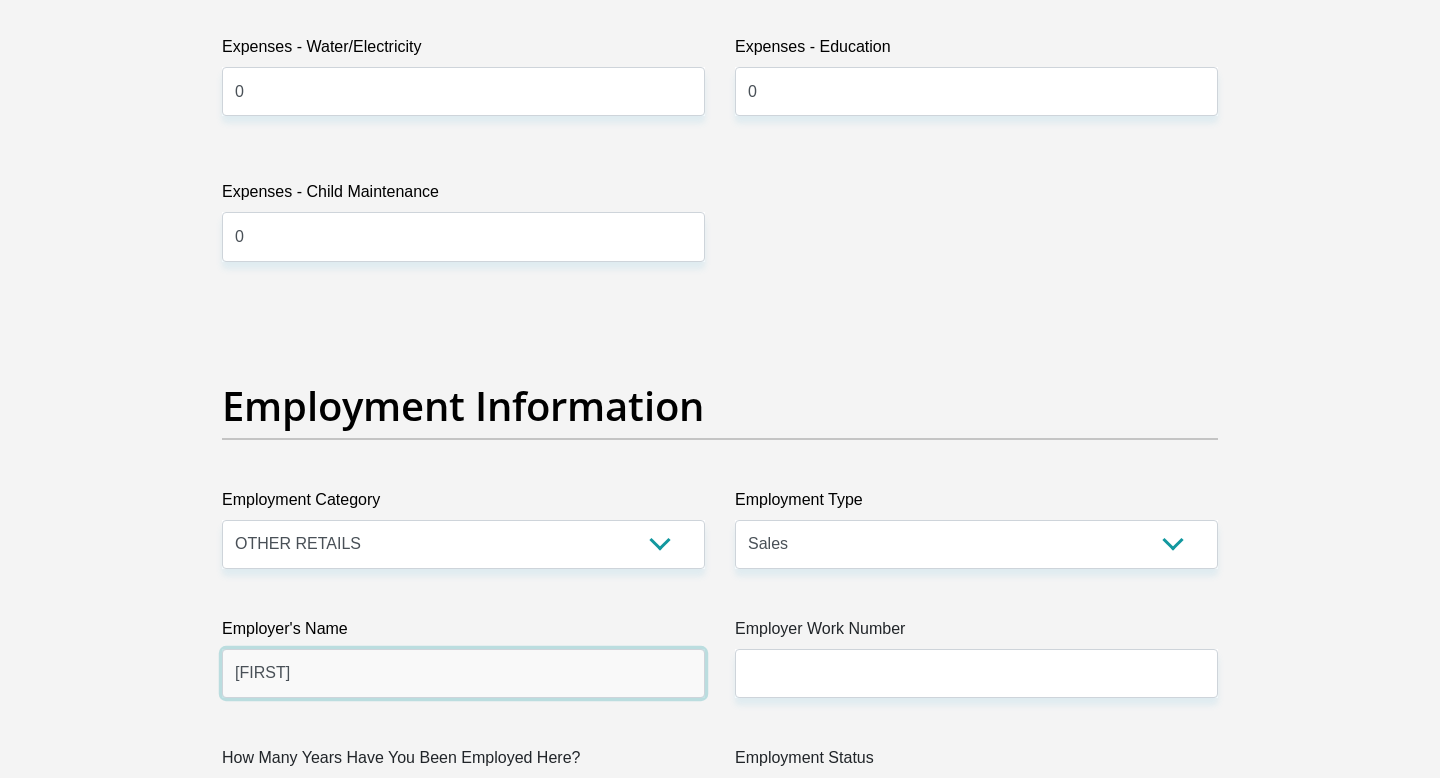 type on "[FIRST]" 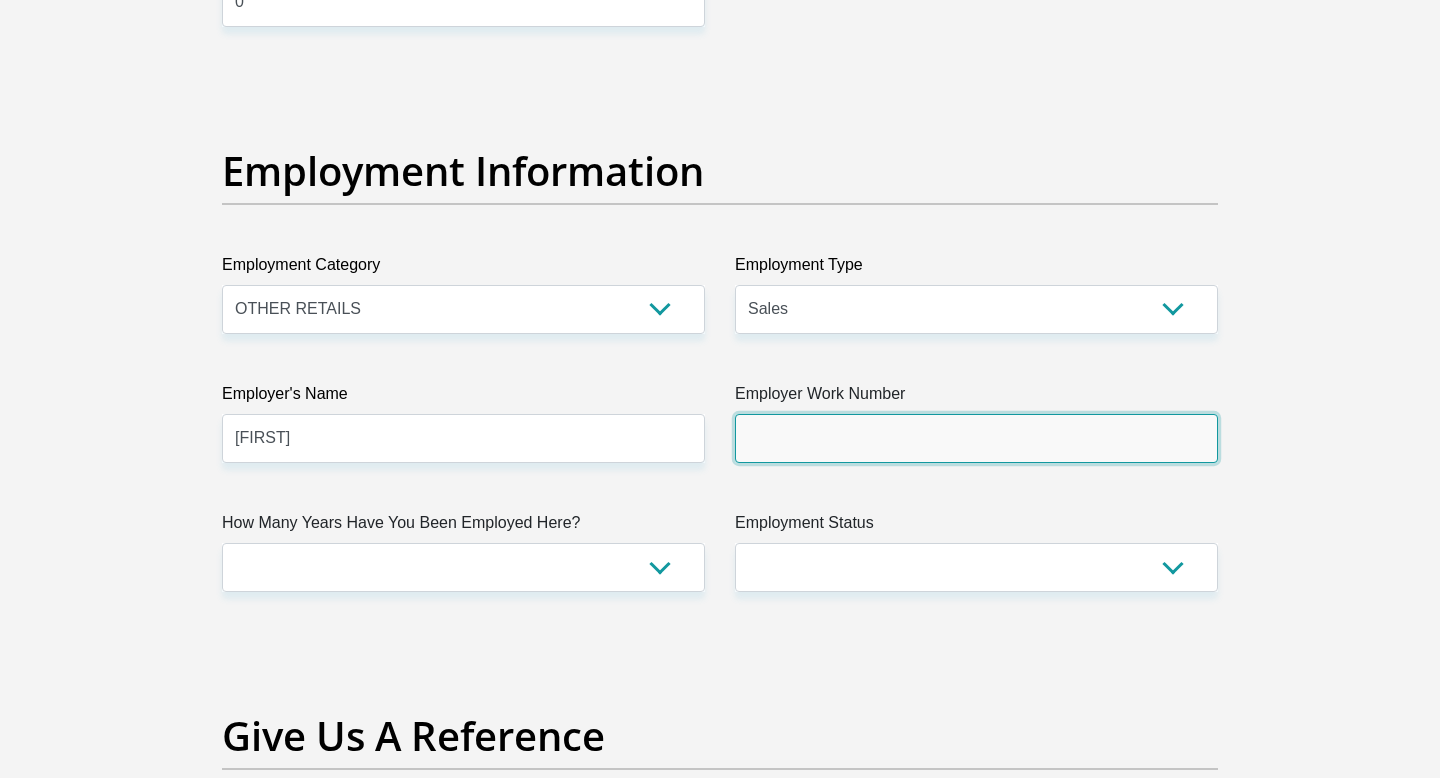 scroll, scrollTop: 3514, scrollLeft: 0, axis: vertical 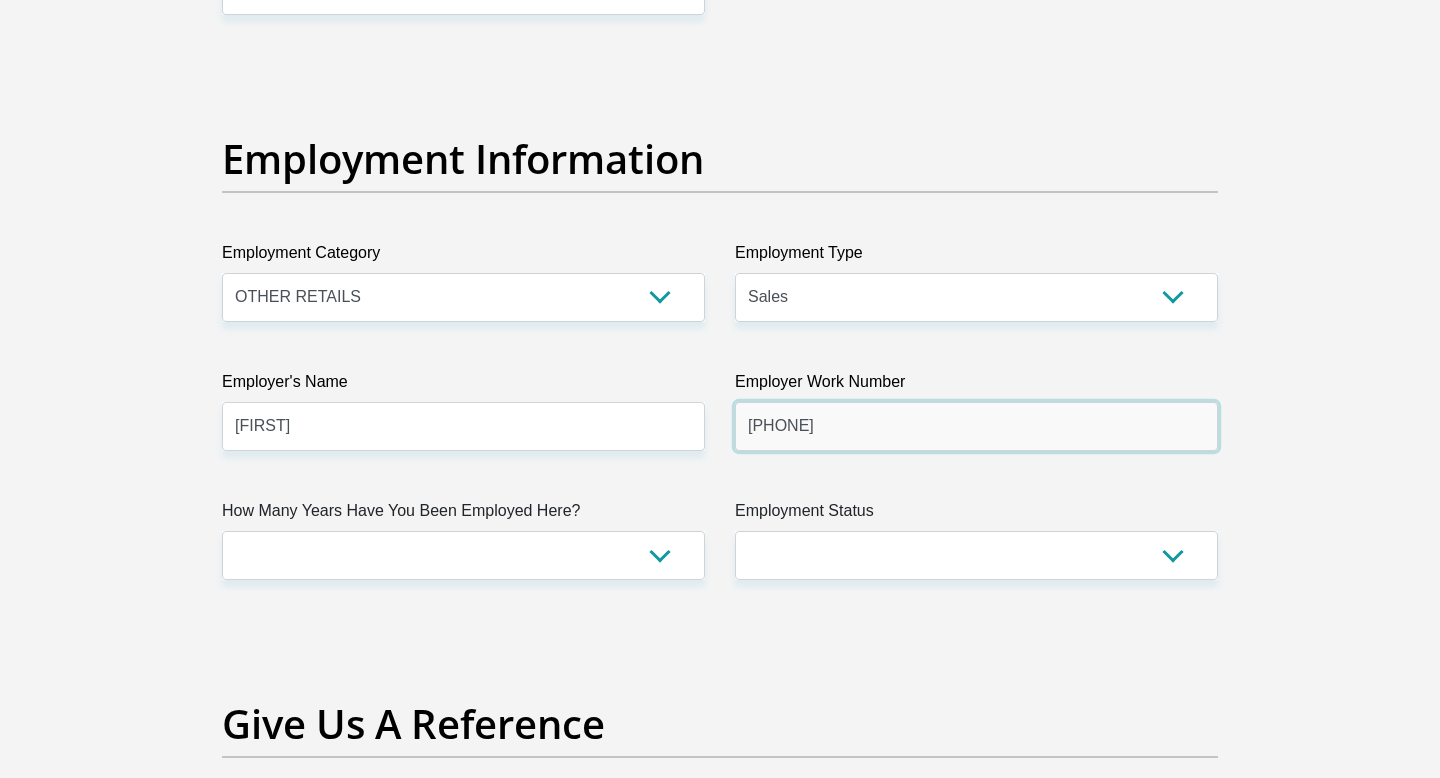type on "[PHONE]" 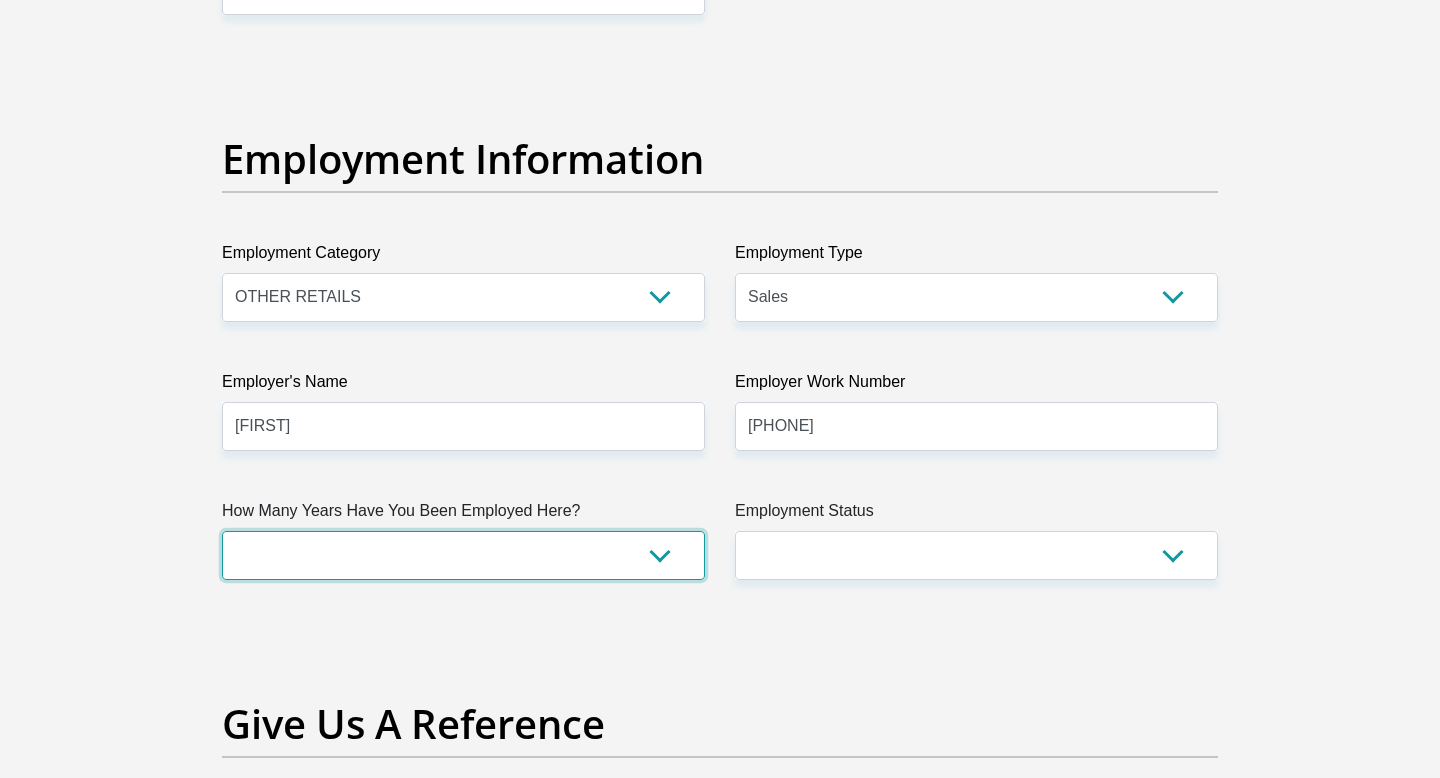 click on "less than 1 year
1-3 years
3-5 years
5+ years" at bounding box center (463, 555) 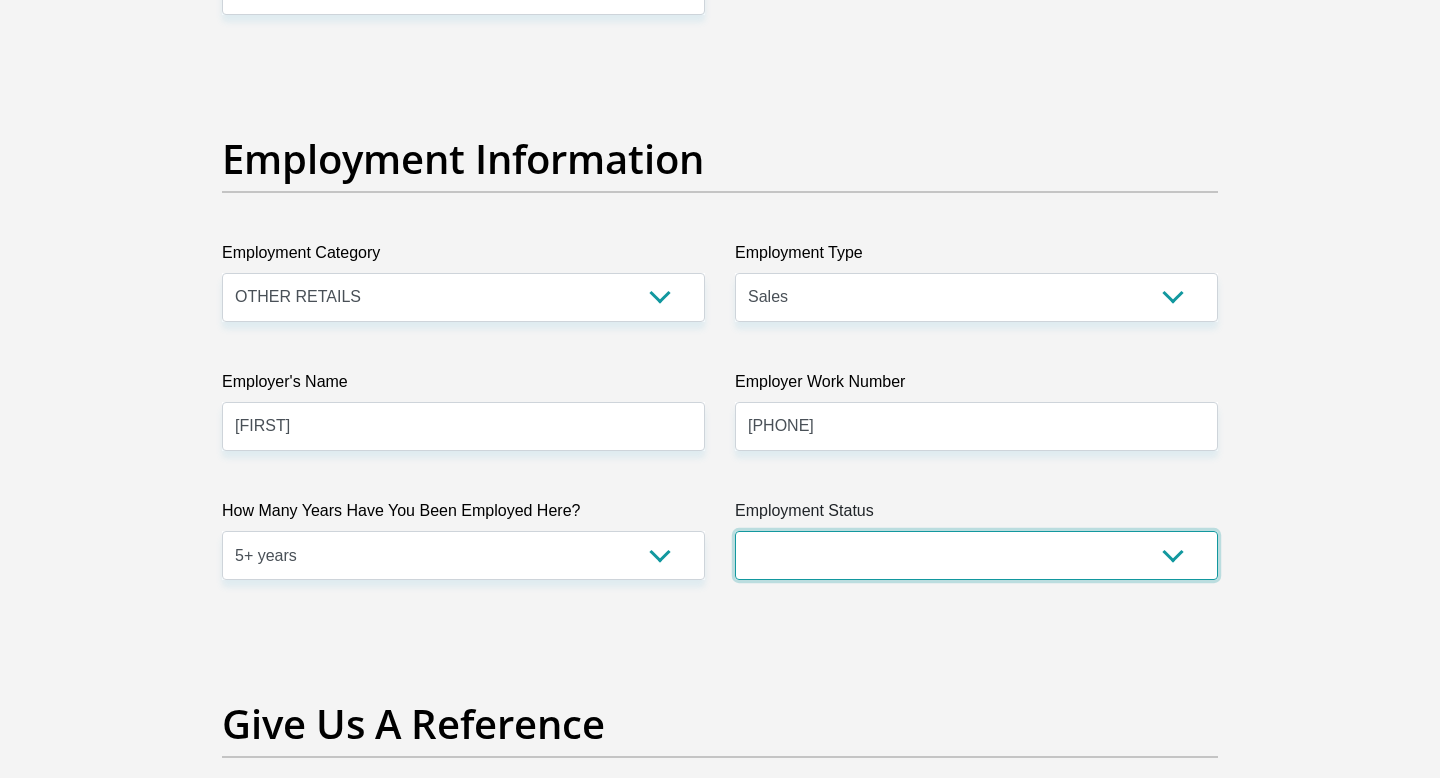click on "Permanent/Full-time
Part-time/Casual
Contract Worker
Self-Employed
Housewife
Retired
Student
Medically Boarded
Disability
Unemployed" at bounding box center [976, 555] 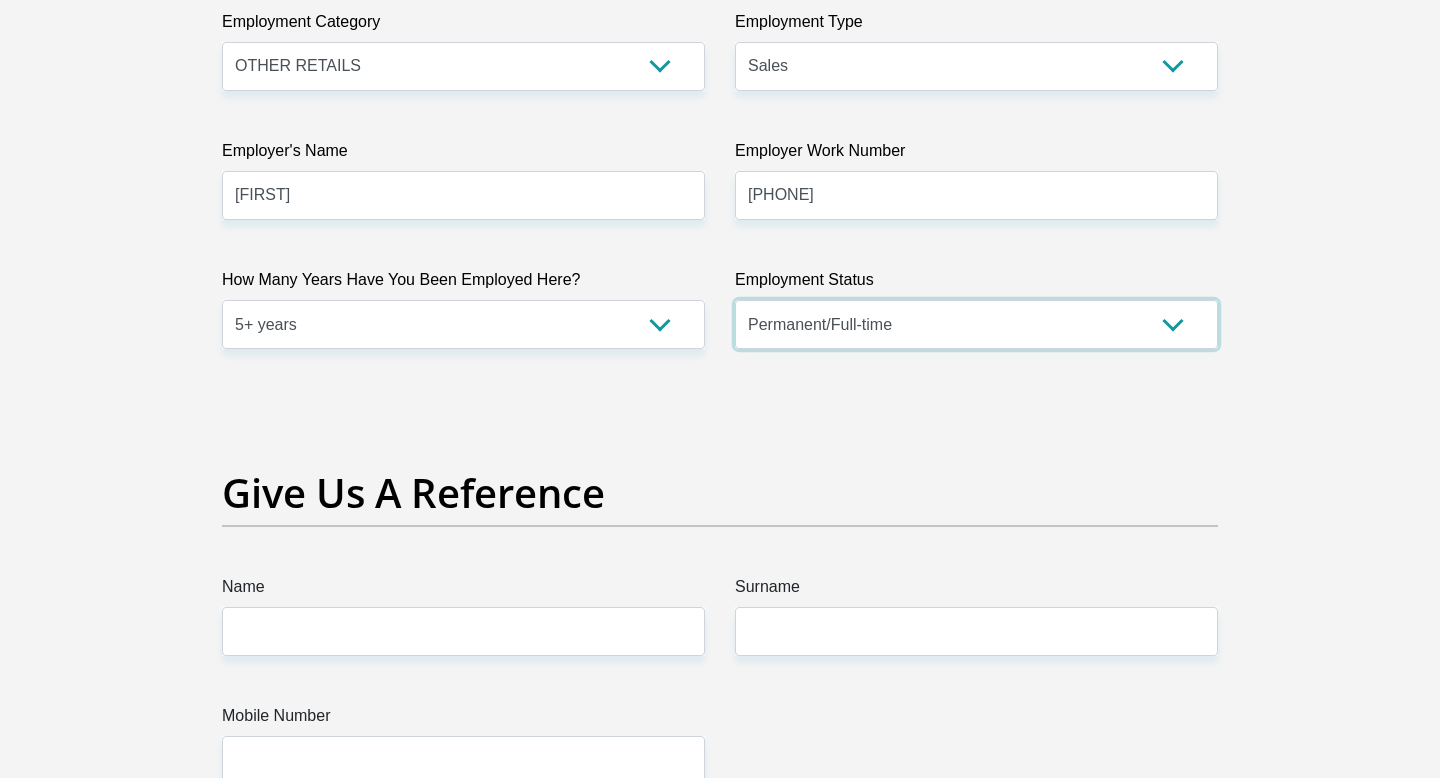 scroll, scrollTop: 3751, scrollLeft: 0, axis: vertical 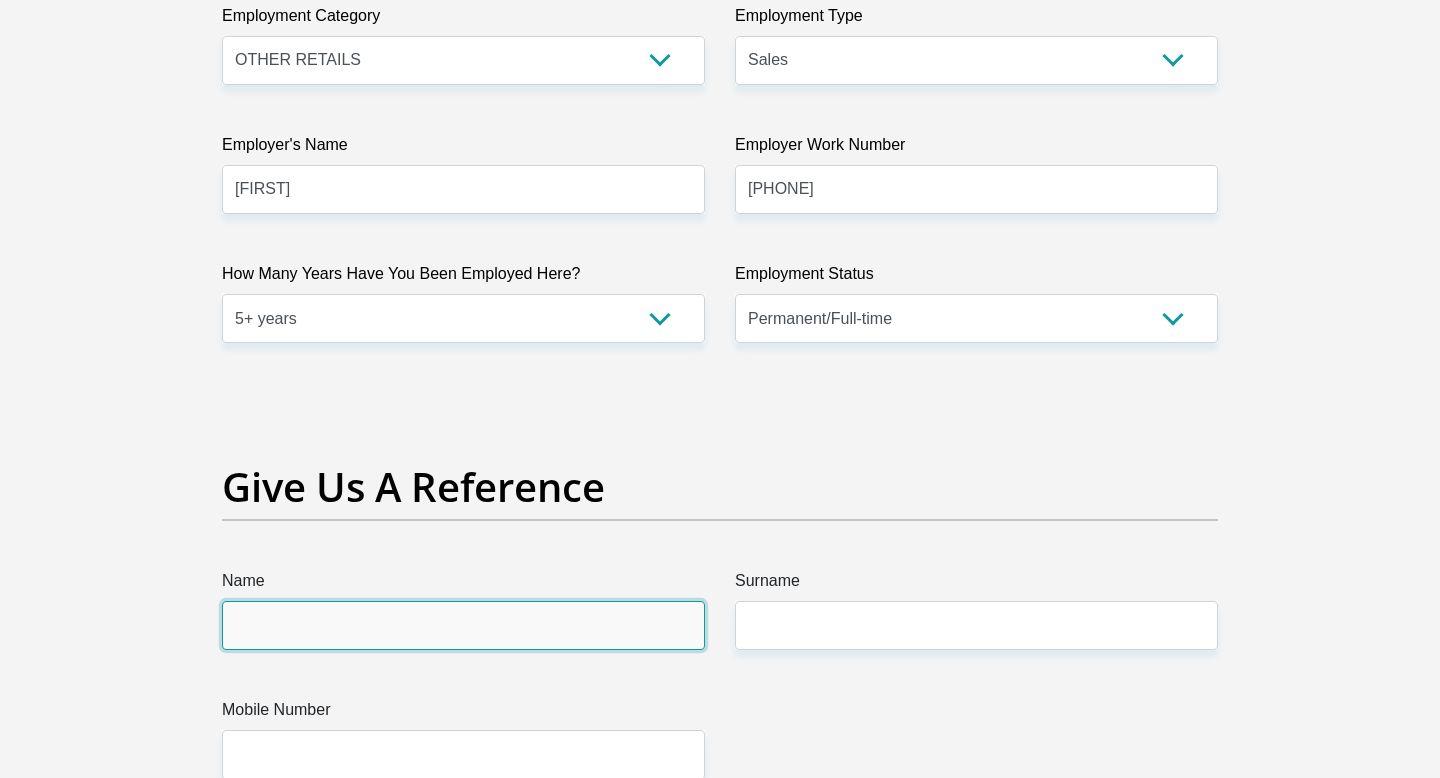 click on "Name" at bounding box center (463, 625) 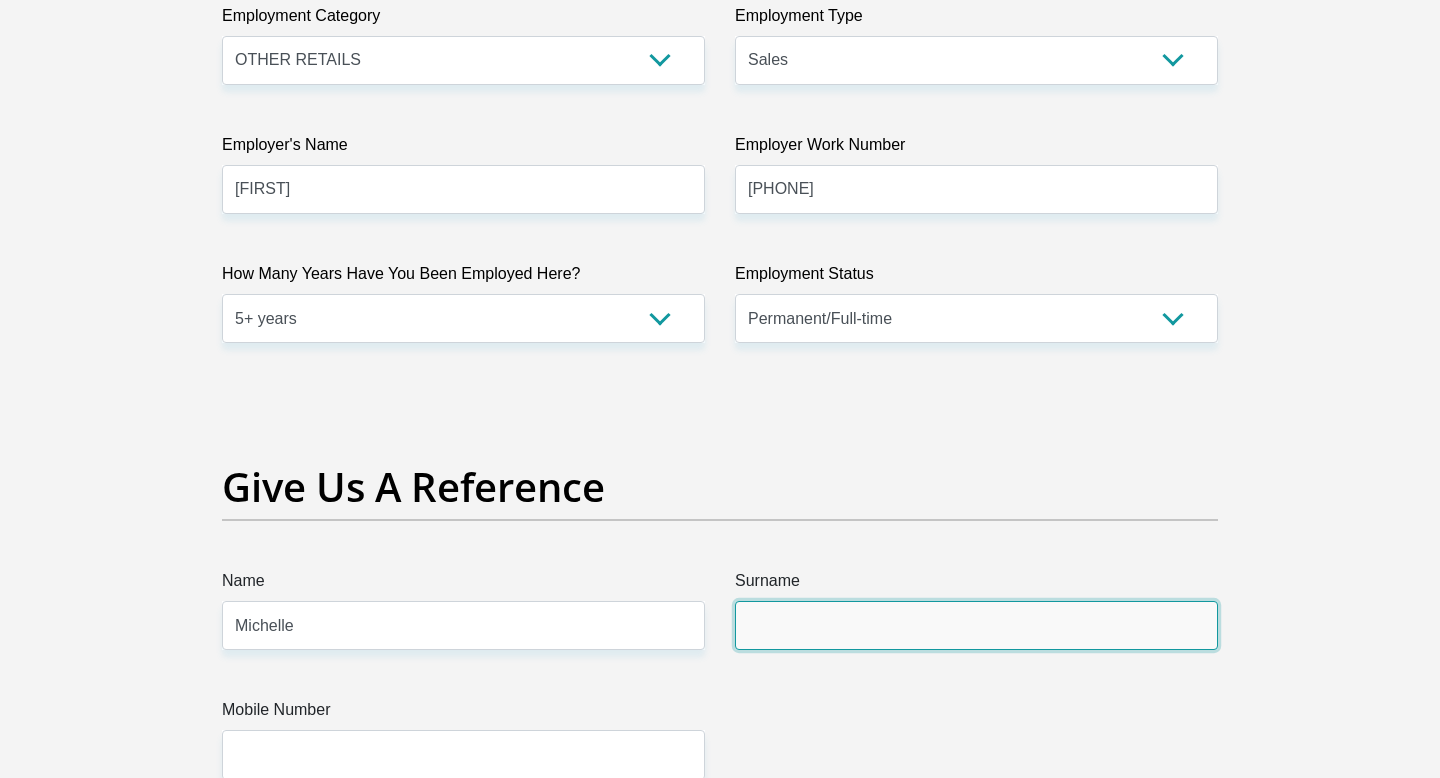 type on "[LAST]" 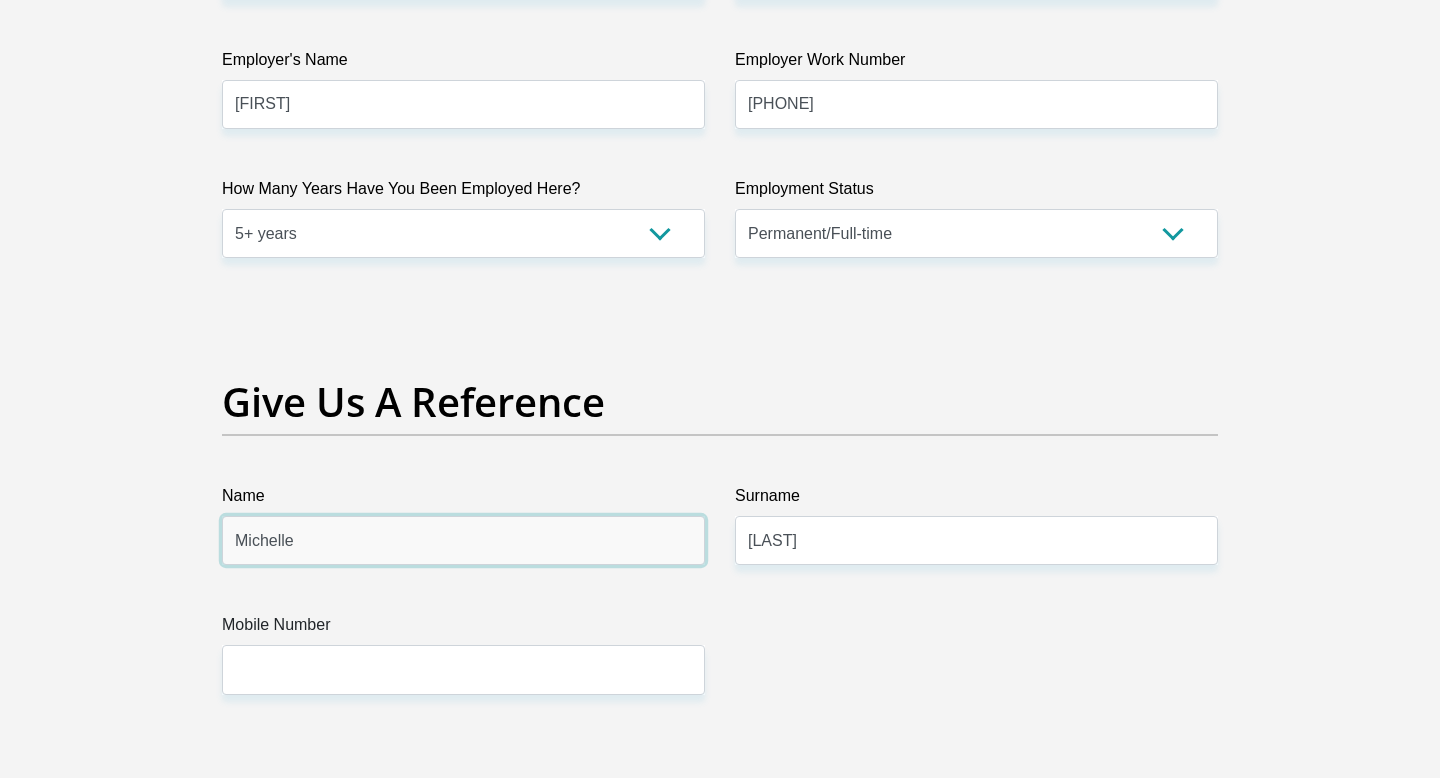 scroll, scrollTop: 3863, scrollLeft: 0, axis: vertical 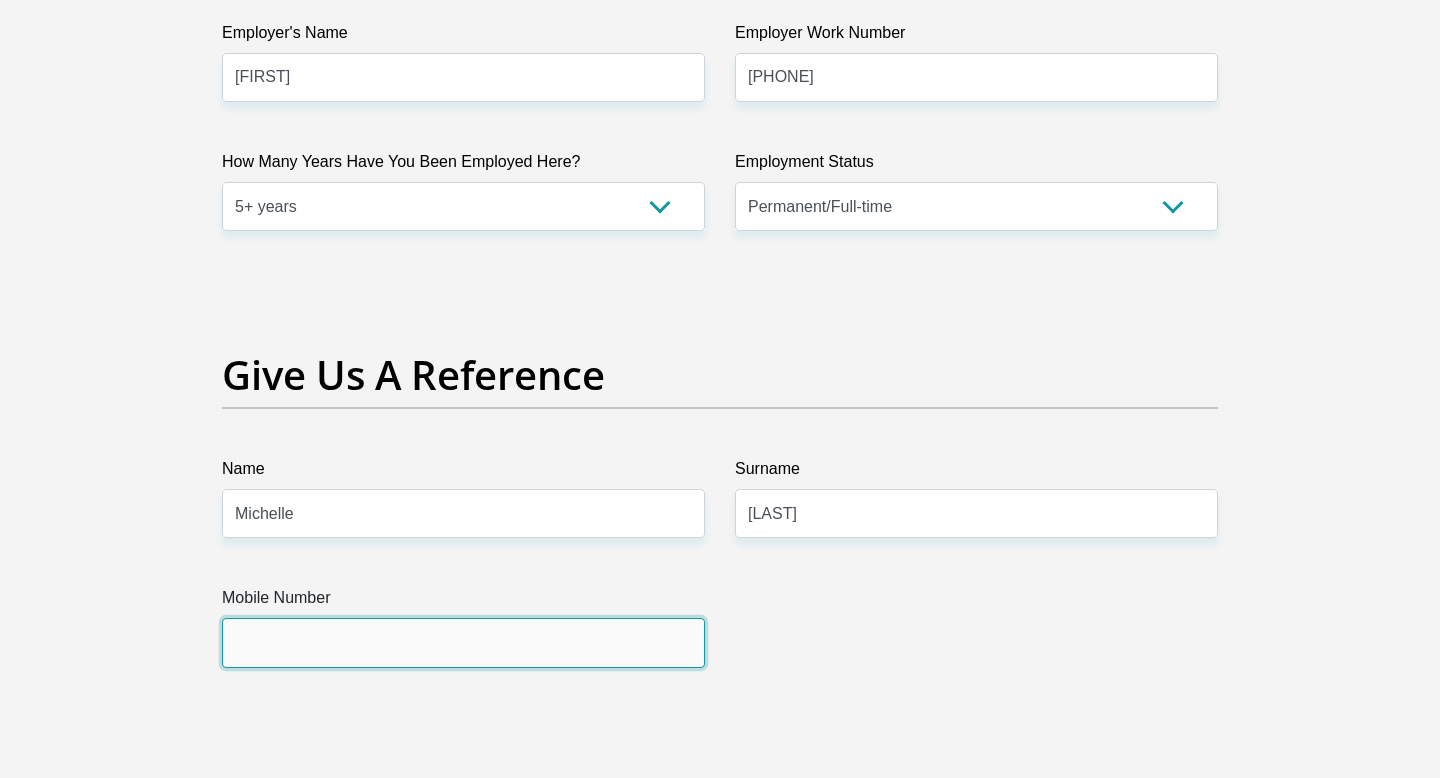 click on "Mobile Number" at bounding box center [463, 642] 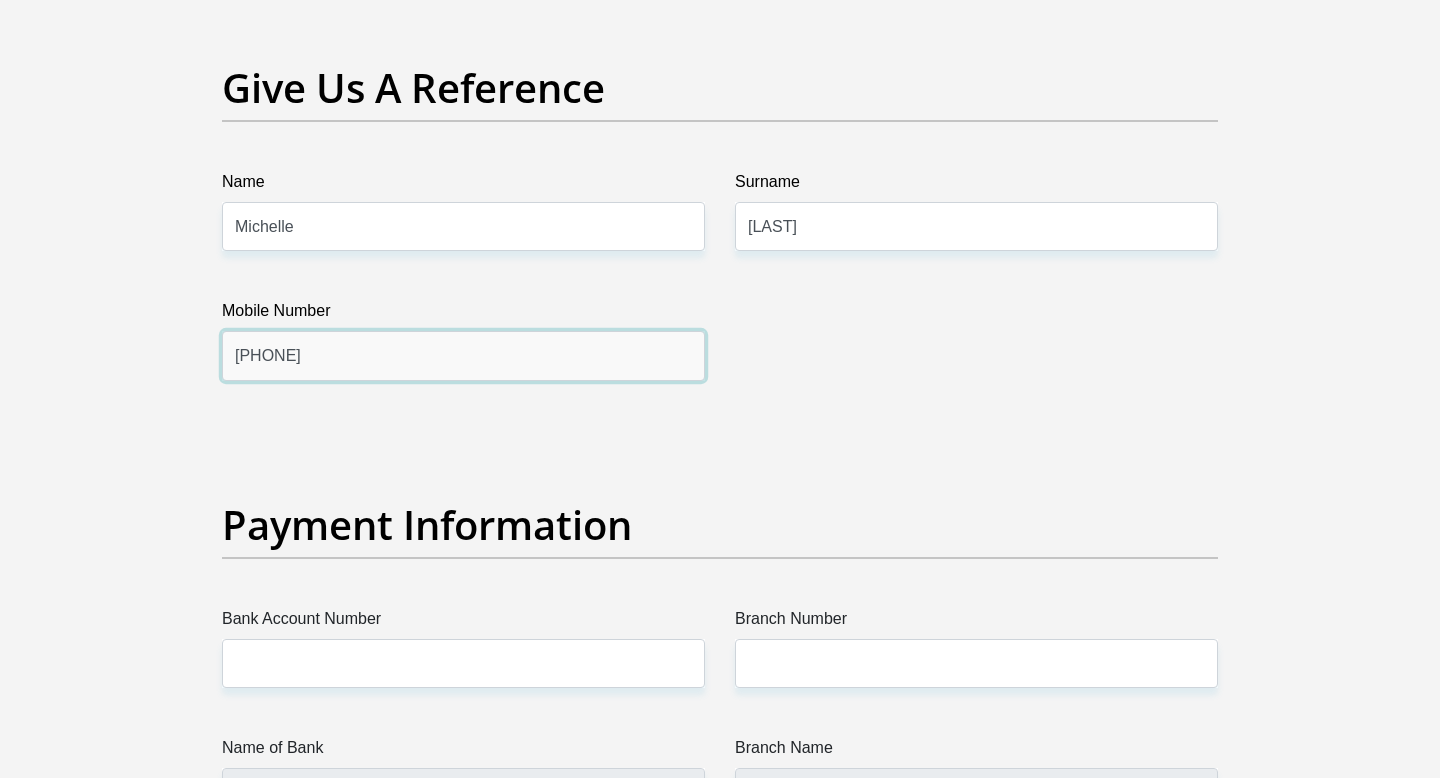 scroll, scrollTop: 4153, scrollLeft: 0, axis: vertical 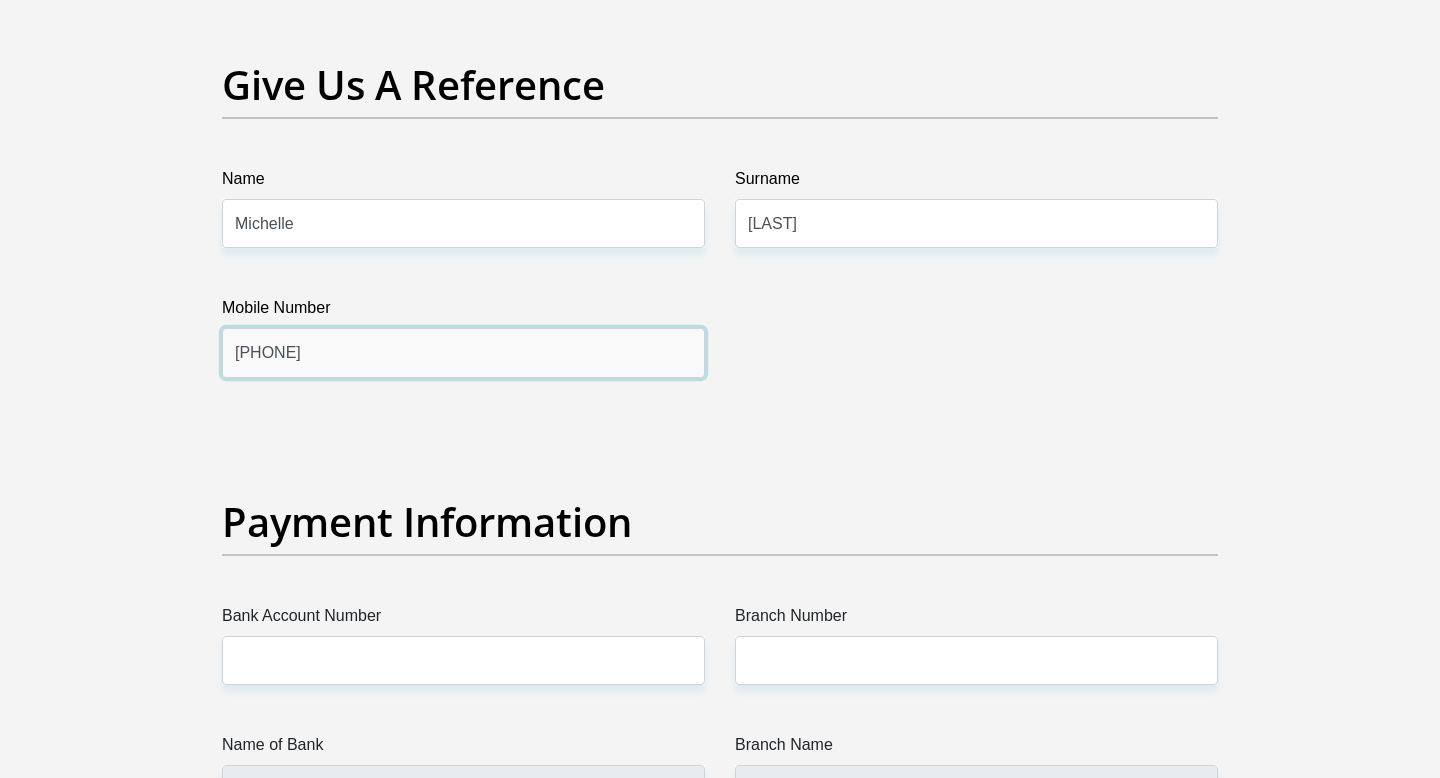 type on "[PHONE]" 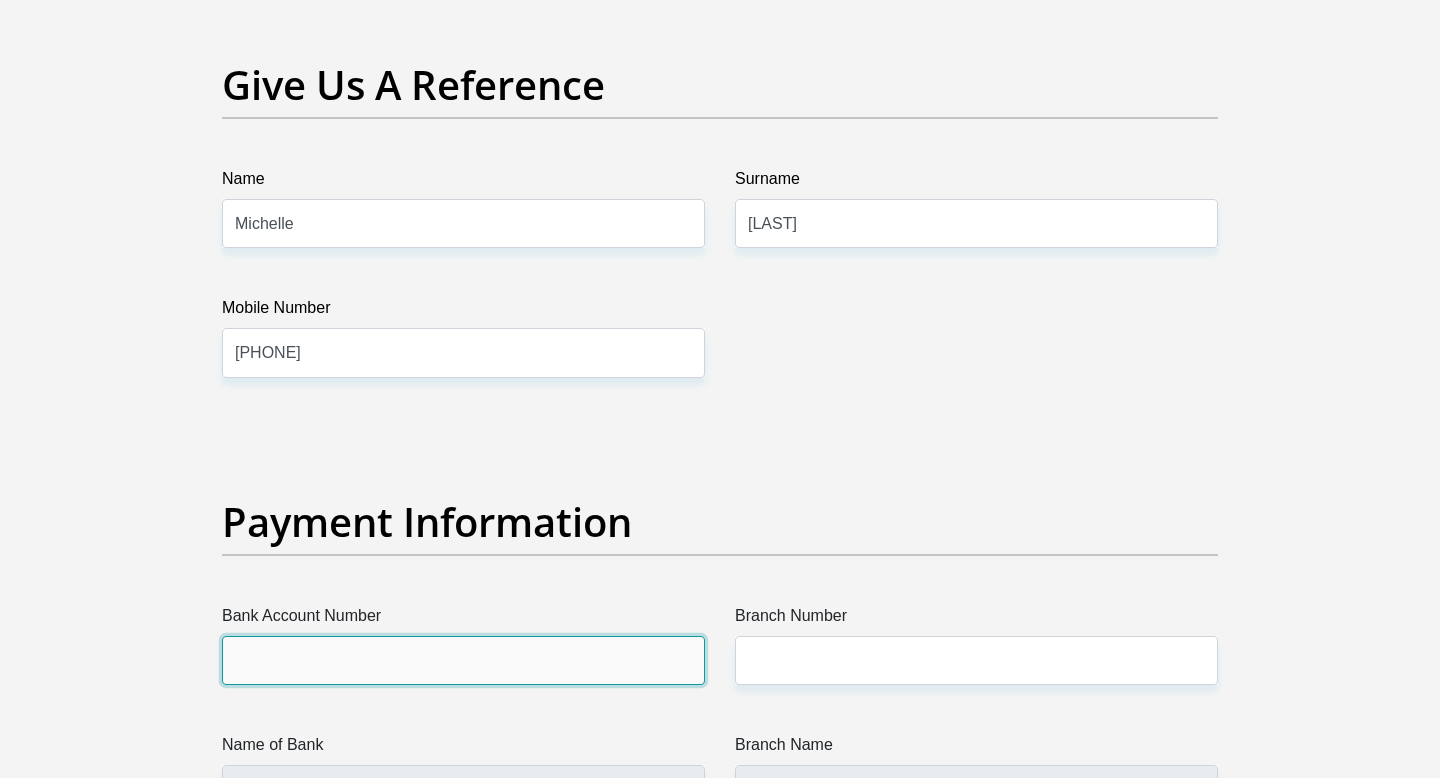 click on "Bank Account Number" at bounding box center [463, 660] 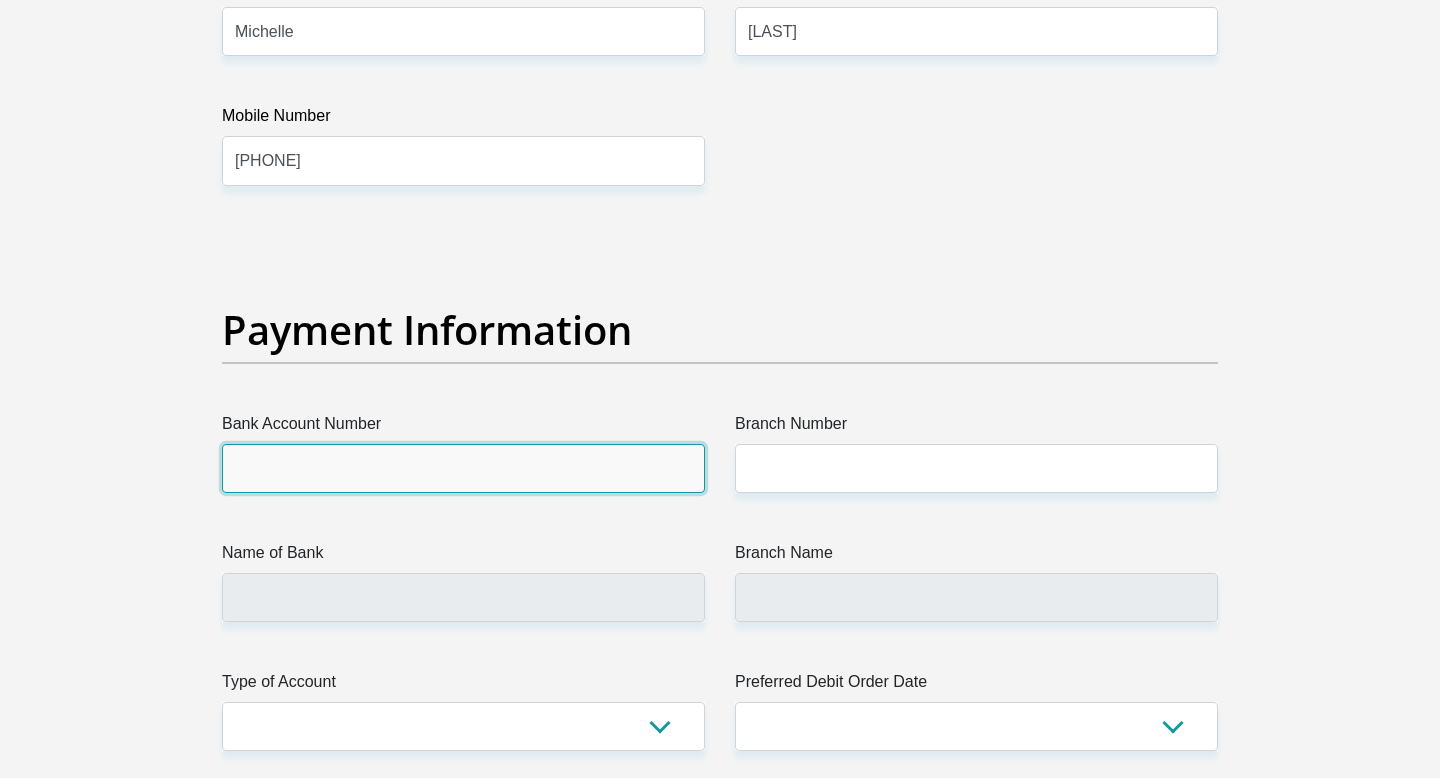 scroll, scrollTop: 4349, scrollLeft: 0, axis: vertical 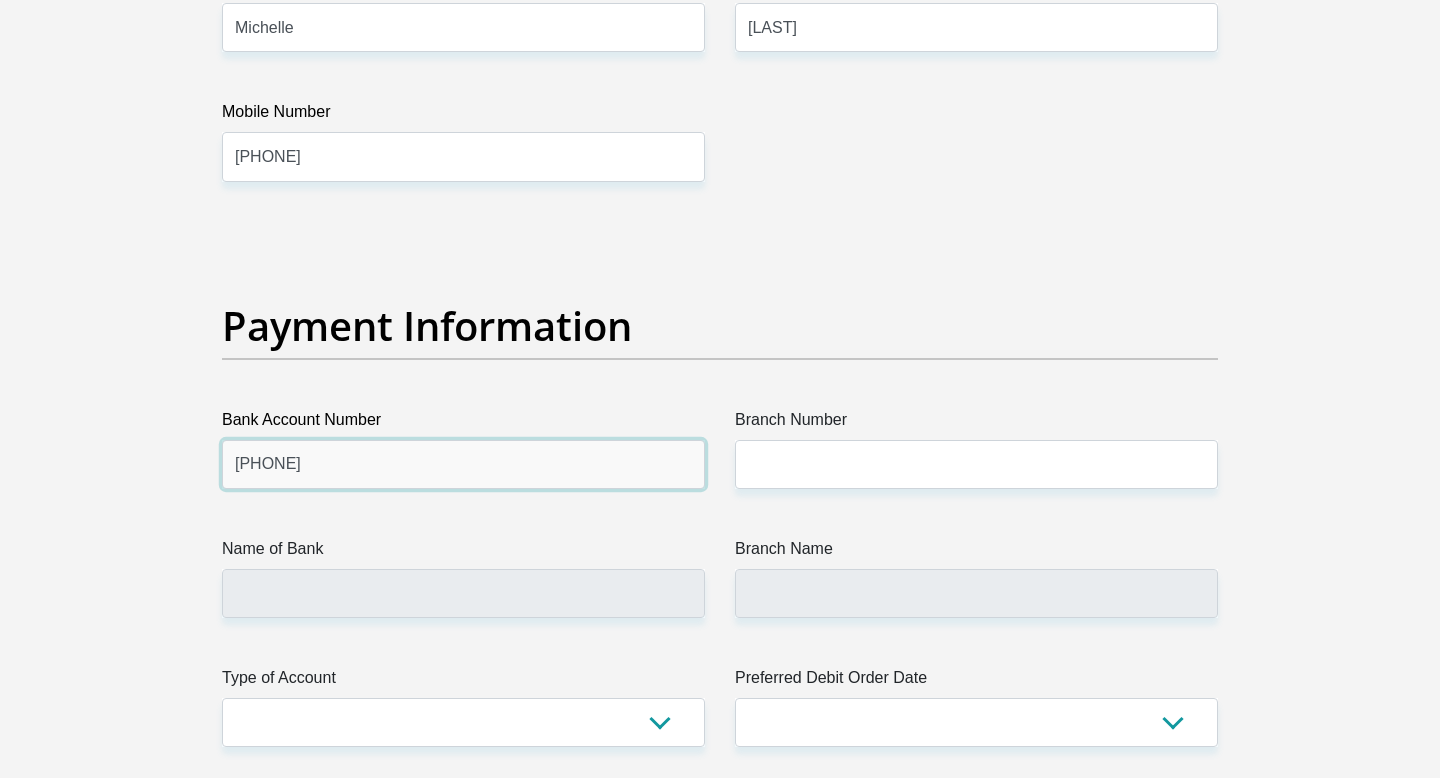 type on "[PHONE]" 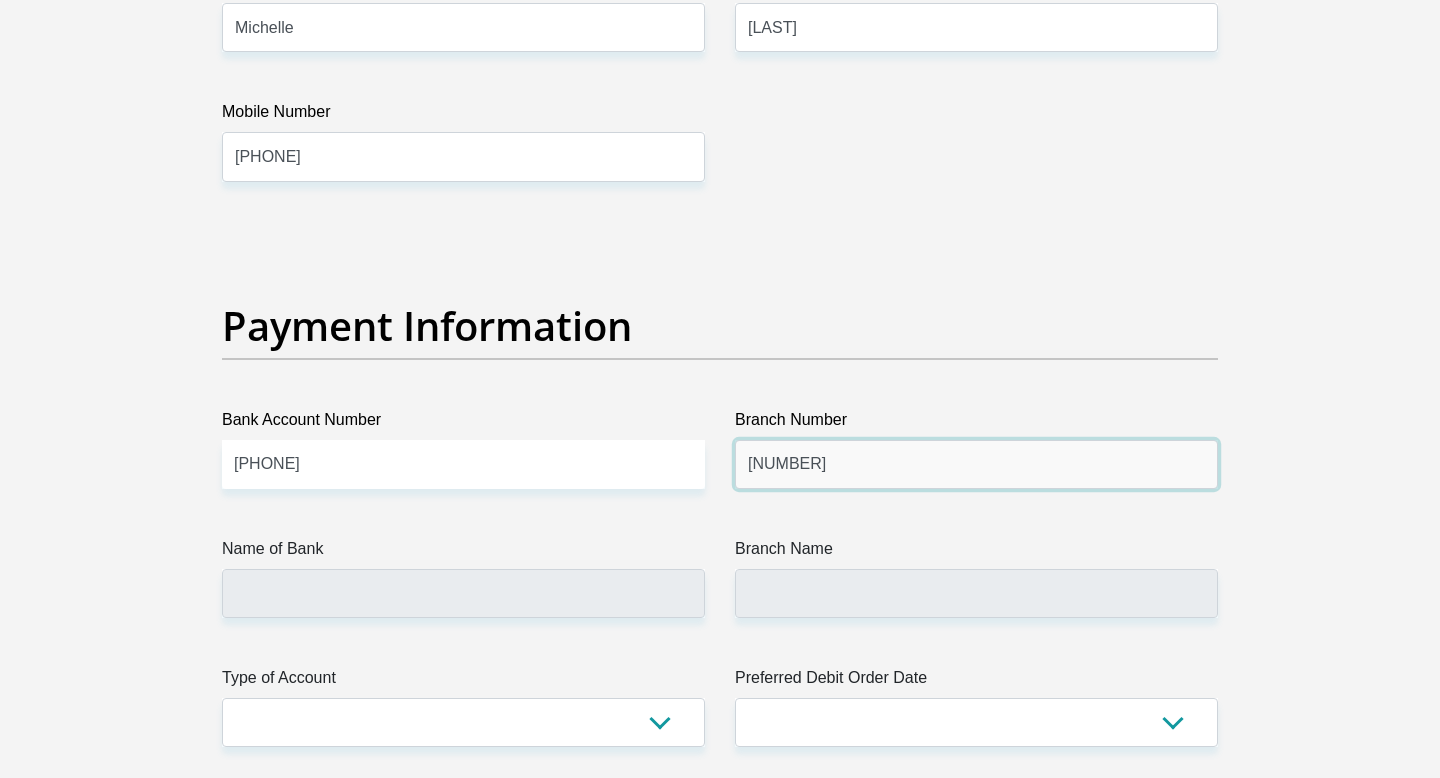 type on "[NUMBER]" 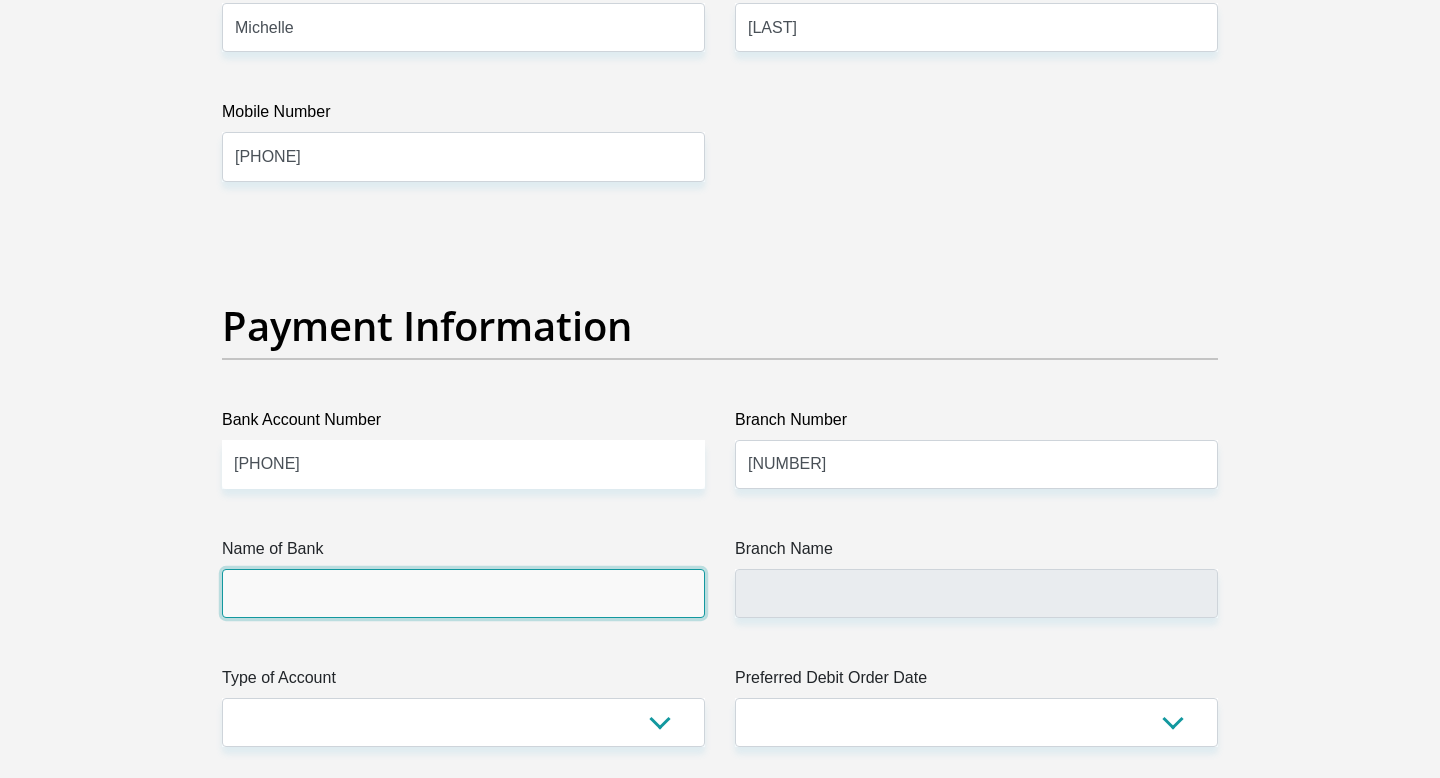 type on "FIRSTRAND BANK" 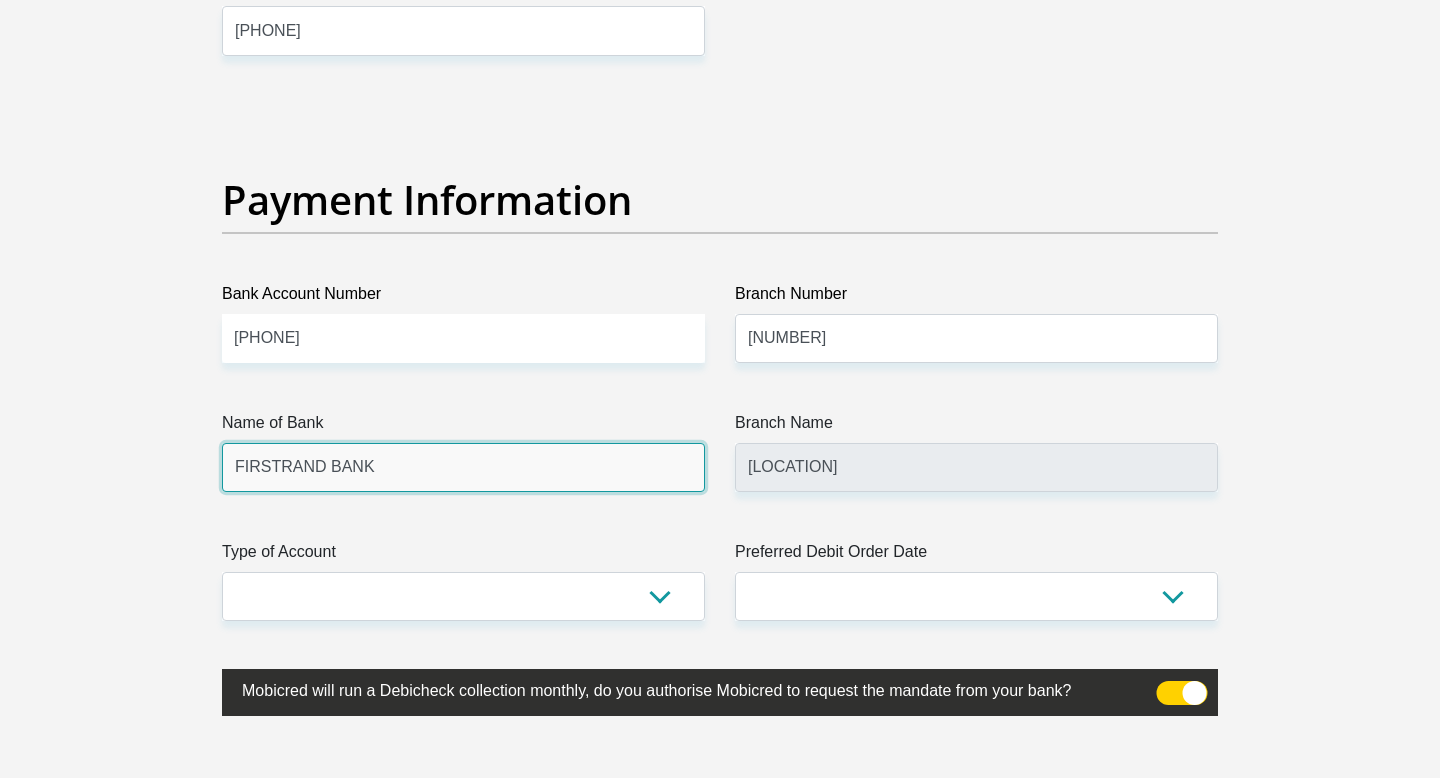scroll, scrollTop: 4522, scrollLeft: 0, axis: vertical 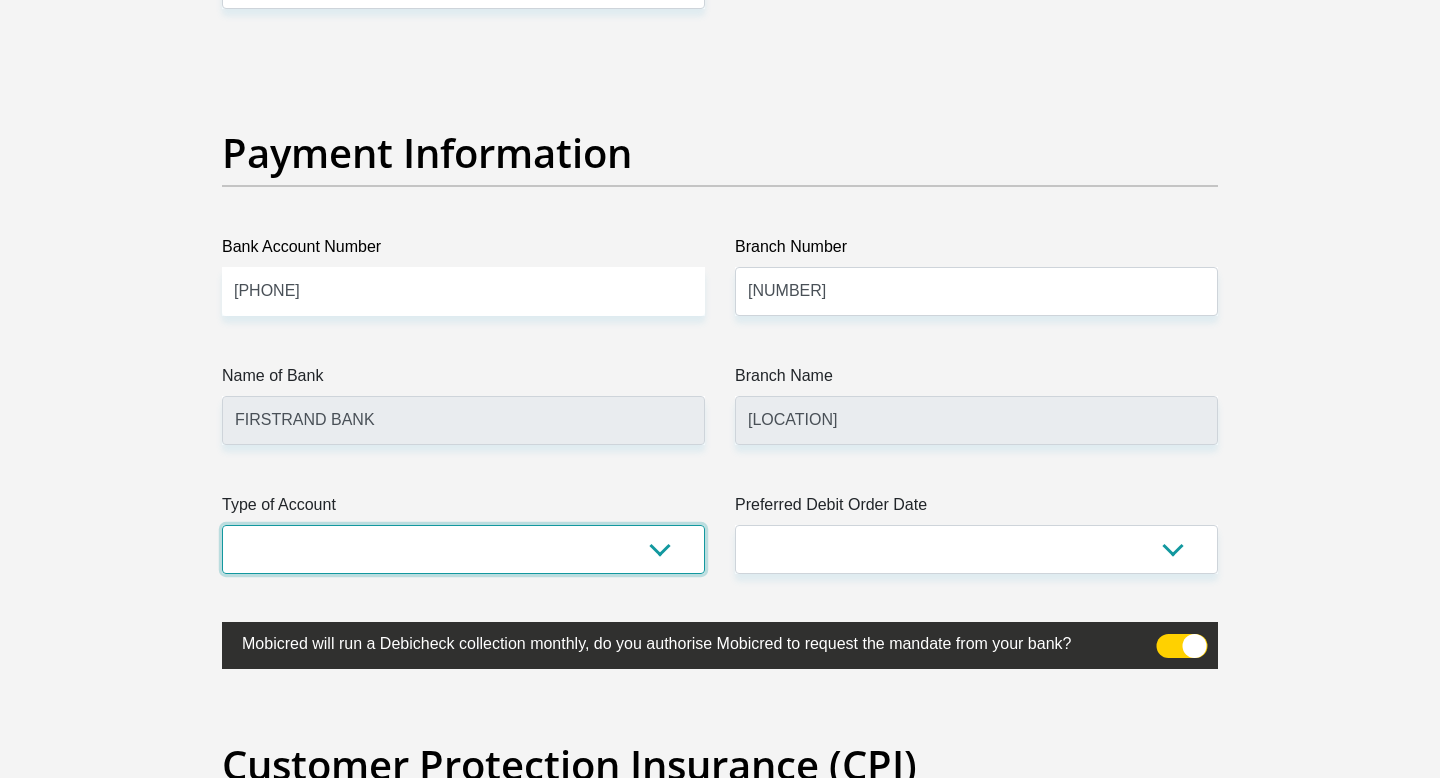 click on "Cheque
Savings" at bounding box center (463, 549) 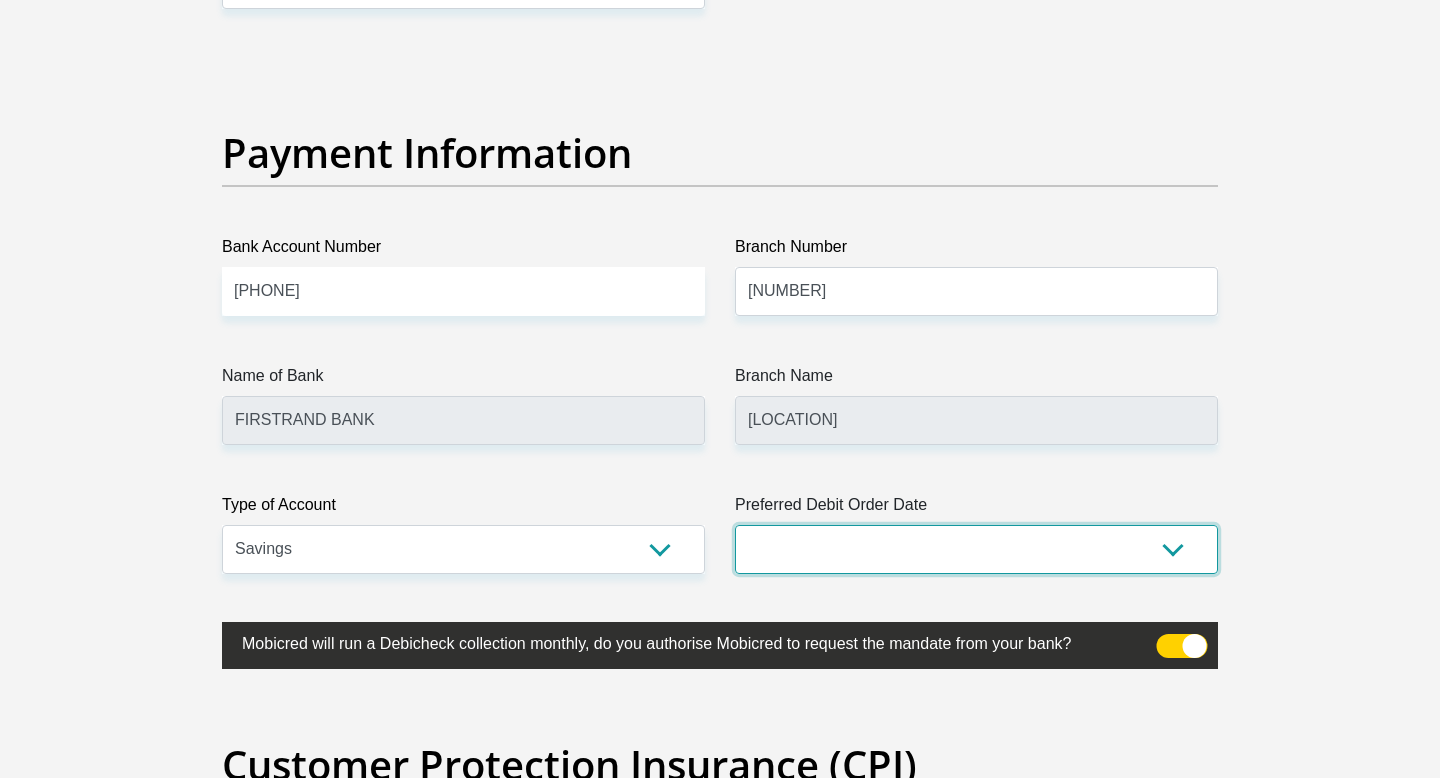 click on "1st
2nd
3rd
4th
5th
7th
18th
19th
20th
21st
22nd
23rd
24th
25th
26th
27th
28th
29th
30th" at bounding box center [976, 549] 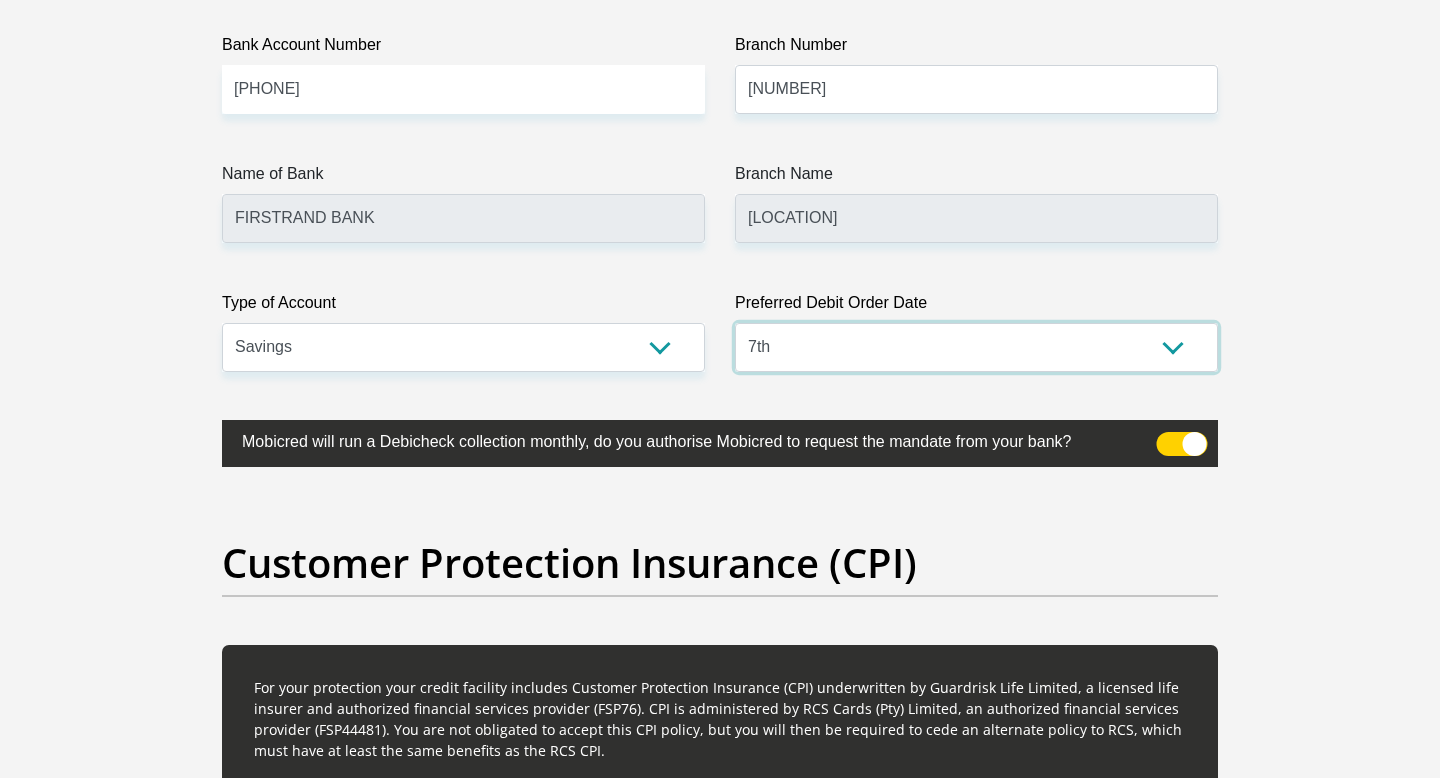 scroll, scrollTop: 4726, scrollLeft: 0, axis: vertical 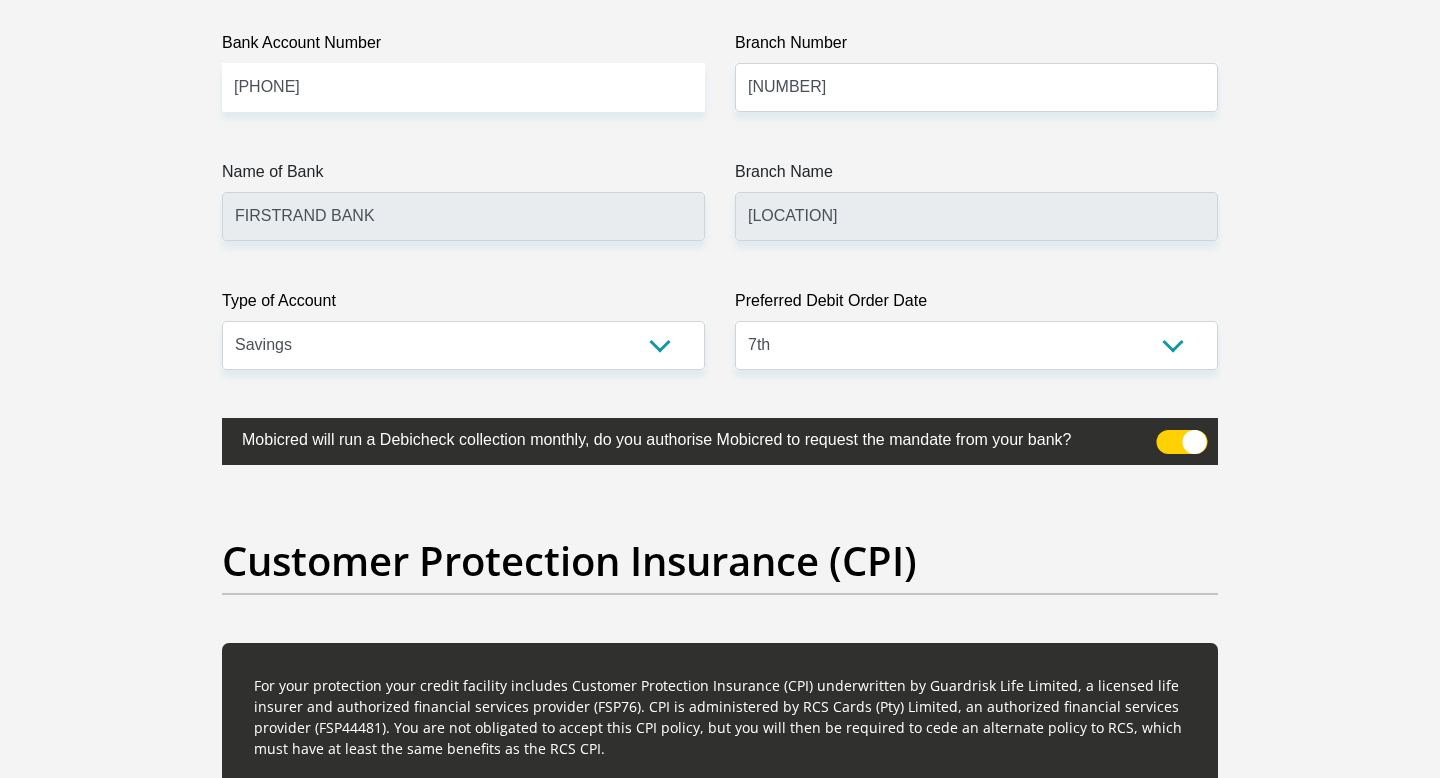 click at bounding box center (1182, 442) 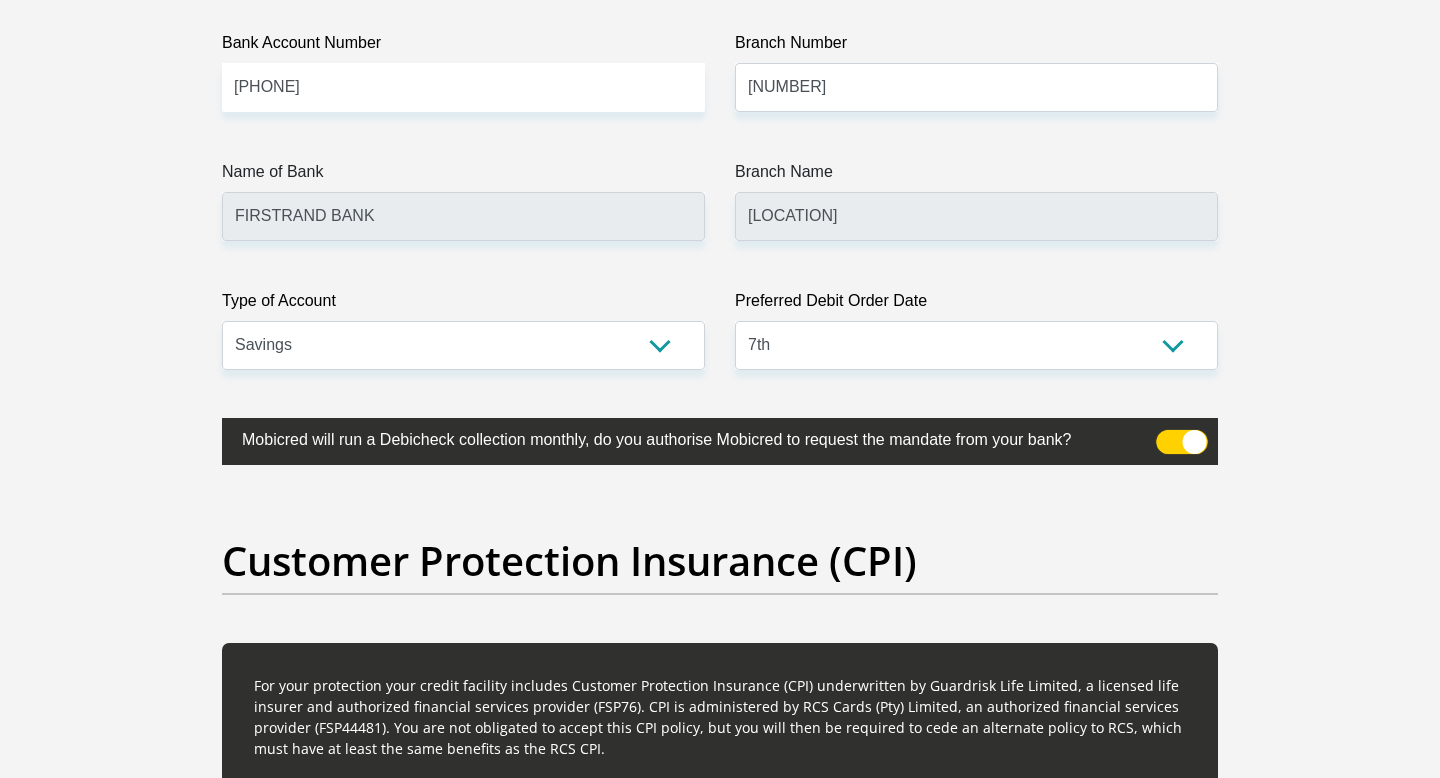 click at bounding box center (1168, 435) 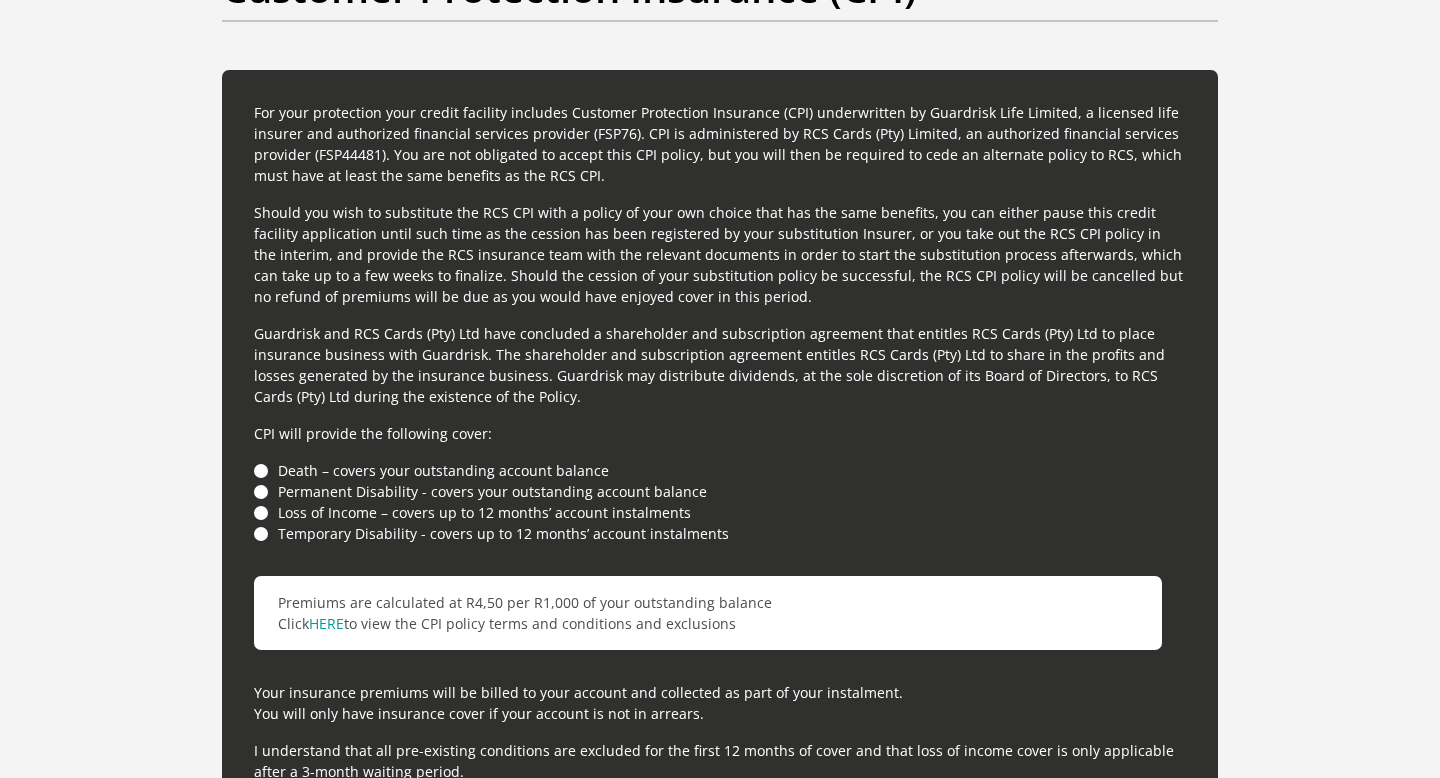 scroll, scrollTop: 5302, scrollLeft: 0, axis: vertical 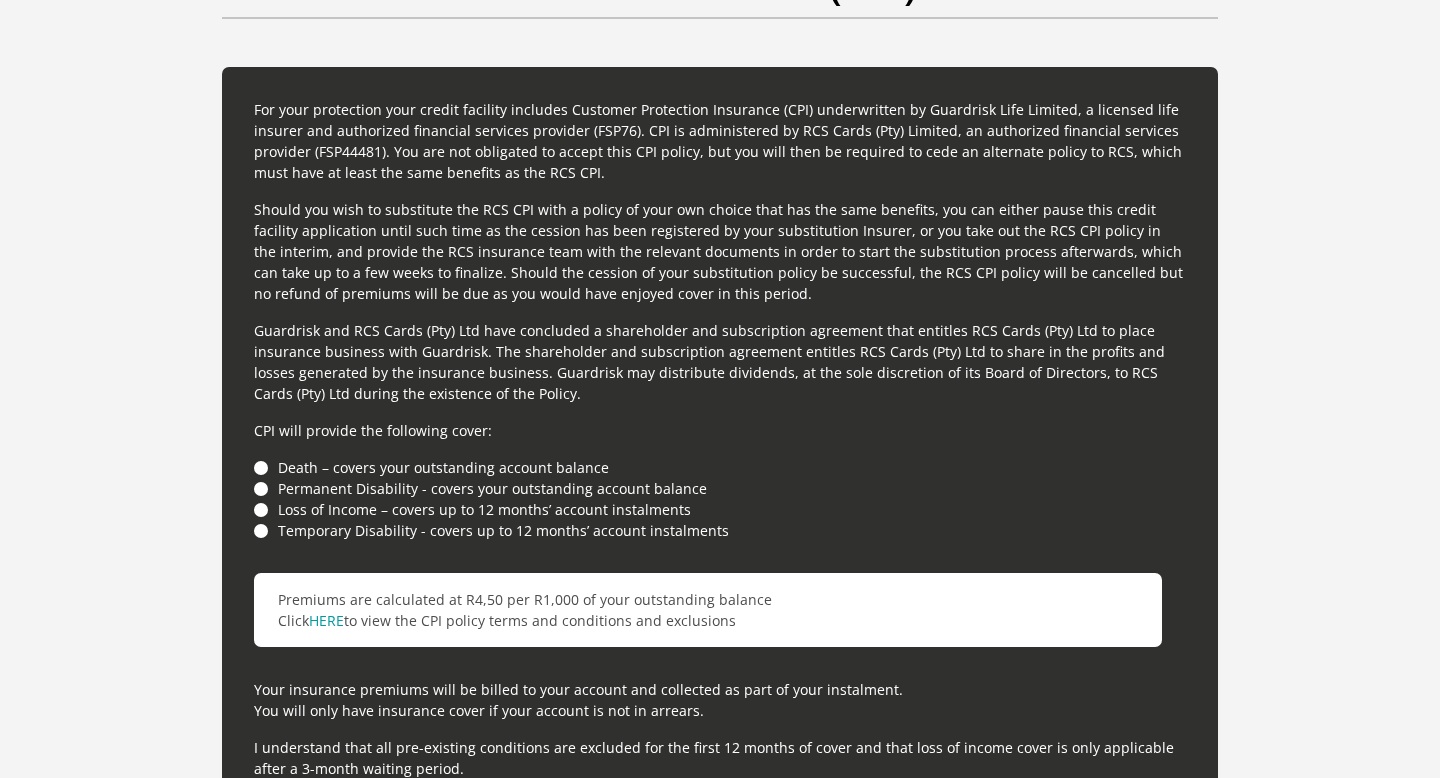 click on "Death – covers your outstanding account balance" at bounding box center [720, 467] 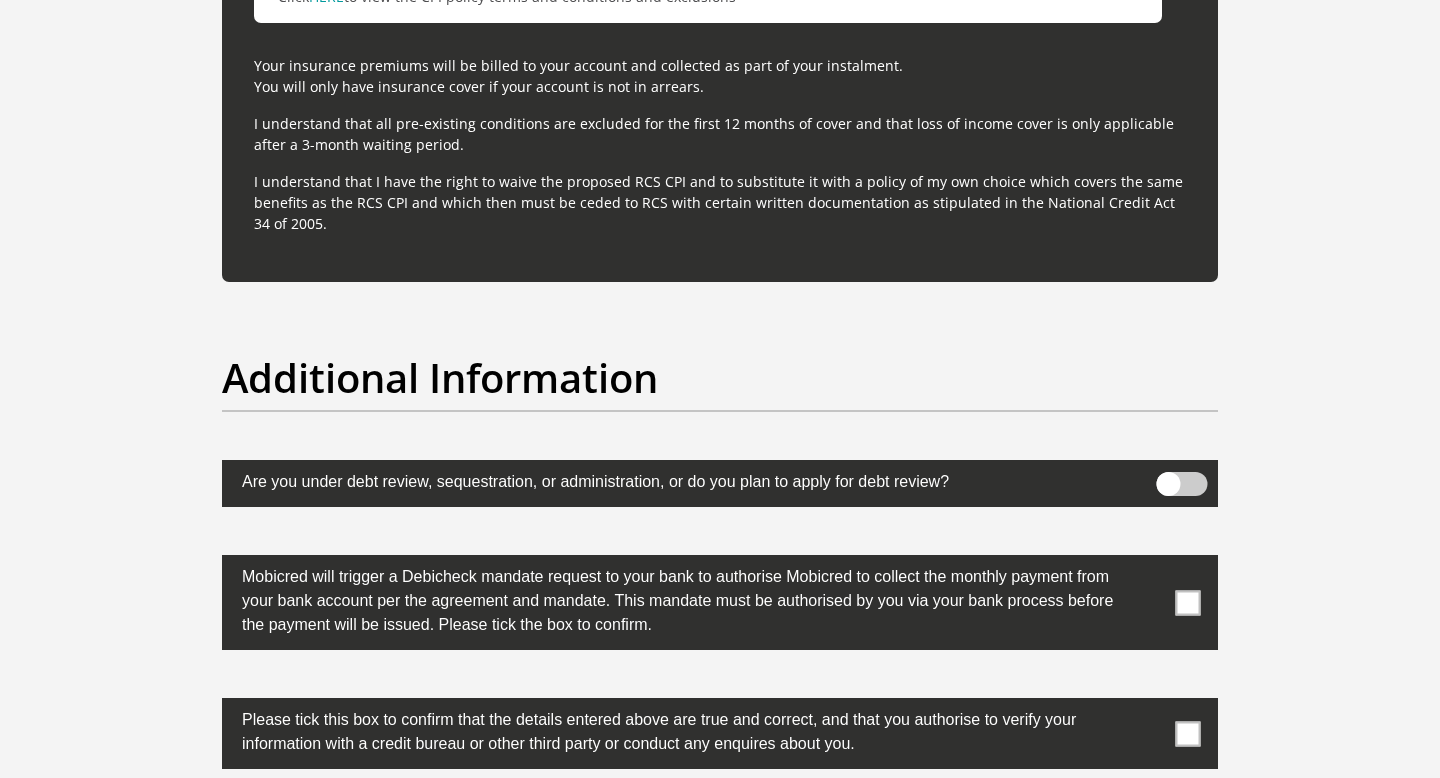 scroll, scrollTop: 5927, scrollLeft: 0, axis: vertical 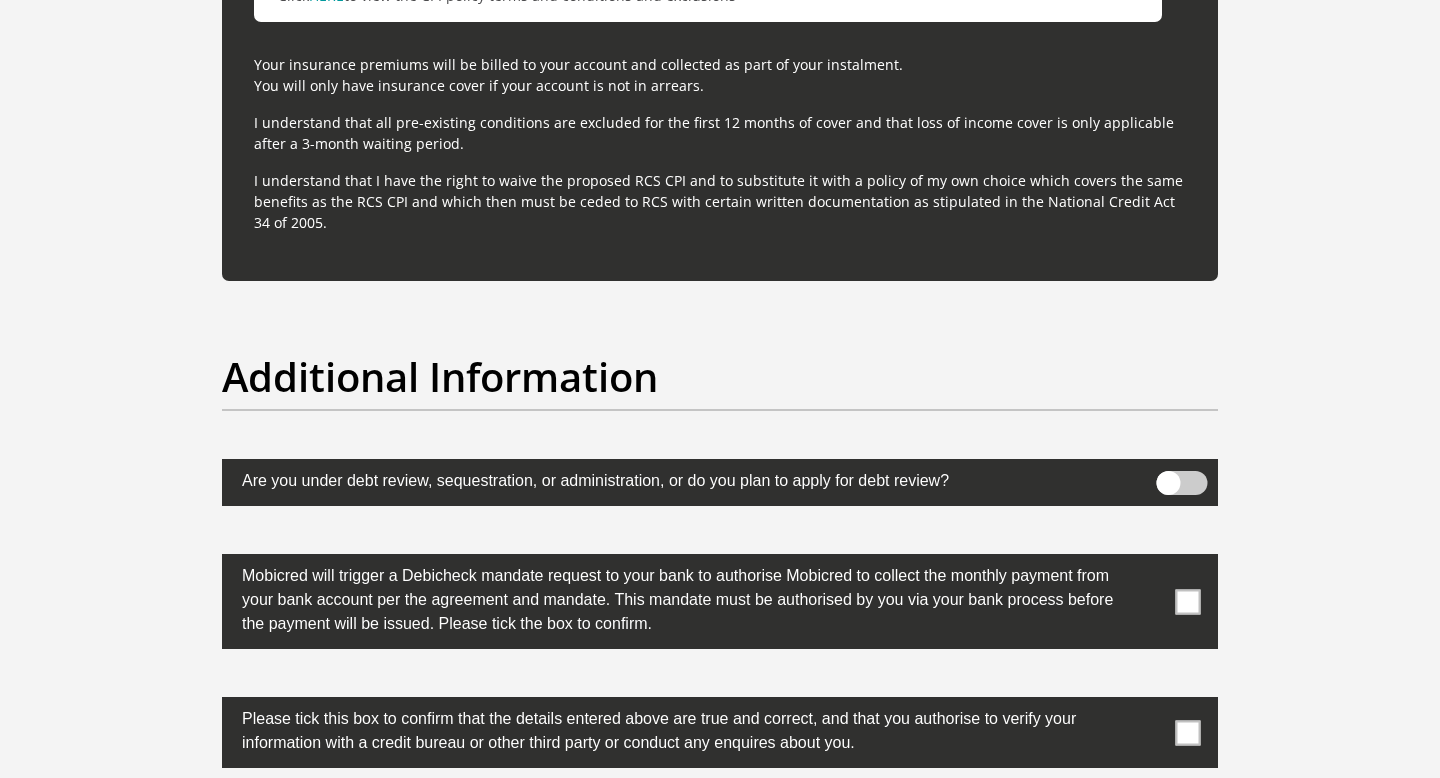 click at bounding box center [1188, 601] 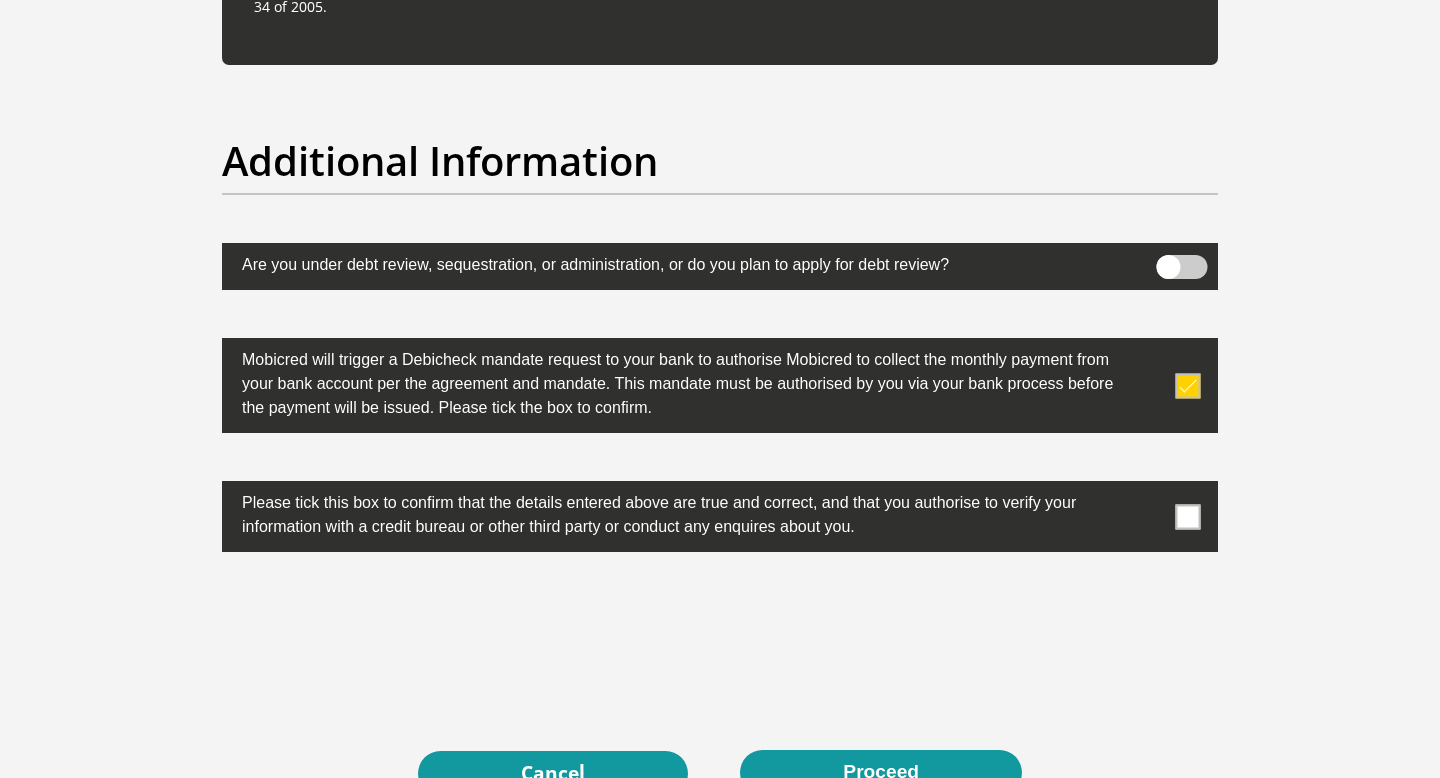 scroll, scrollTop: 6172, scrollLeft: 0, axis: vertical 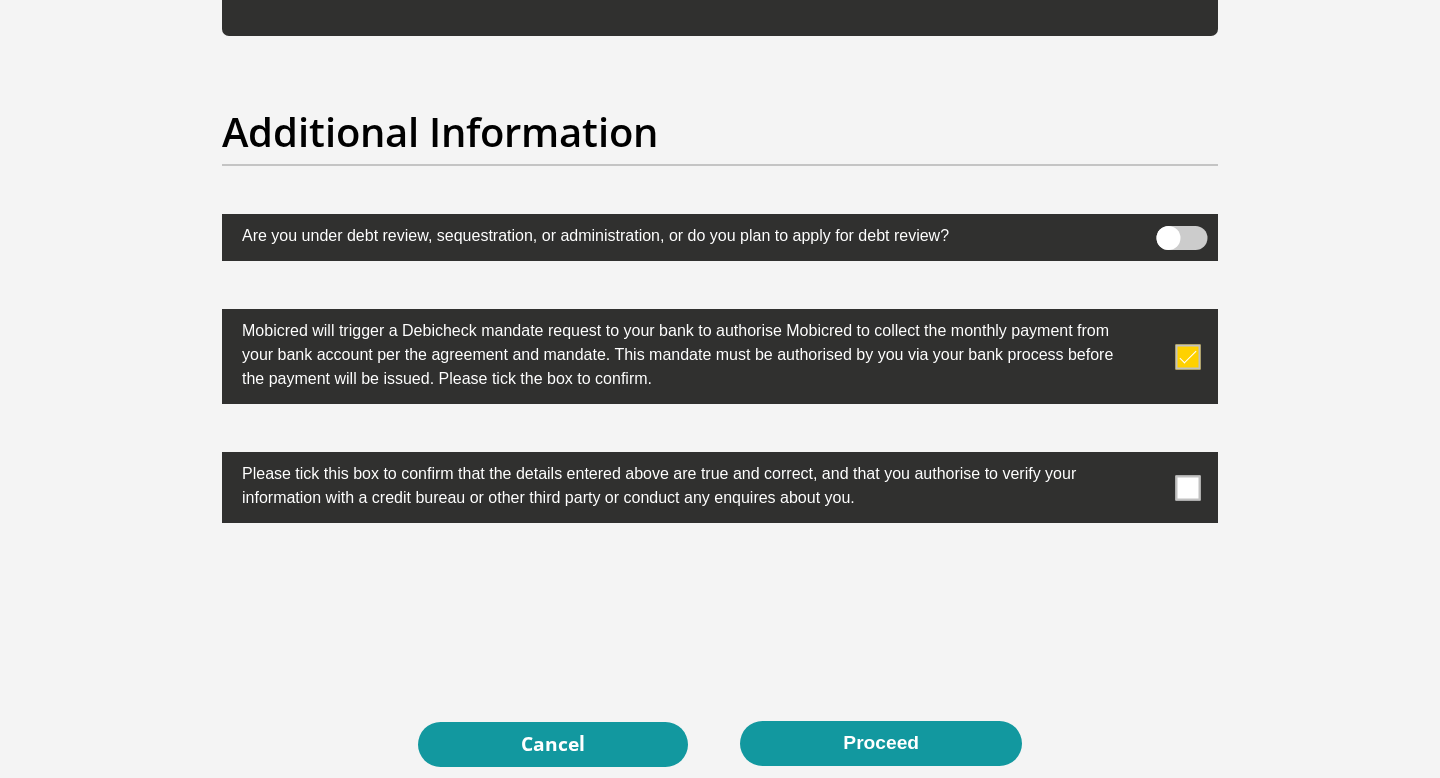 click at bounding box center (720, 487) 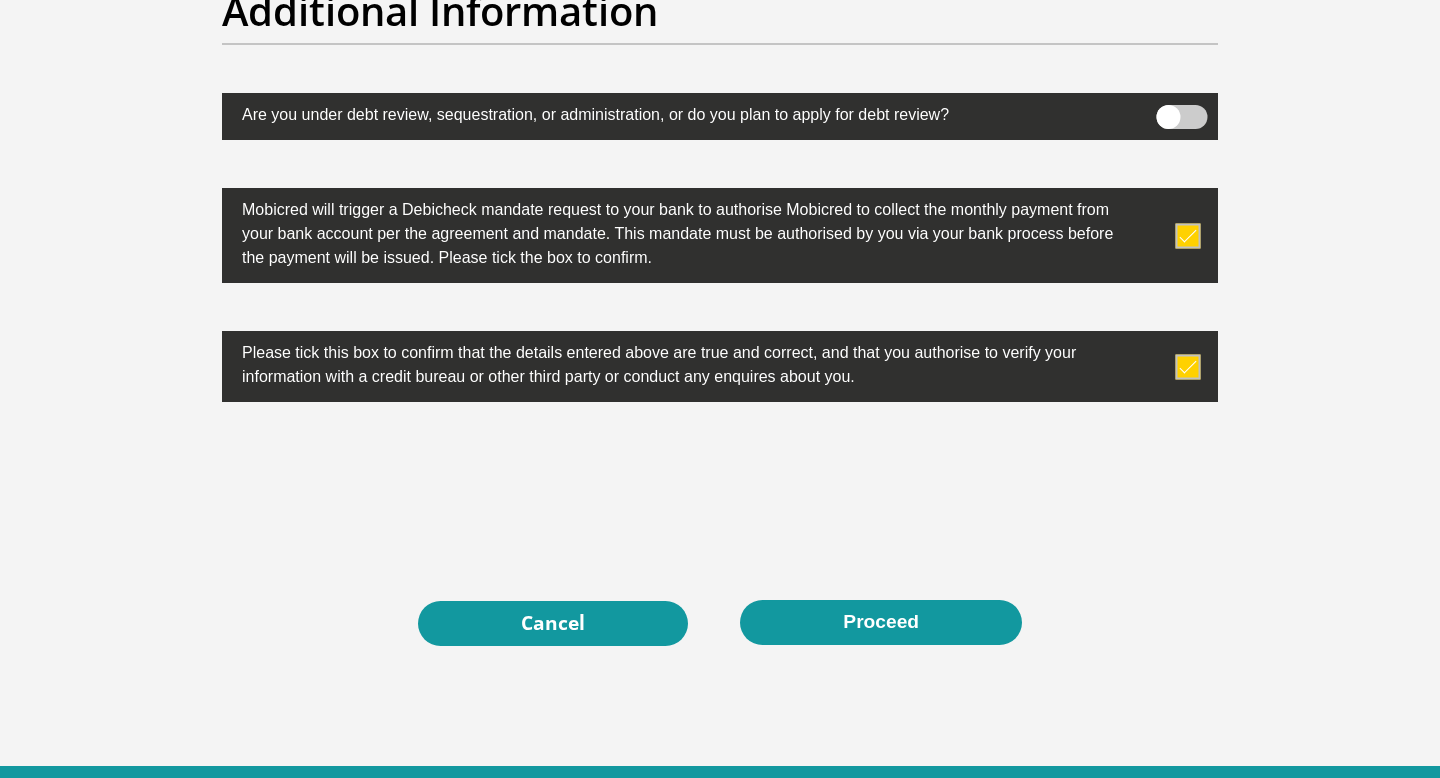scroll, scrollTop: 6317, scrollLeft: 0, axis: vertical 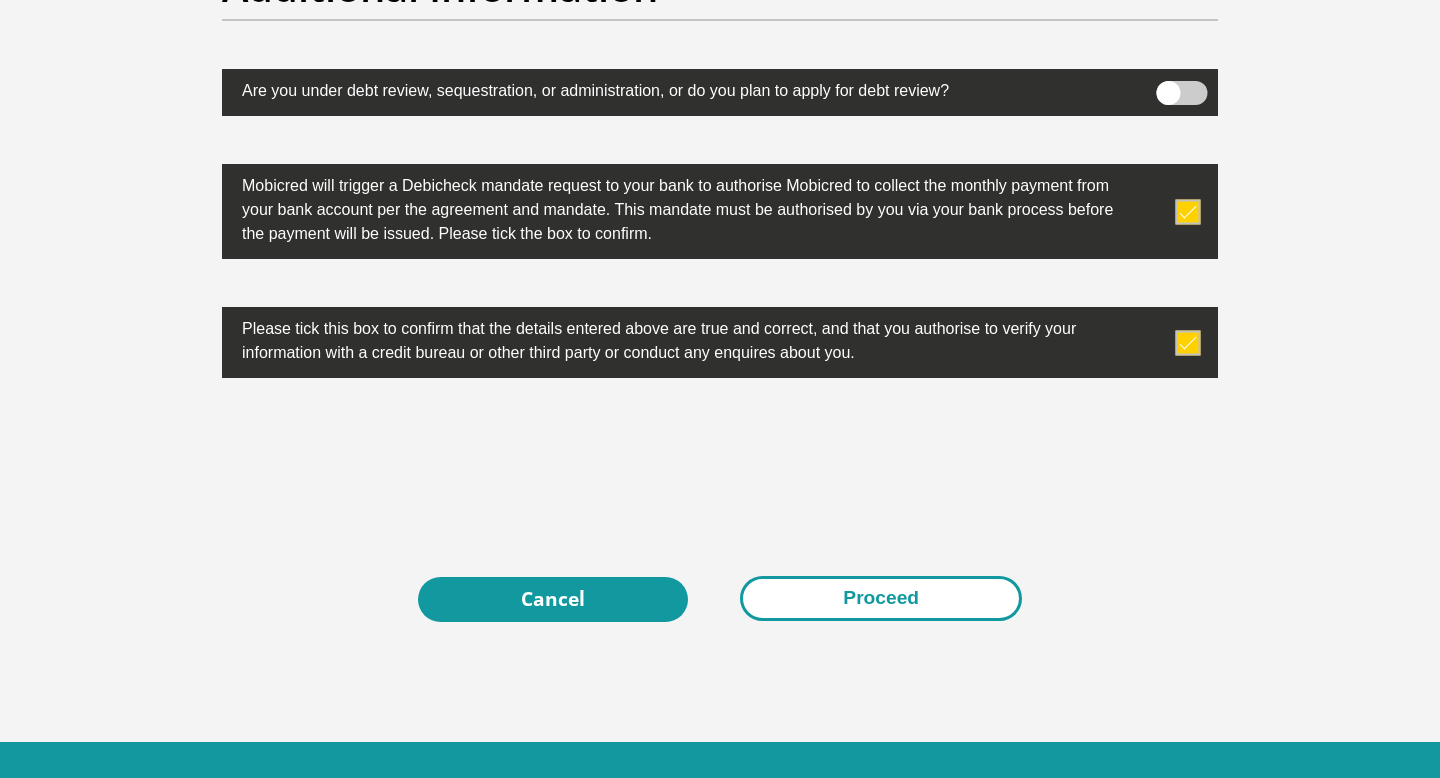 click on "Proceed" at bounding box center (881, 598) 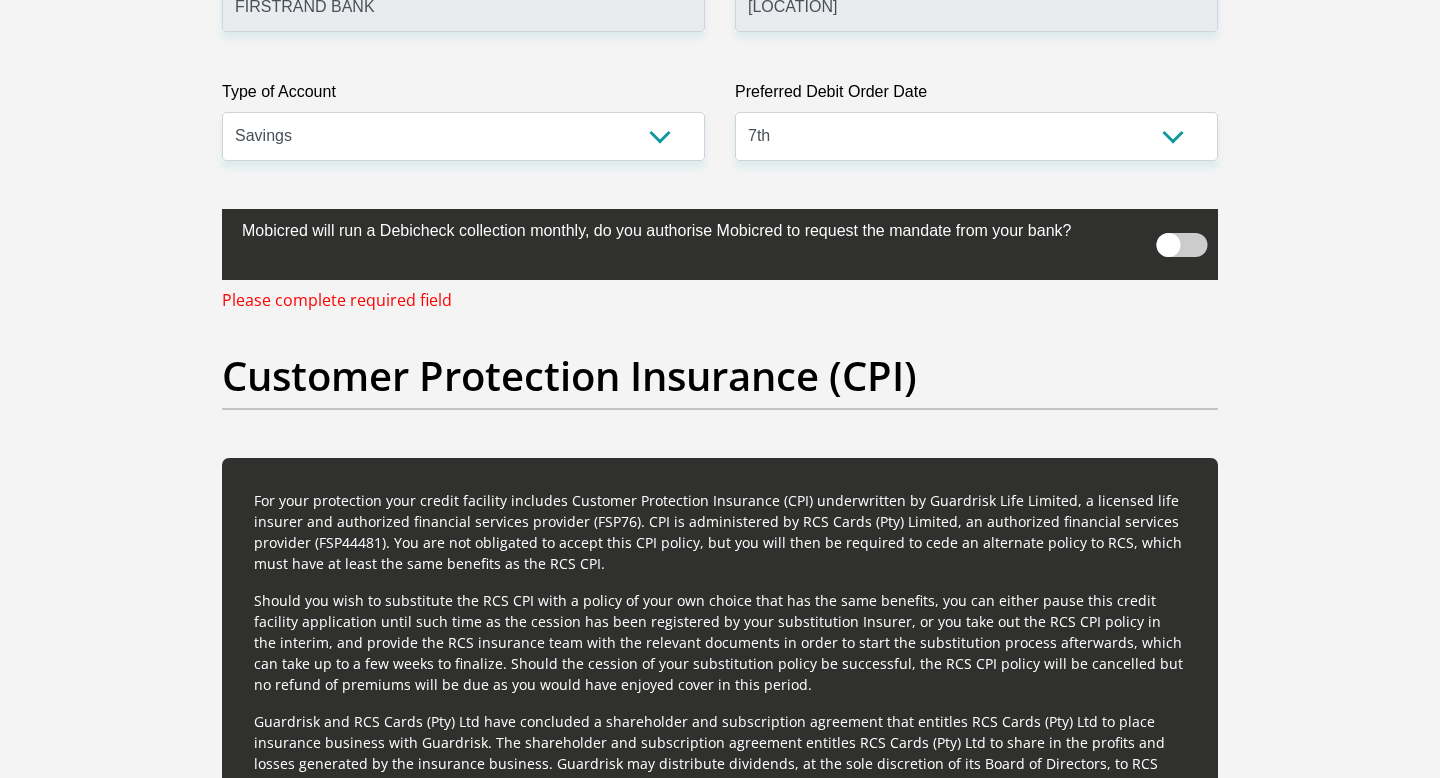 scroll, scrollTop: 4960, scrollLeft: 0, axis: vertical 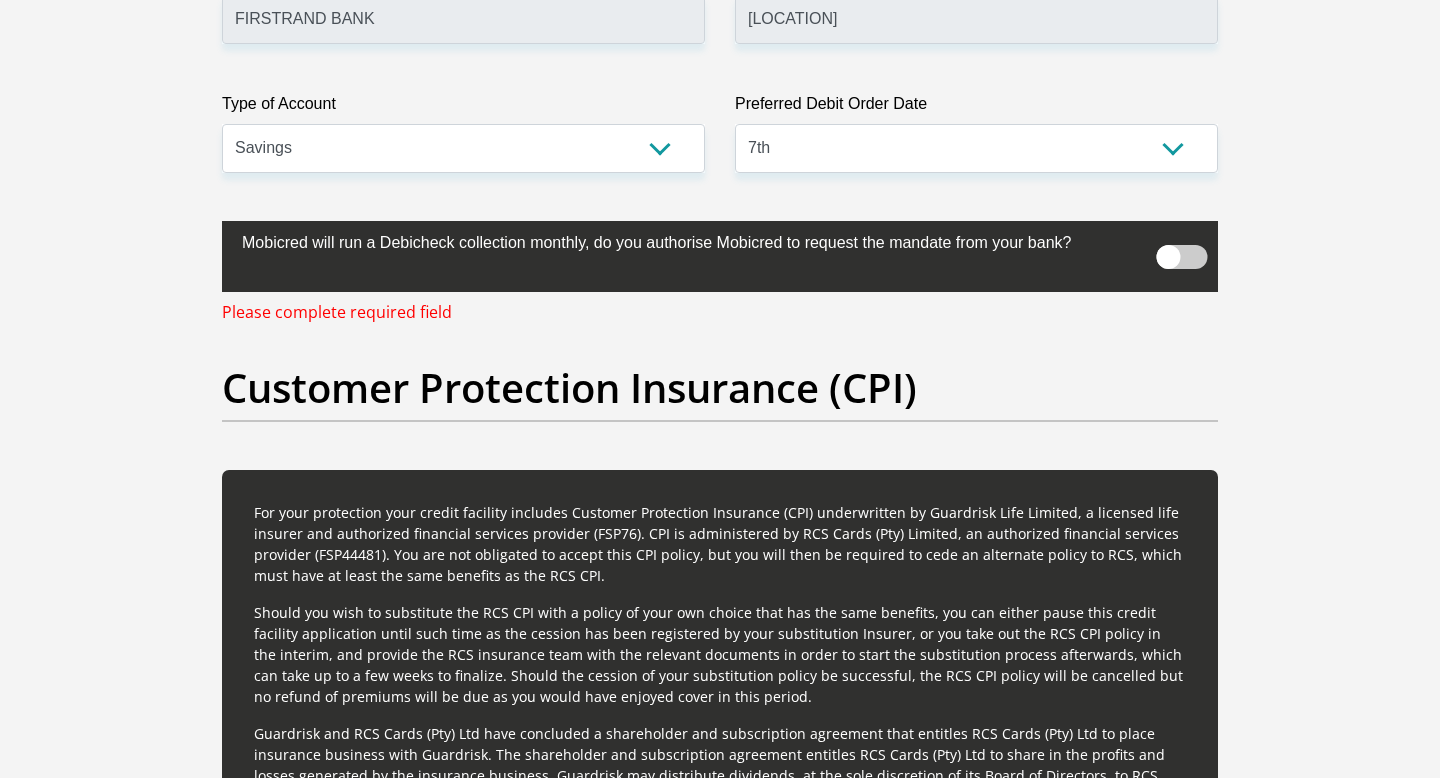 click at bounding box center [1182, 257] 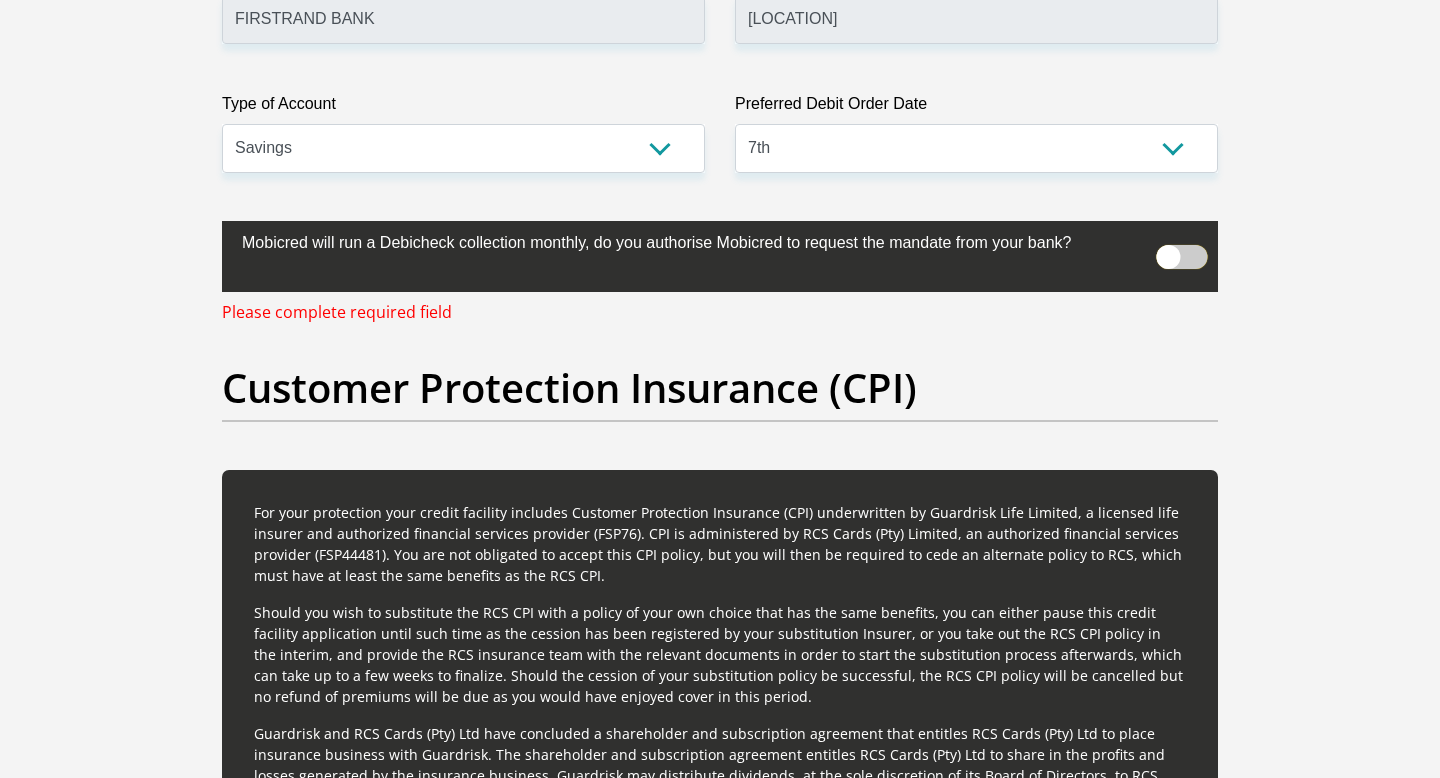 click at bounding box center (1168, 238) 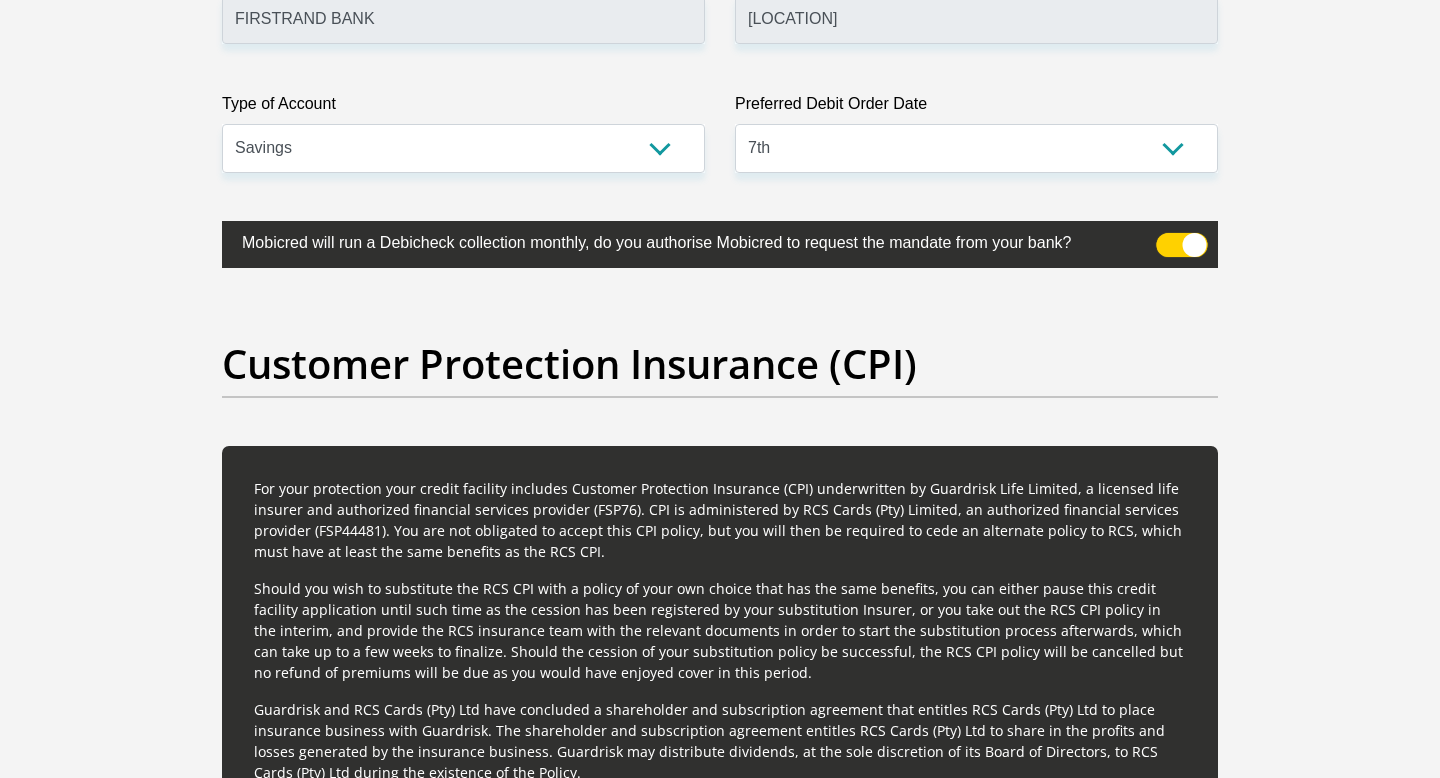 scroll, scrollTop: 6434, scrollLeft: 0, axis: vertical 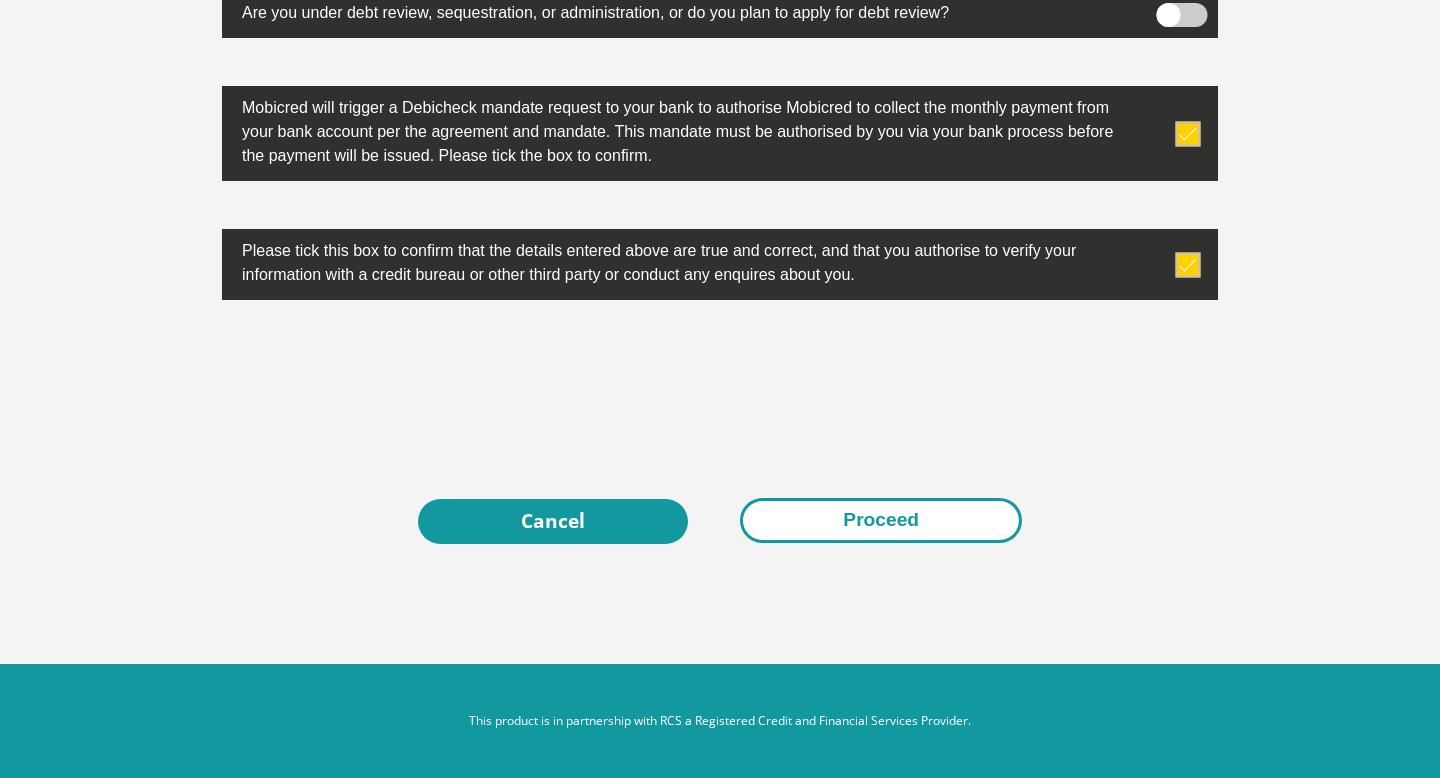 click on "Proceed" at bounding box center (881, 520) 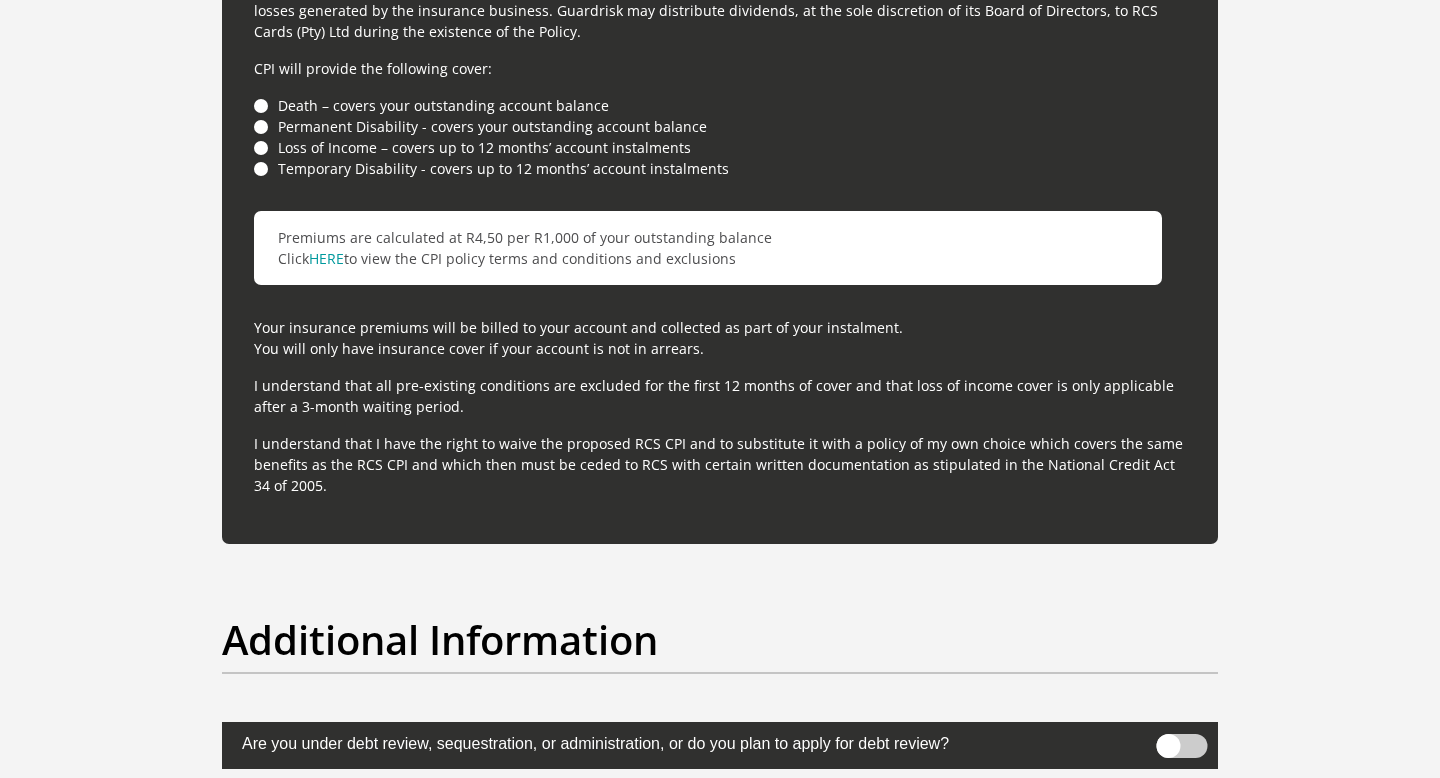 scroll, scrollTop: 6434, scrollLeft: 0, axis: vertical 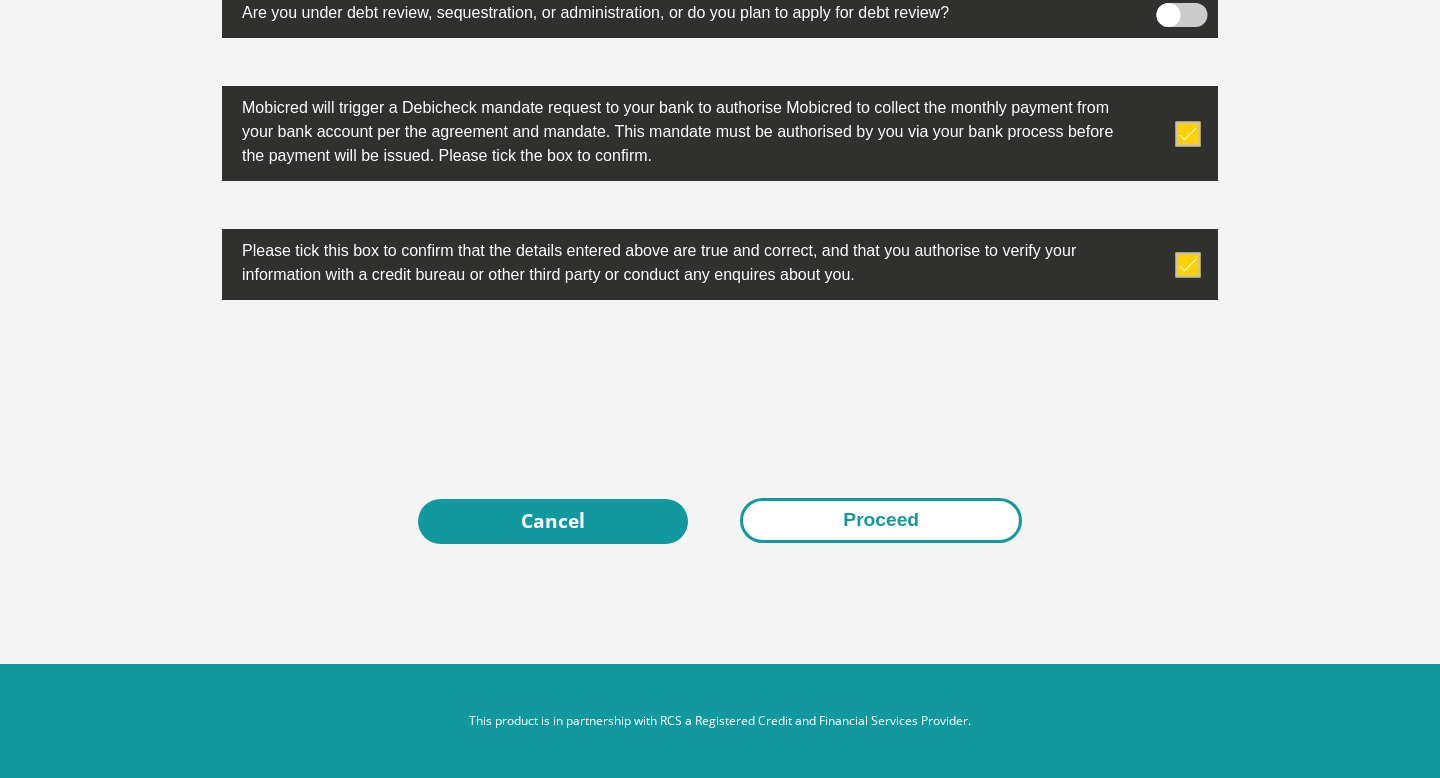 click on "Proceed" at bounding box center (881, 520) 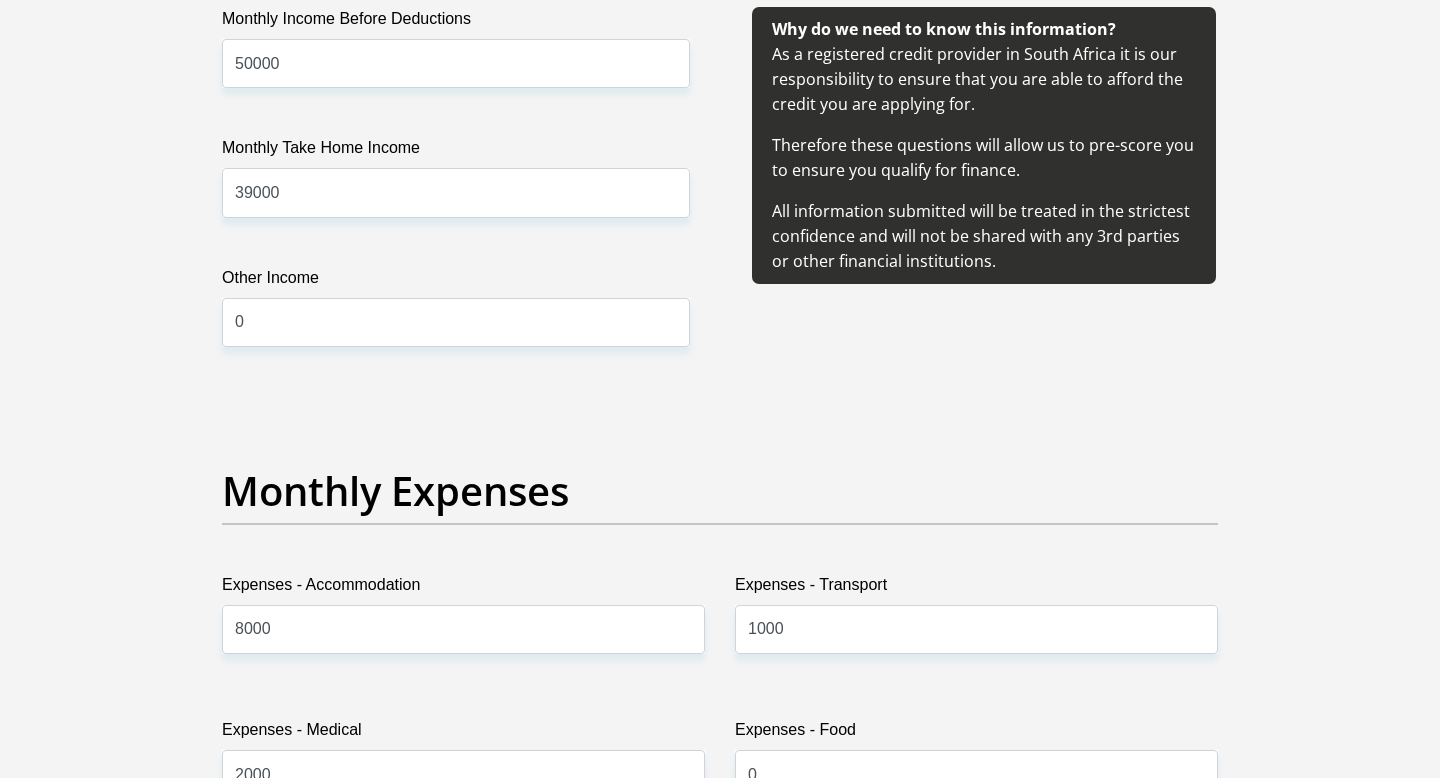 scroll, scrollTop: 0, scrollLeft: 0, axis: both 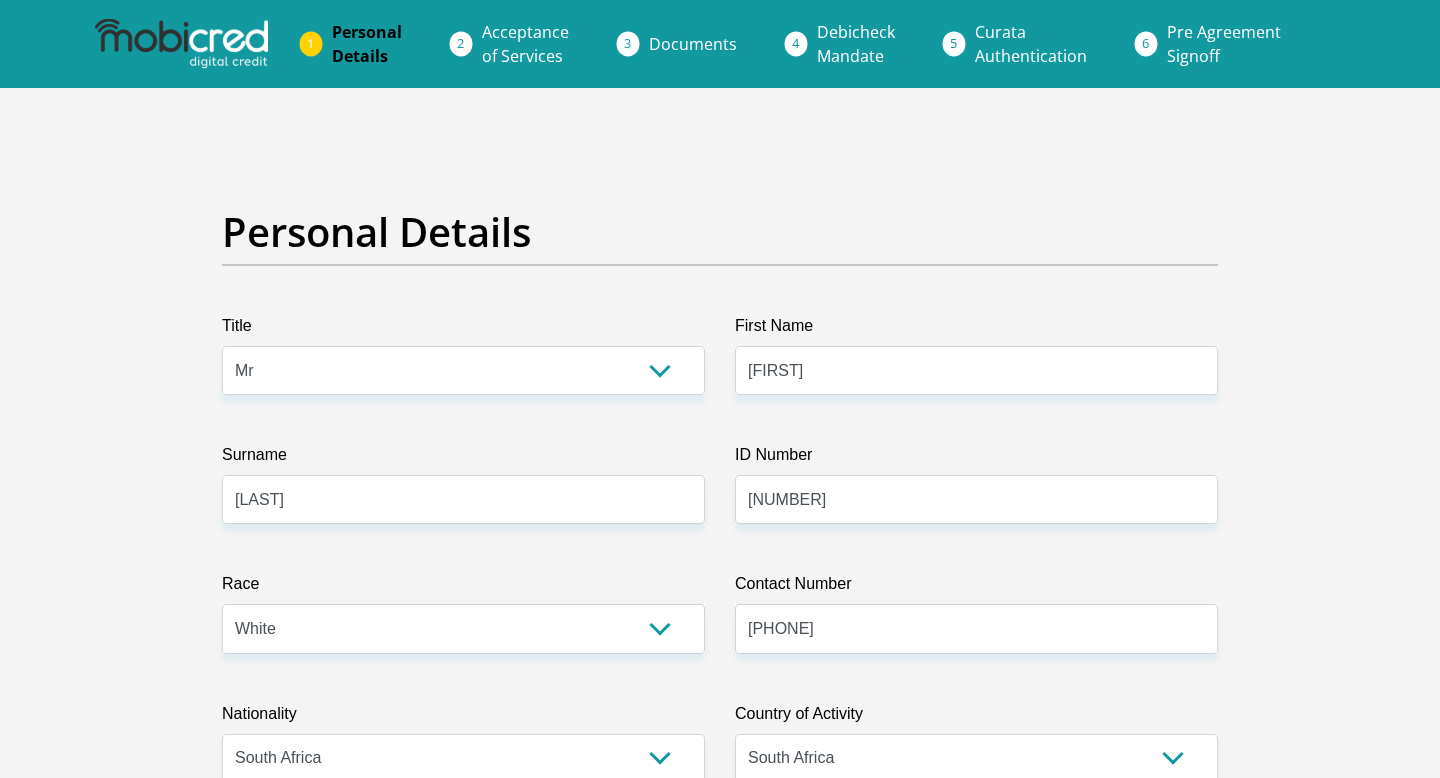 click on "Acceptance  of Services" at bounding box center [525, 44] 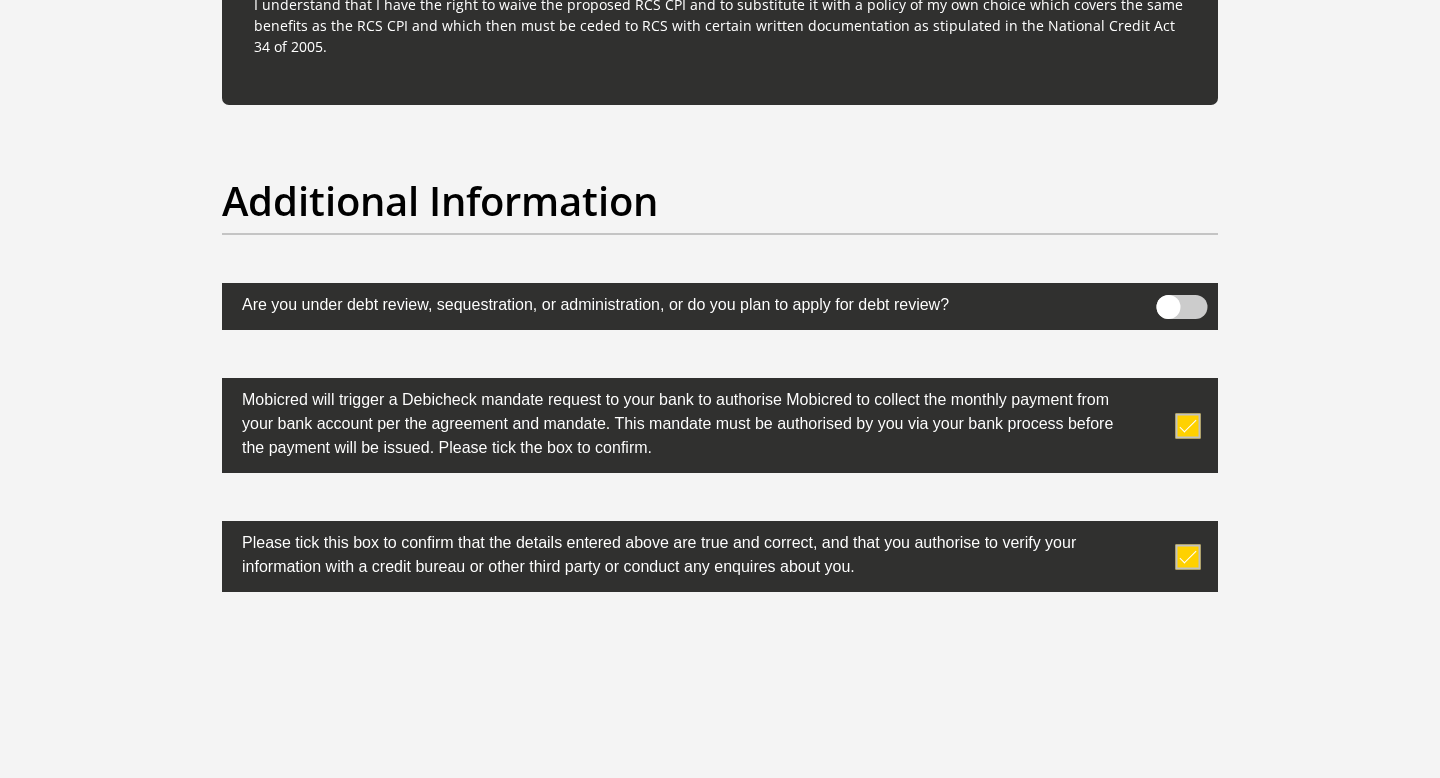 scroll, scrollTop: 6385, scrollLeft: 0, axis: vertical 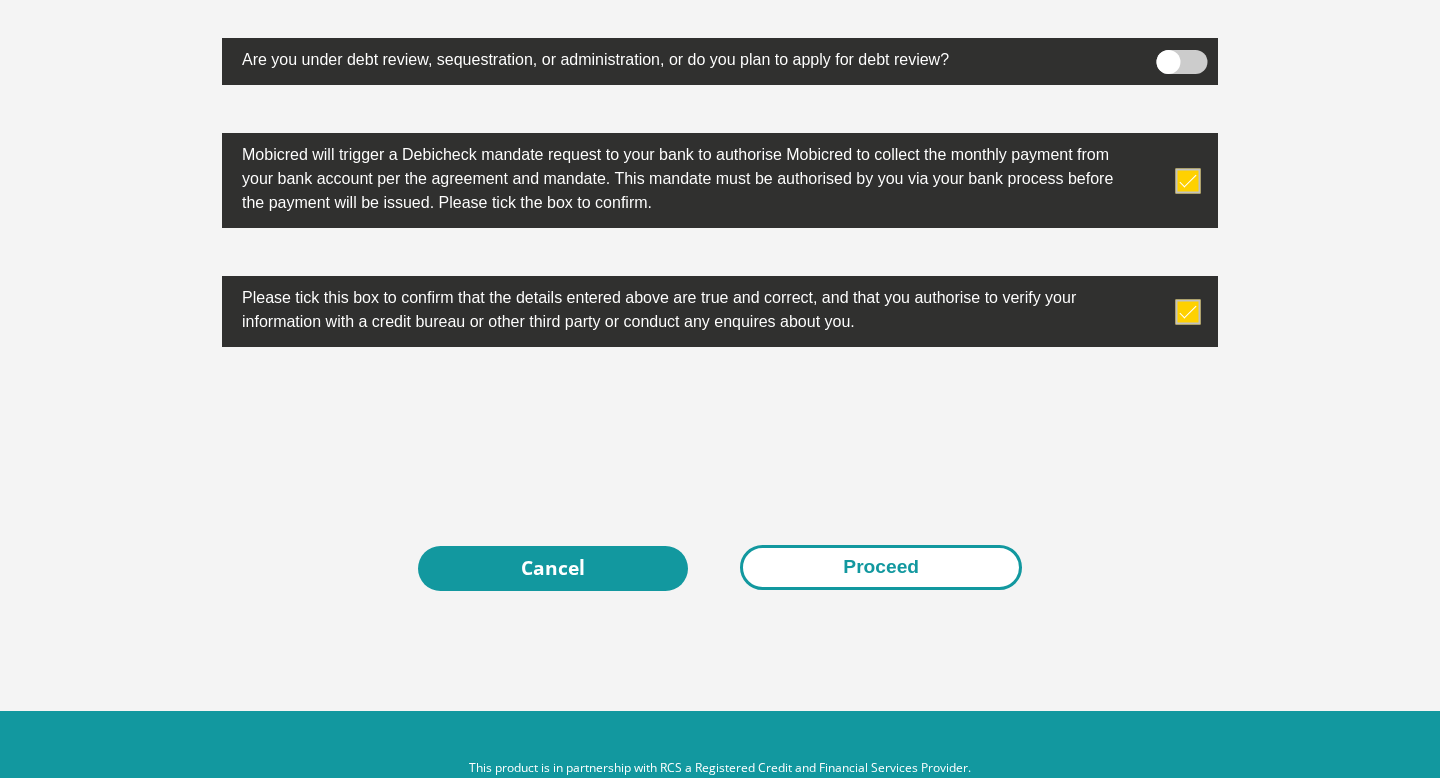 click on "Proceed" at bounding box center [881, 567] 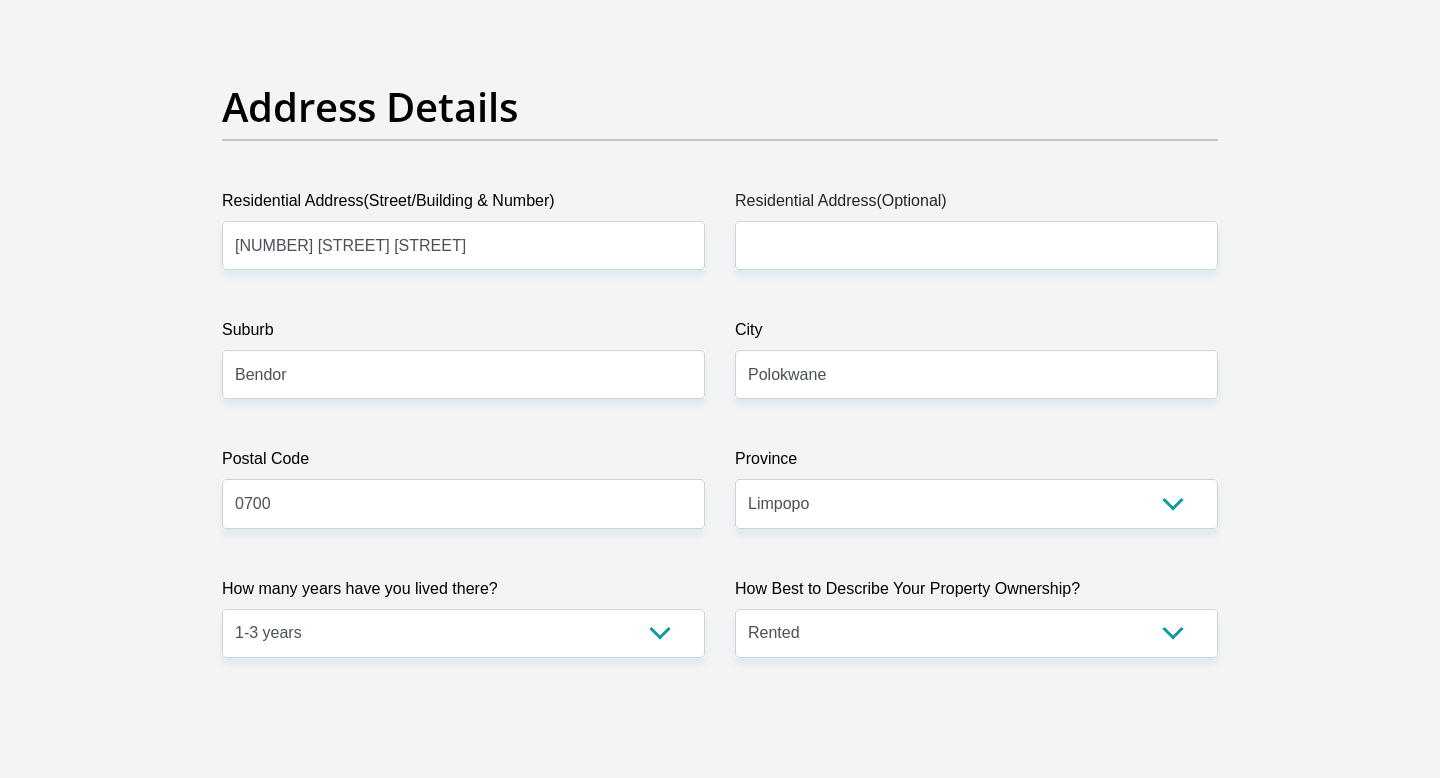 scroll, scrollTop: 902, scrollLeft: 0, axis: vertical 